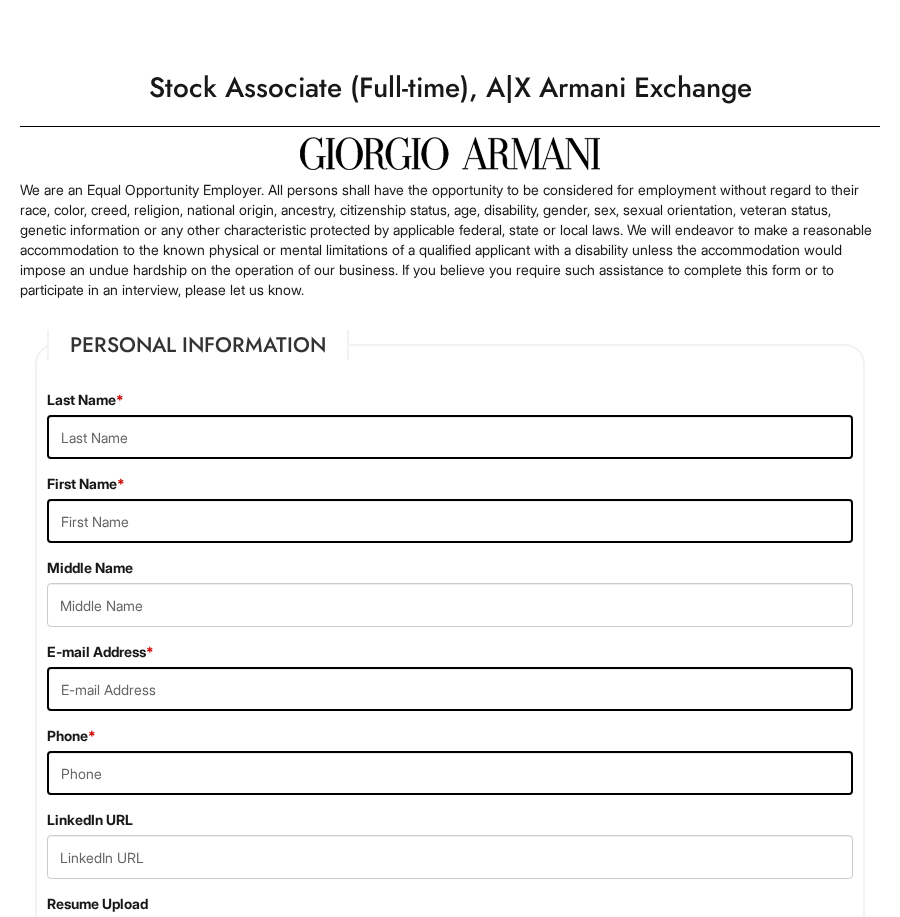 scroll, scrollTop: 0, scrollLeft: 0, axis: both 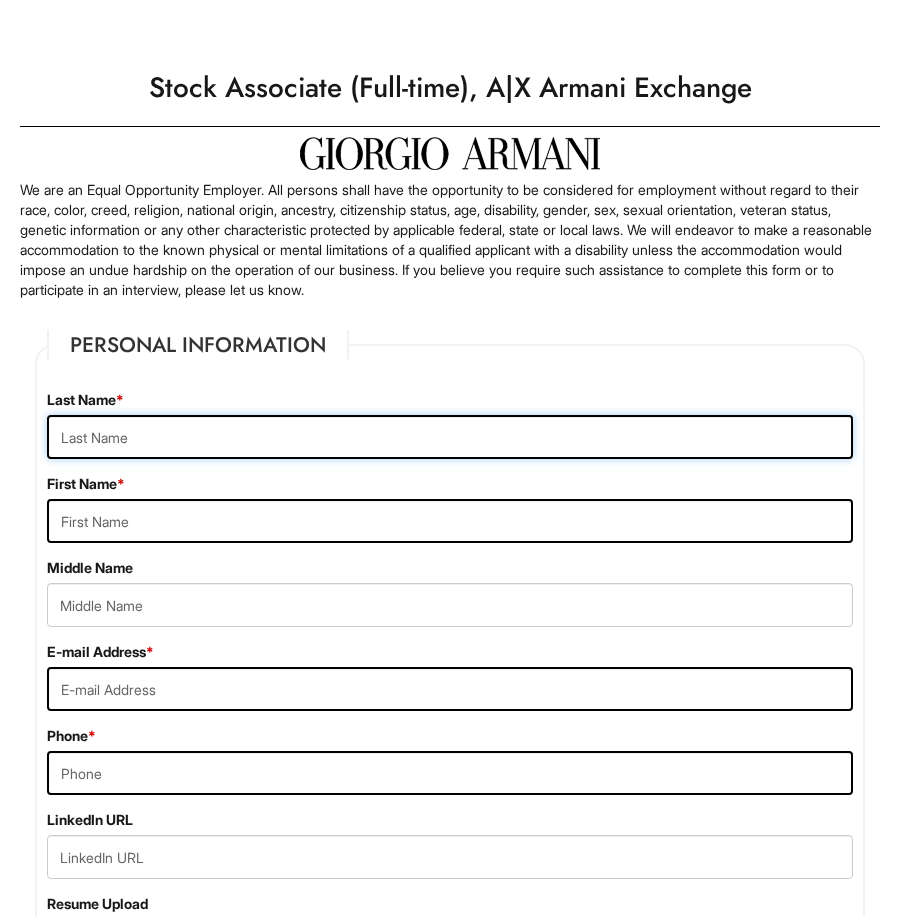 click at bounding box center [450, 437] 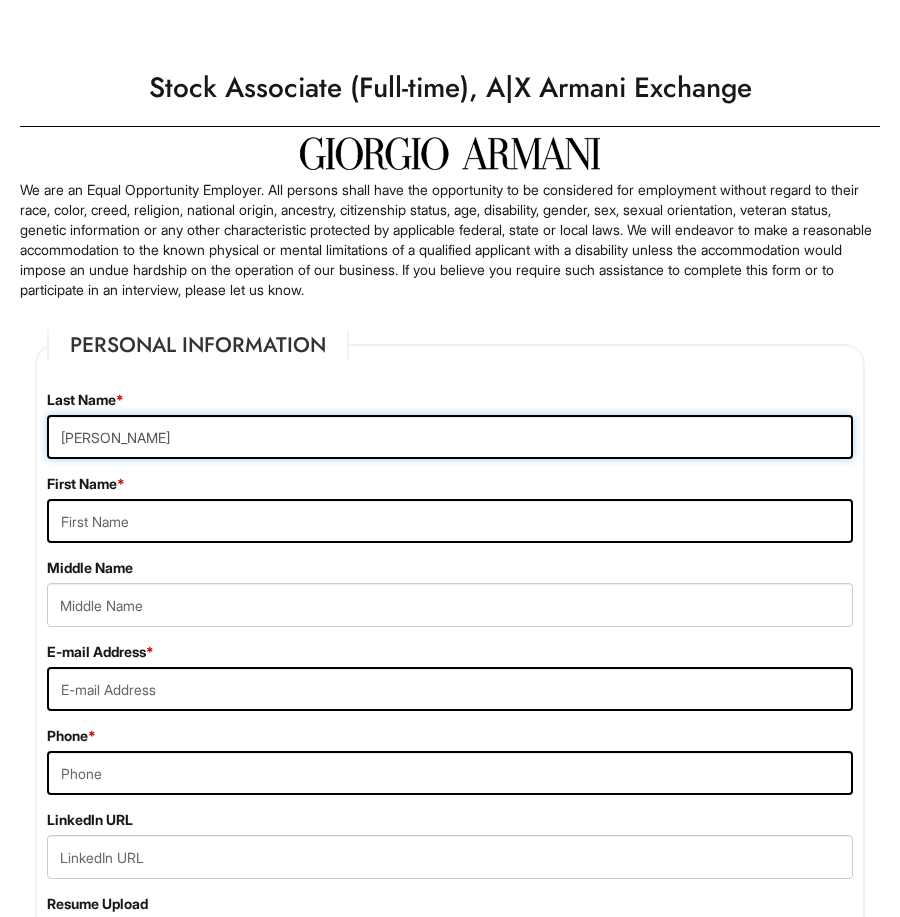 type on "[PERSON_NAME]" 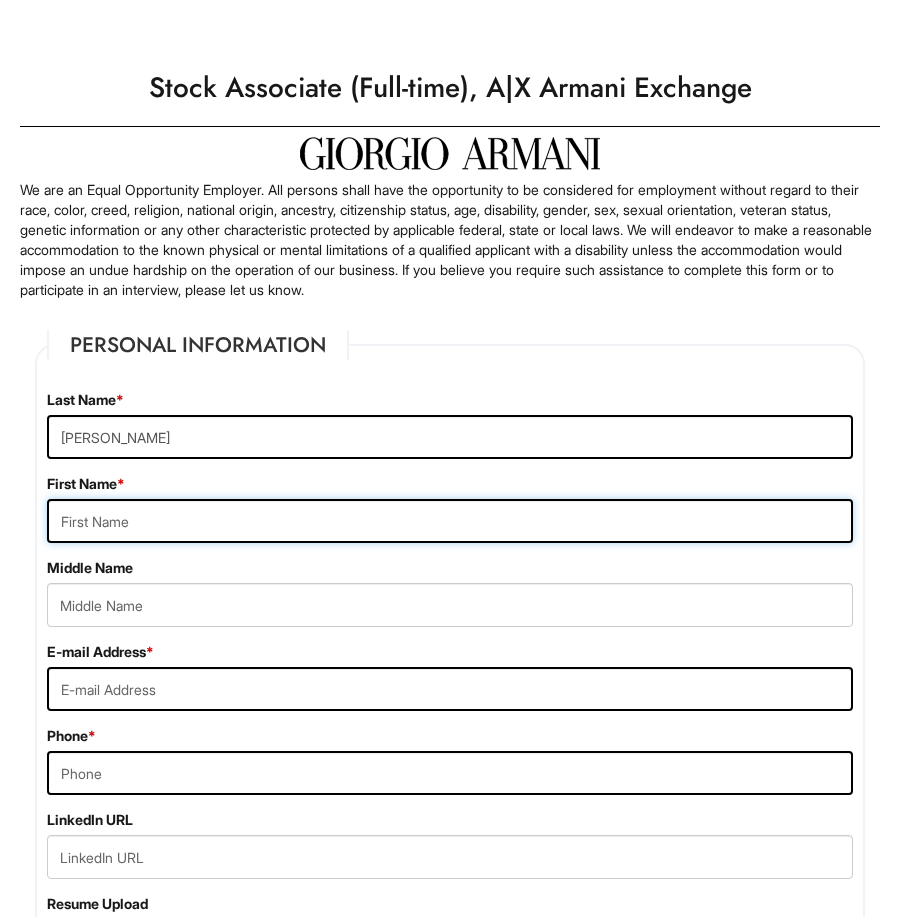 drag, startPoint x: 91, startPoint y: 508, endPoint x: 182, endPoint y: 522, distance: 92.070625 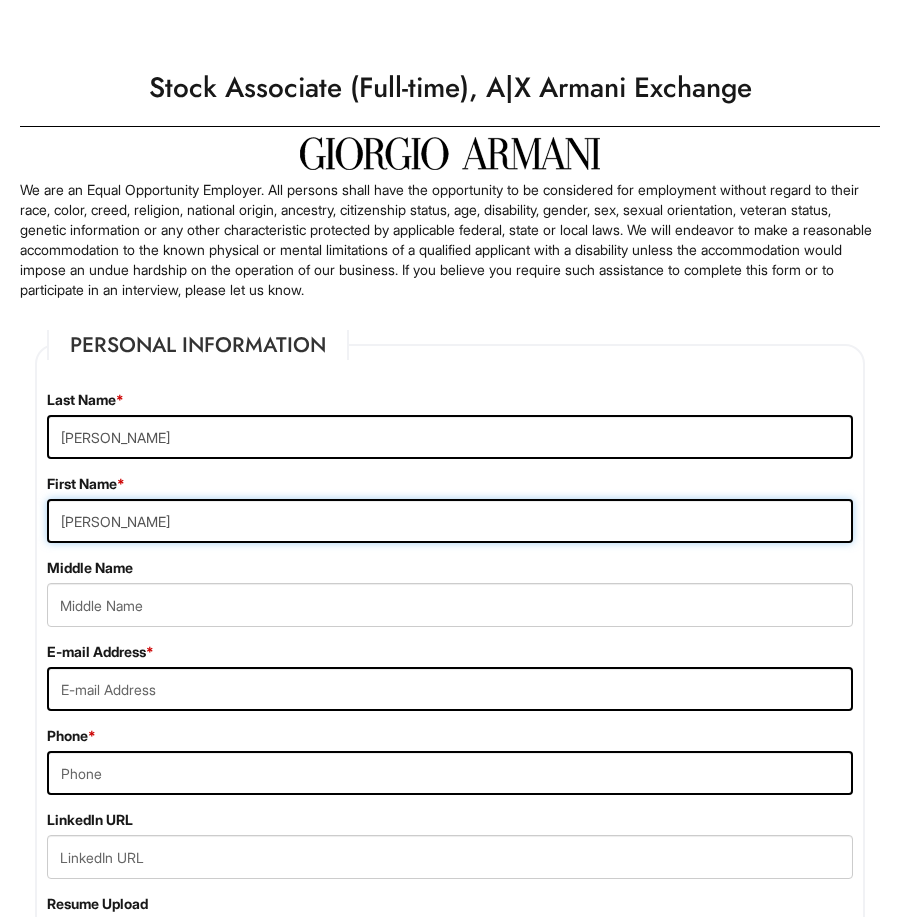 type on "[PERSON_NAME]" 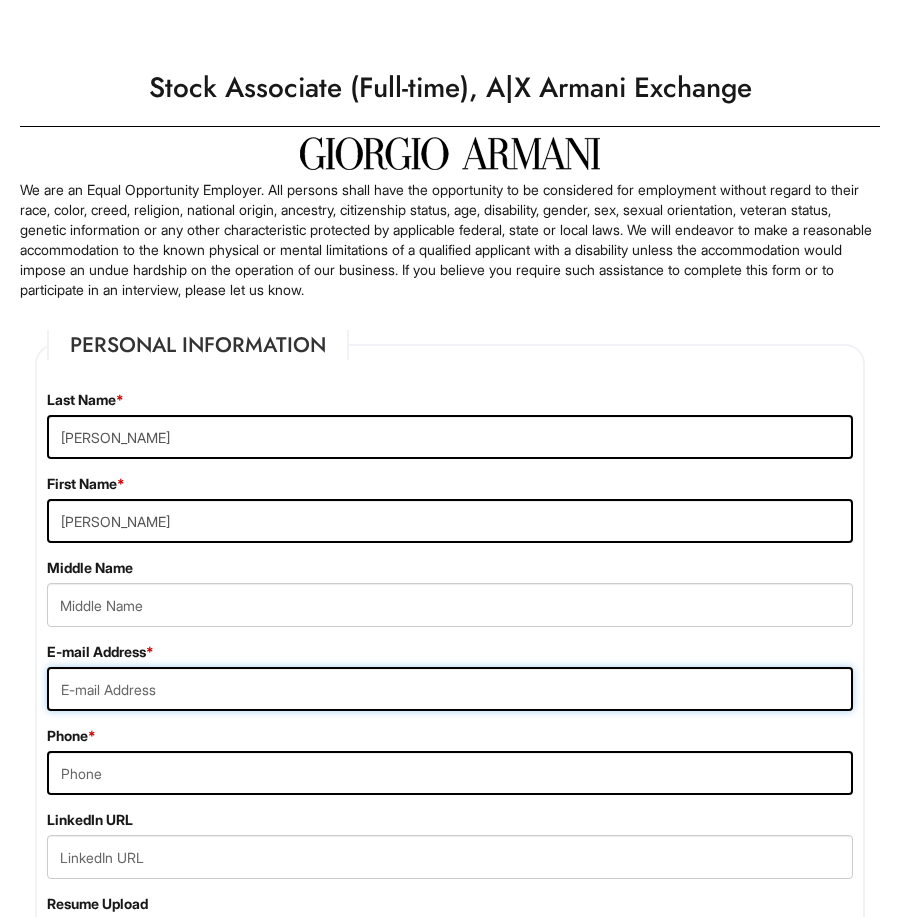 click at bounding box center [450, 689] 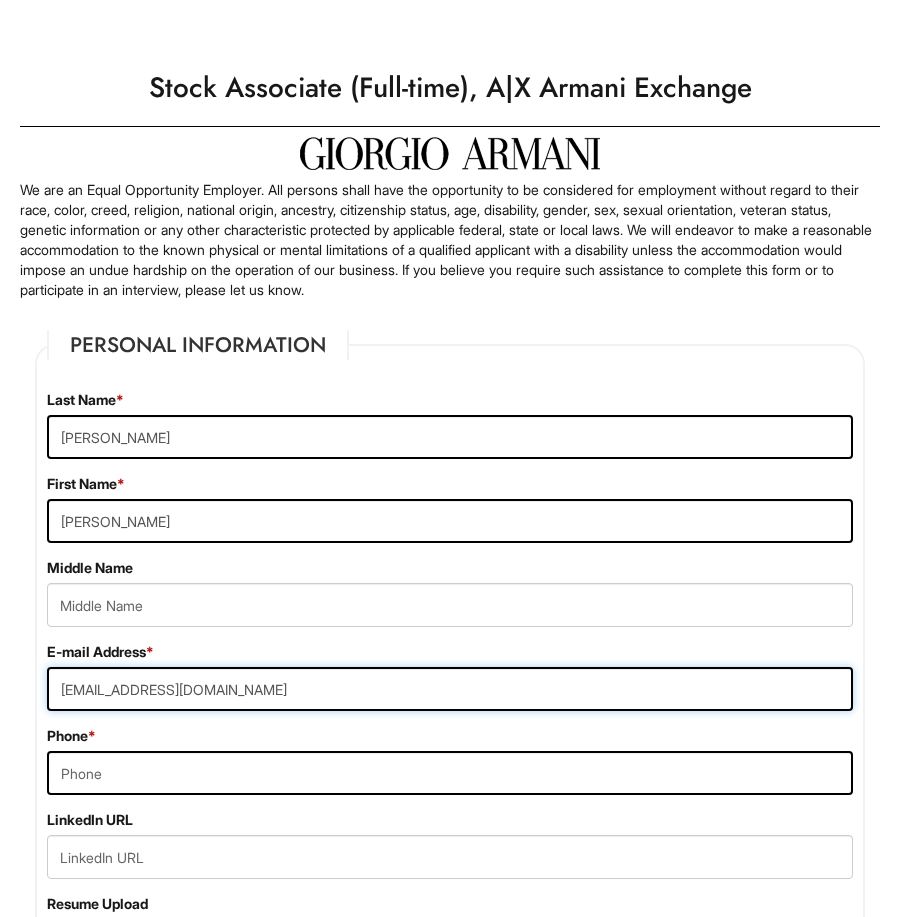 type on "[EMAIL_ADDRESS][DOMAIN_NAME]" 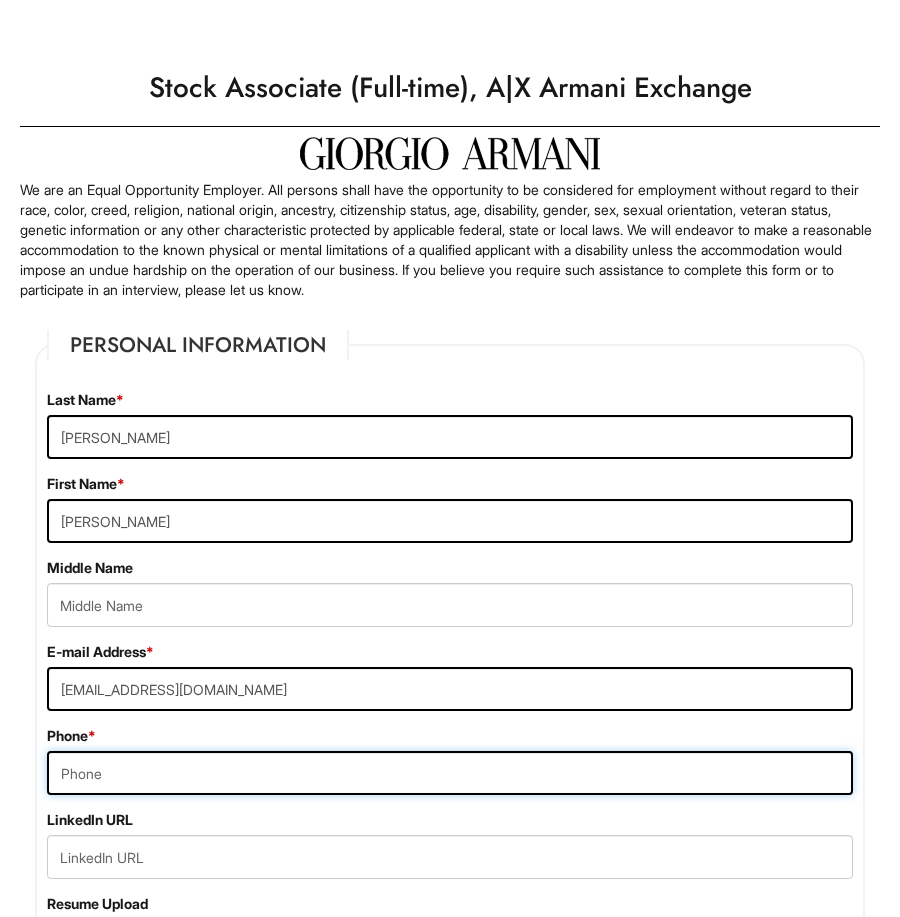 click at bounding box center [450, 773] 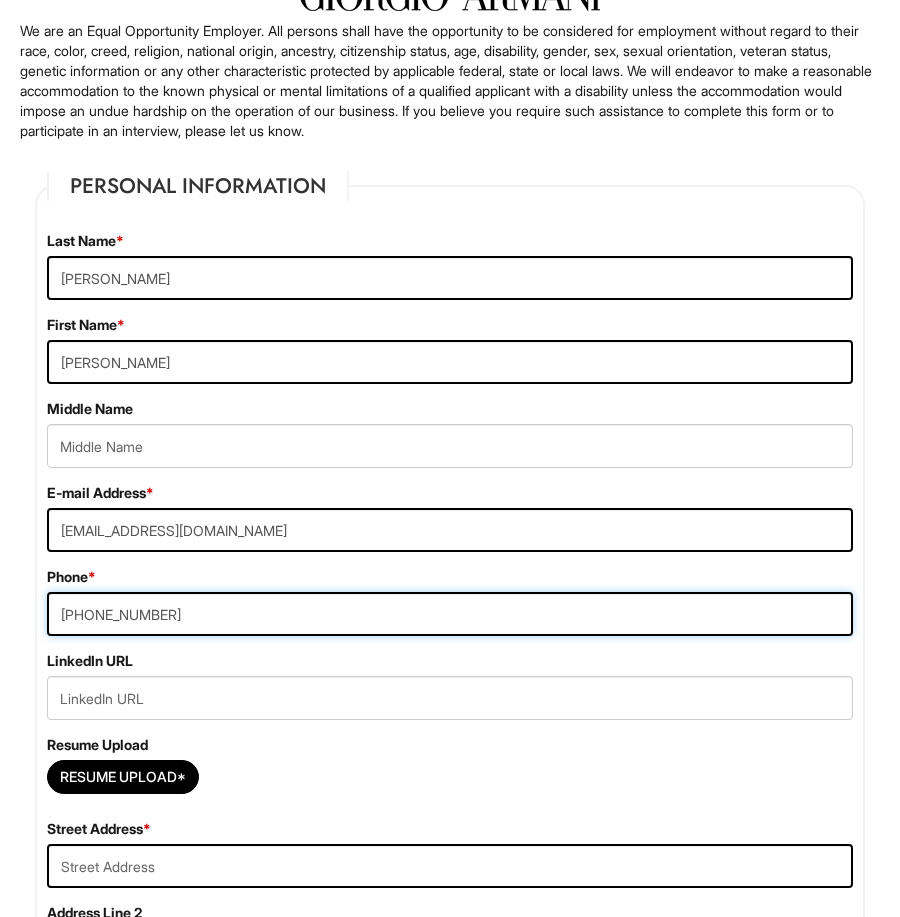 scroll, scrollTop: 23, scrollLeft: 0, axis: vertical 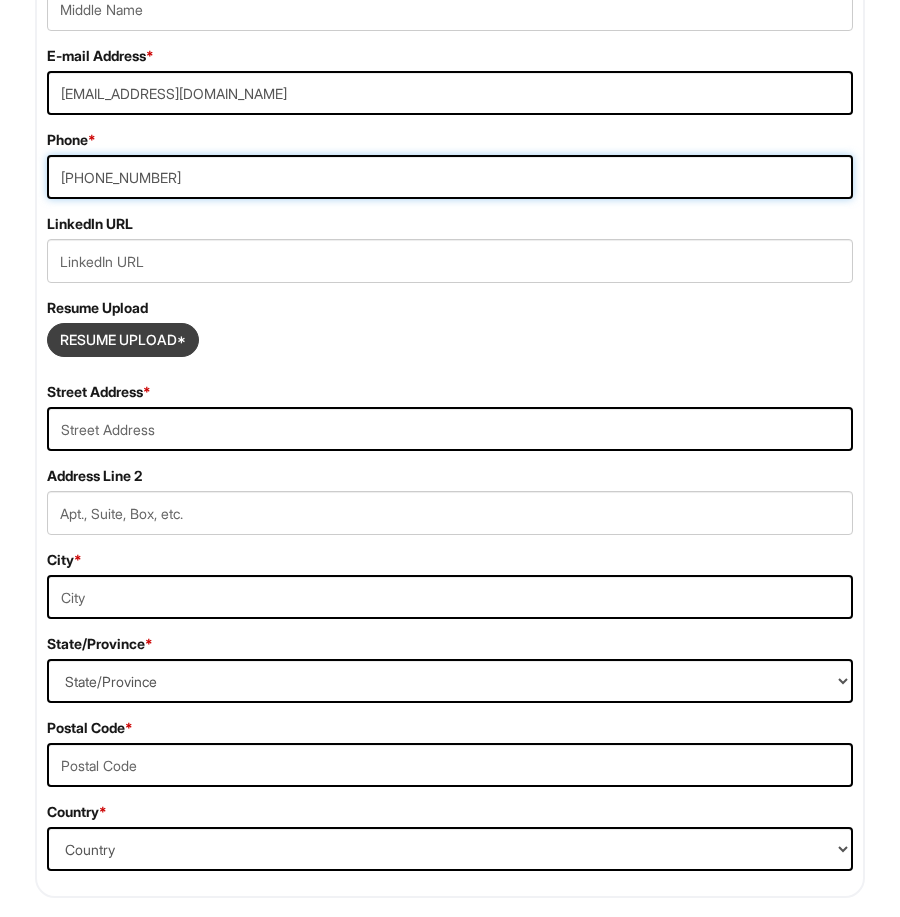 type on "[PHONE_NUMBER]" 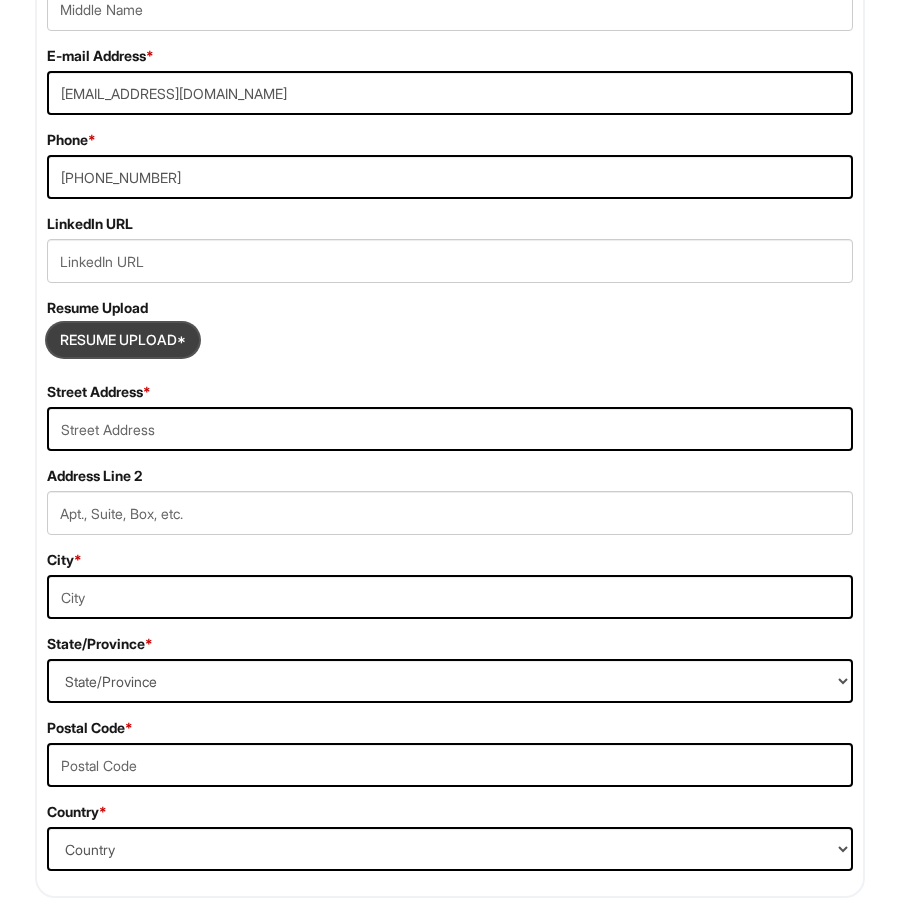 click at bounding box center (123, 340) 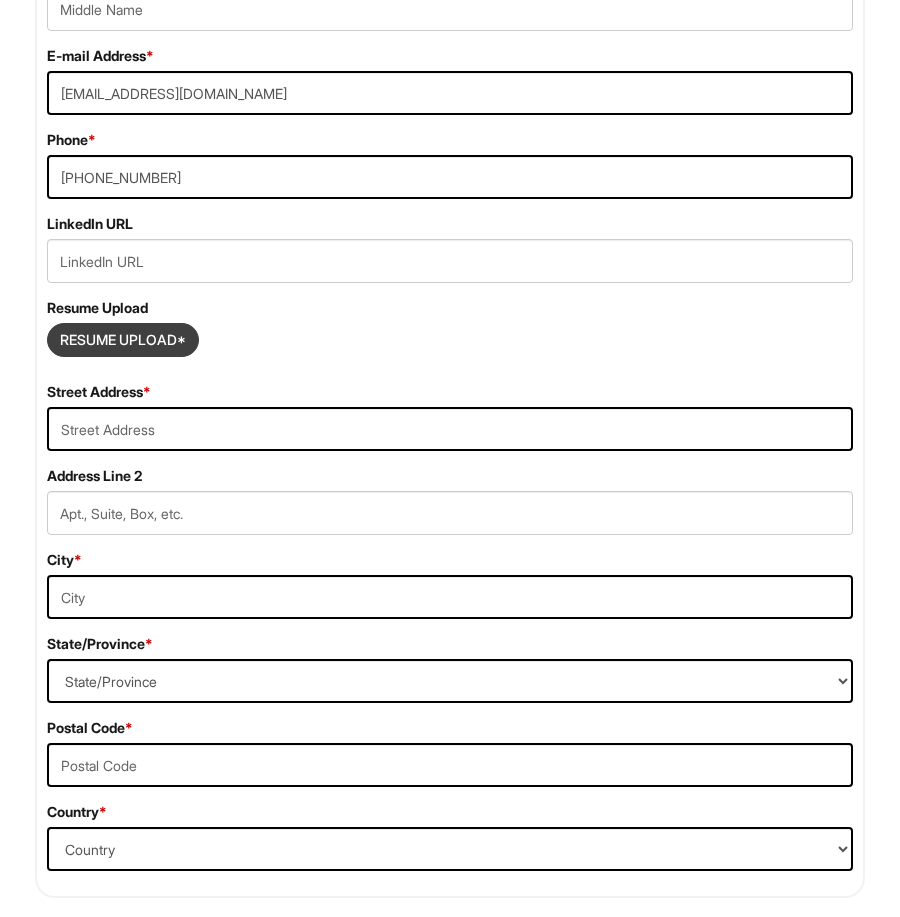 type on "C:\fakepath\image.pdf" 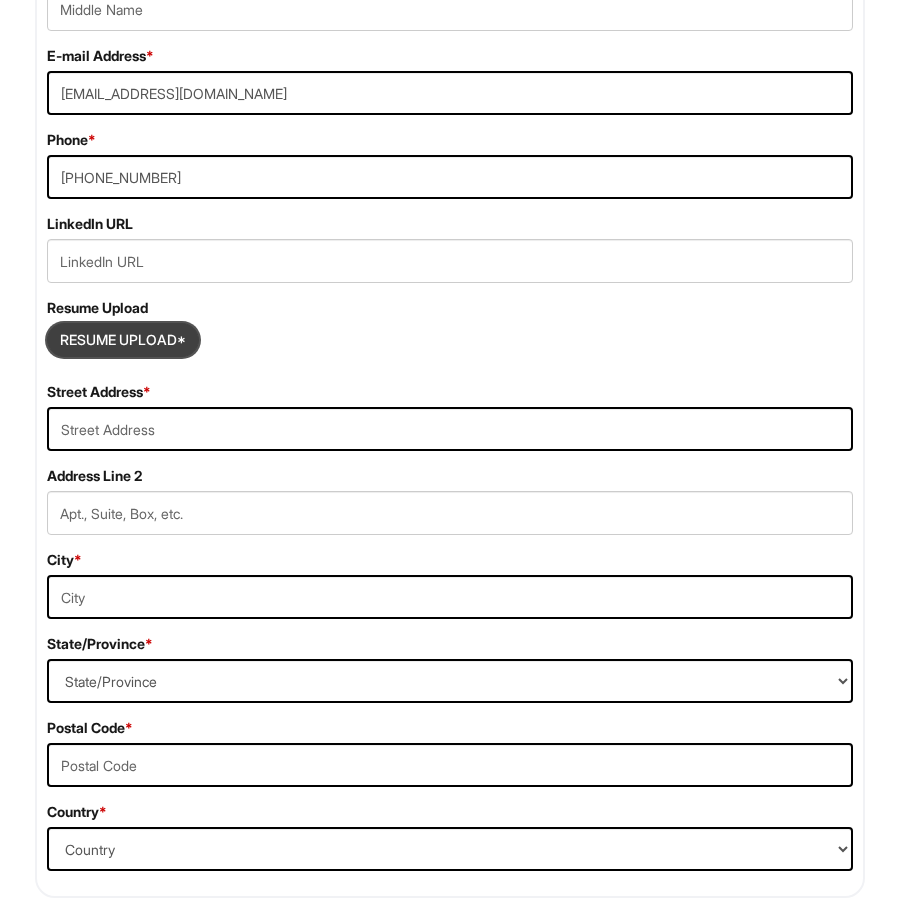 click at bounding box center (123, 340) 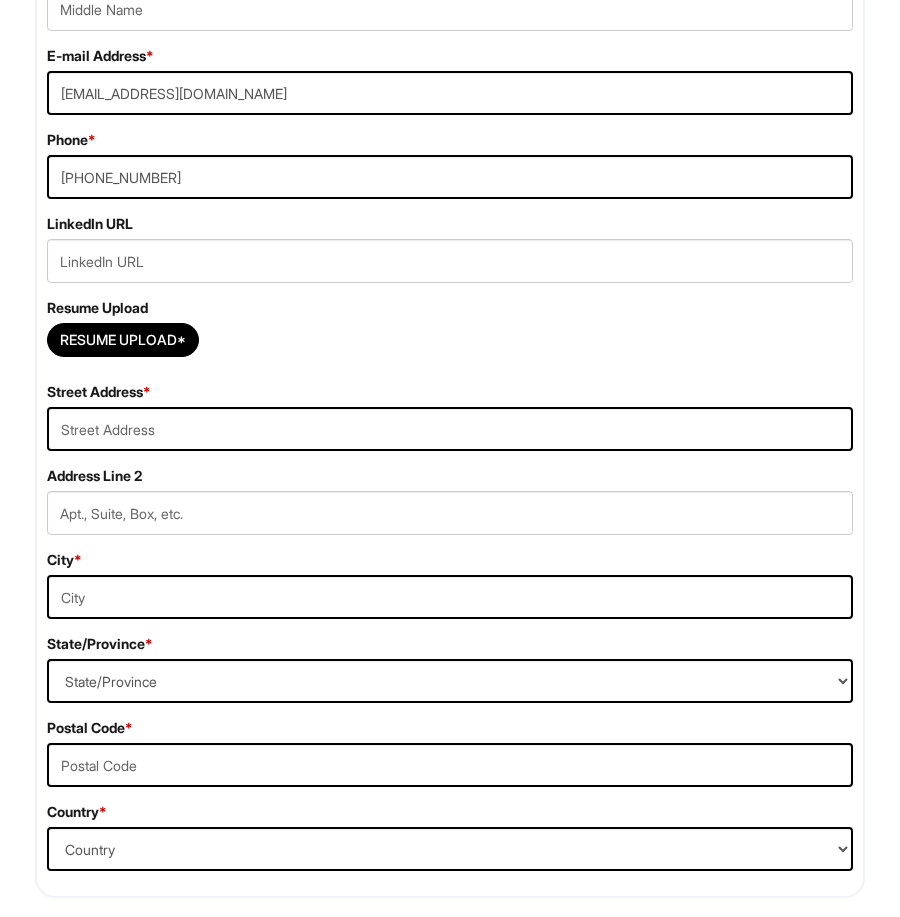 click on "Resume Upload*" at bounding box center (450, 345) 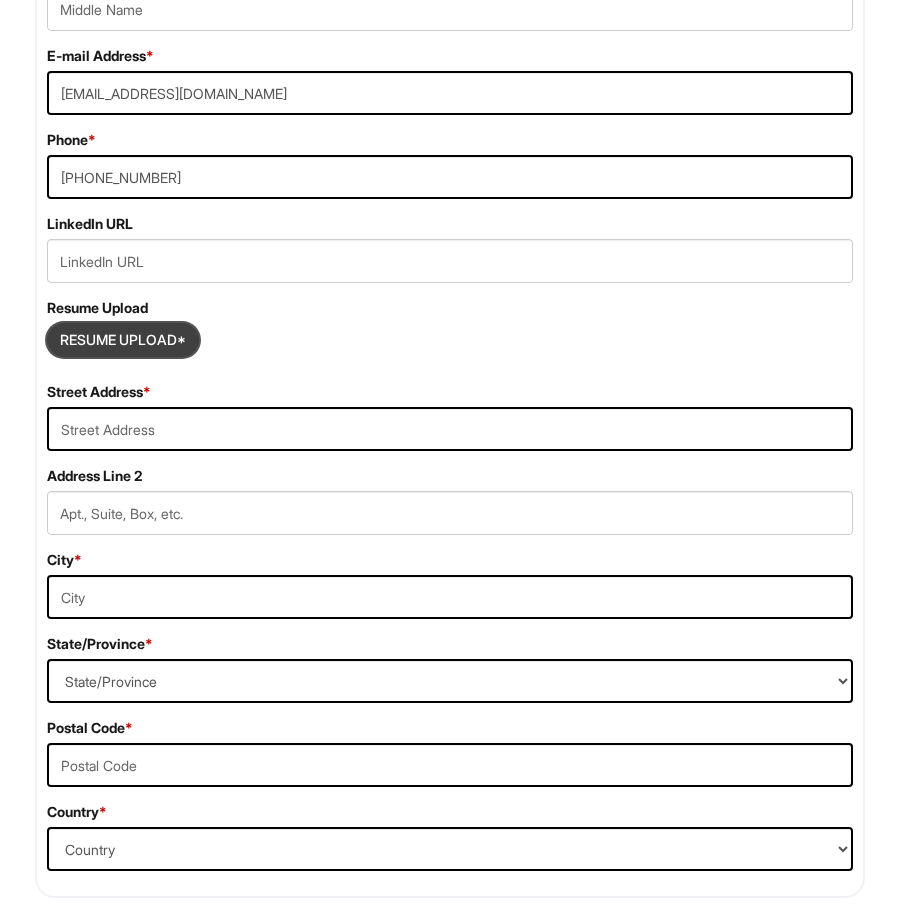 click at bounding box center (123, 340) 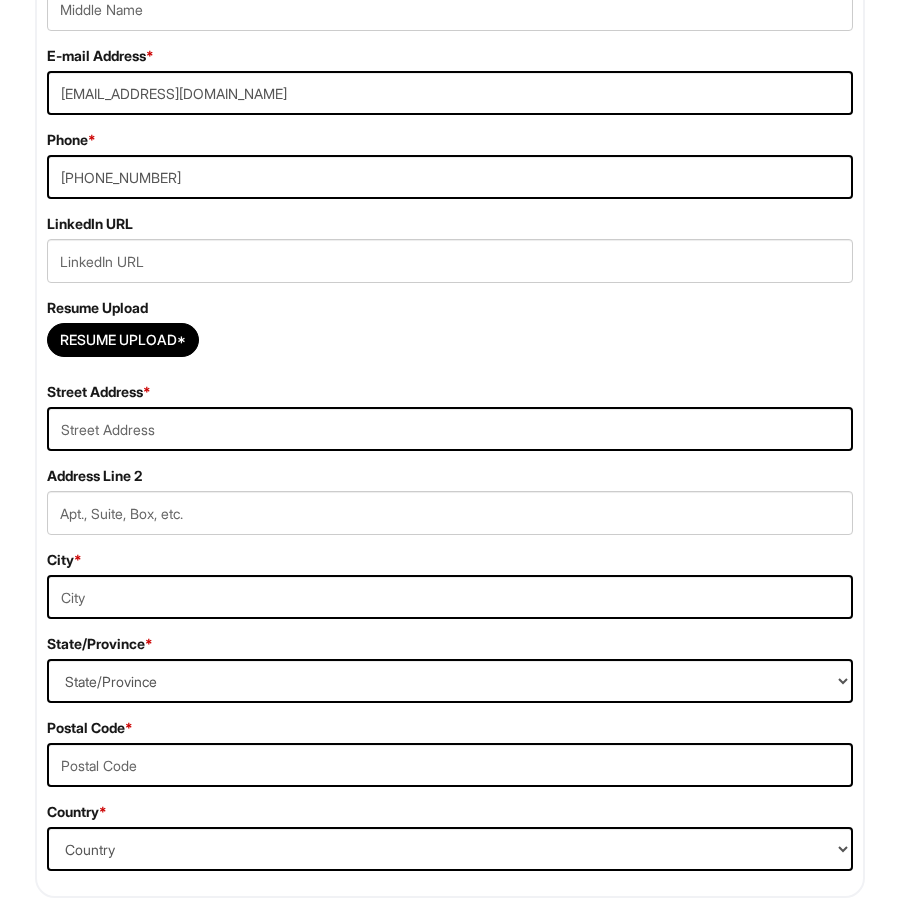 click on "Resume Upload*" at bounding box center [450, 345] 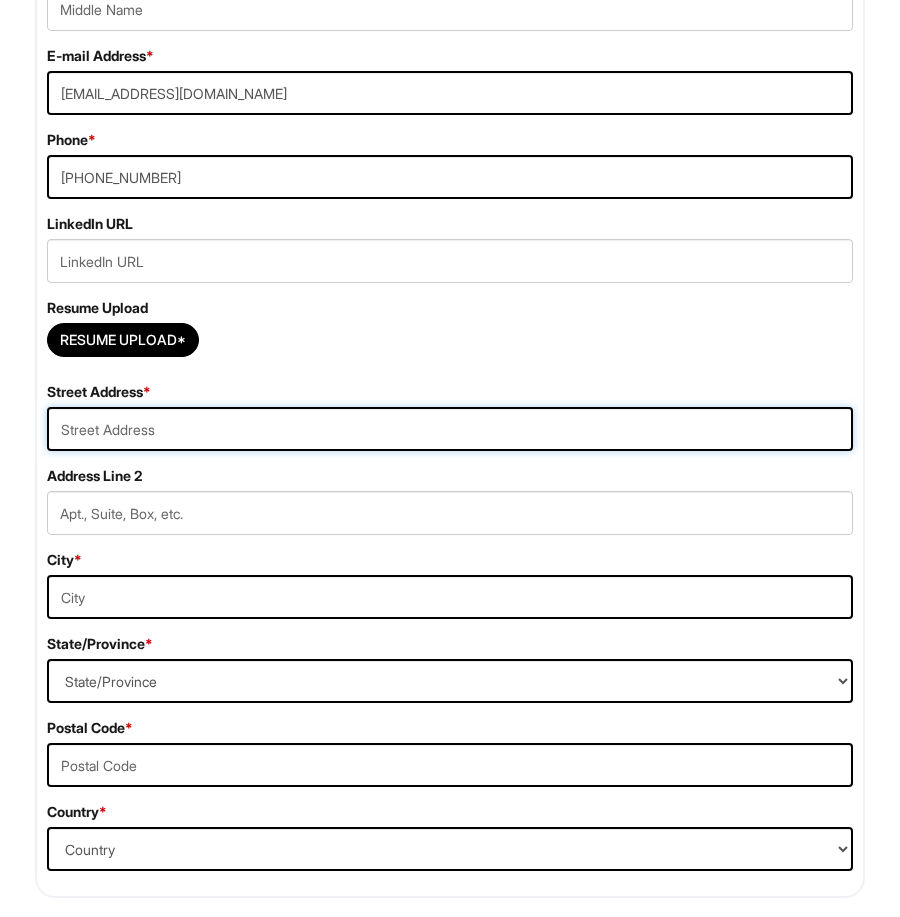 click at bounding box center (450, 429) 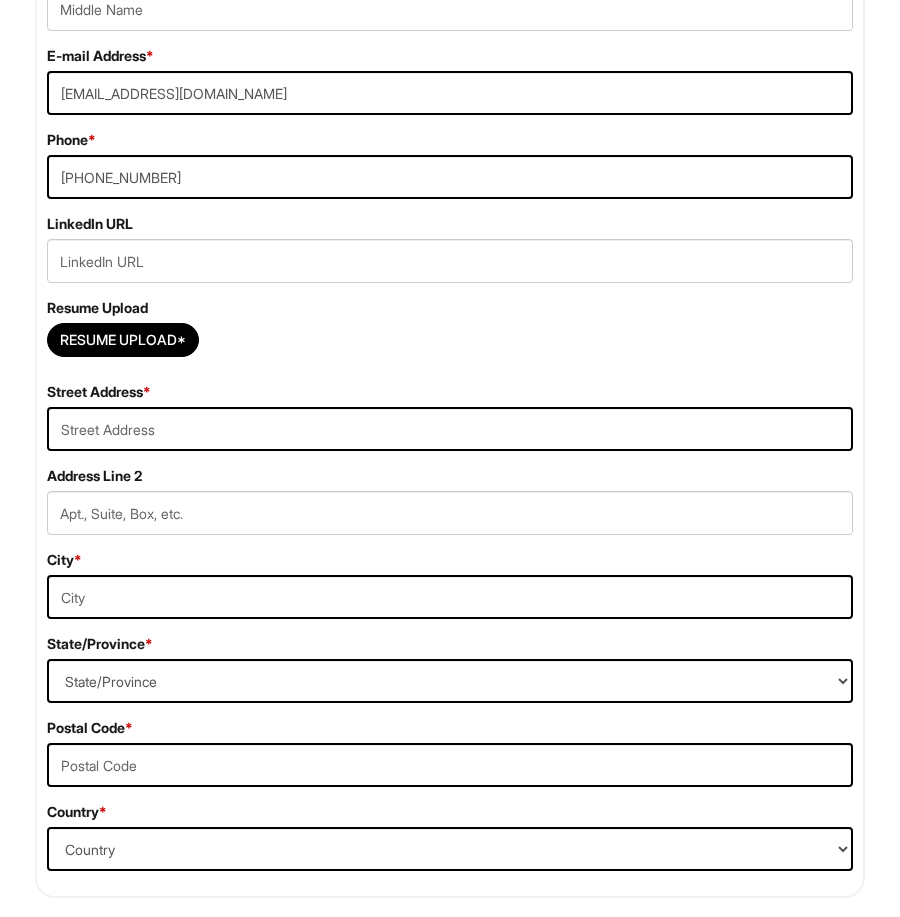 drag, startPoint x: 134, startPoint y: 341, endPoint x: 384, endPoint y: 324, distance: 250.57733 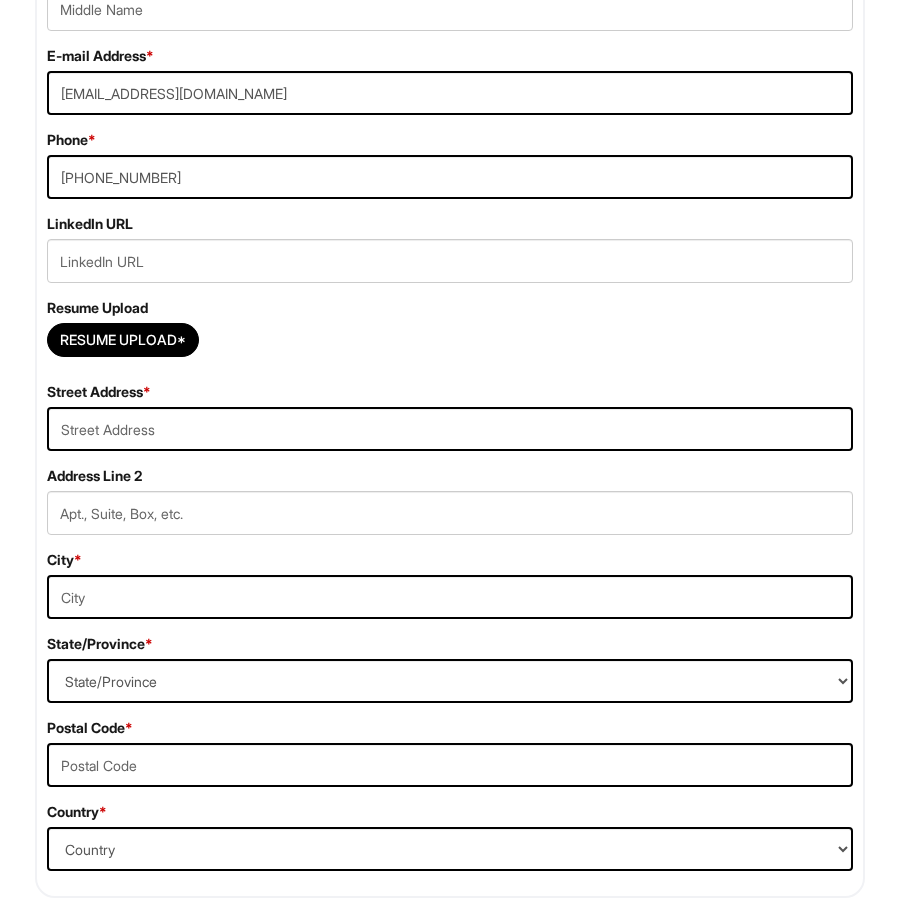 click on "Resume Upload*" at bounding box center (450, 345) 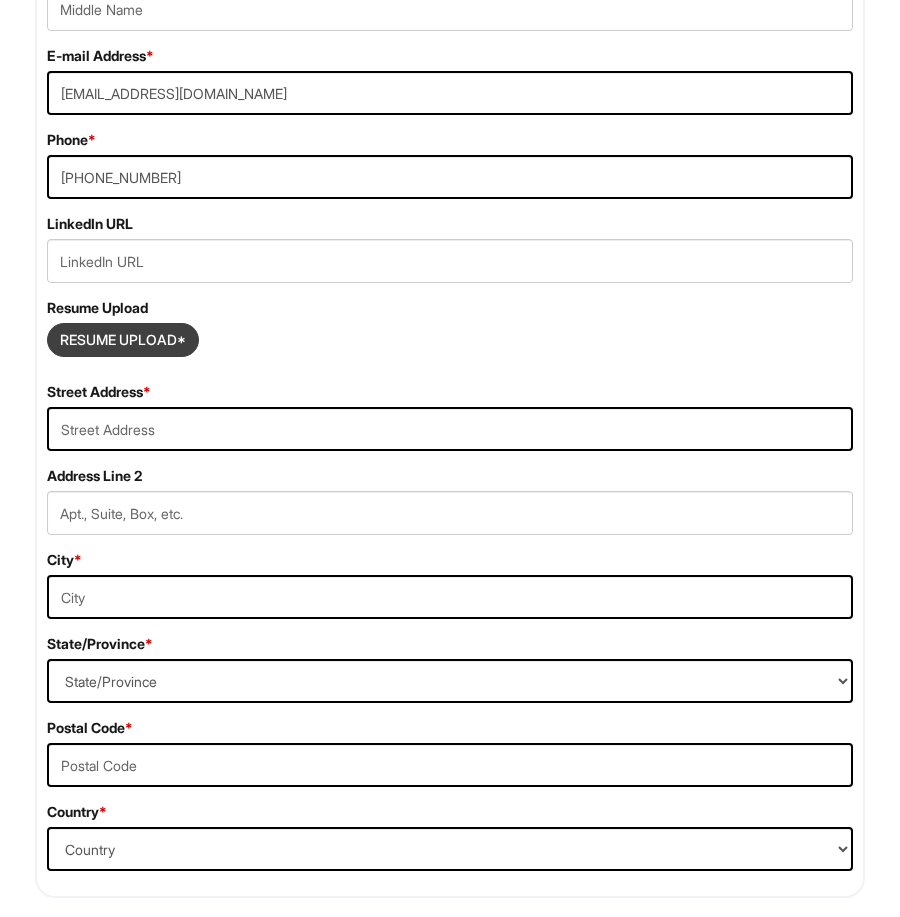 click at bounding box center [123, 340] 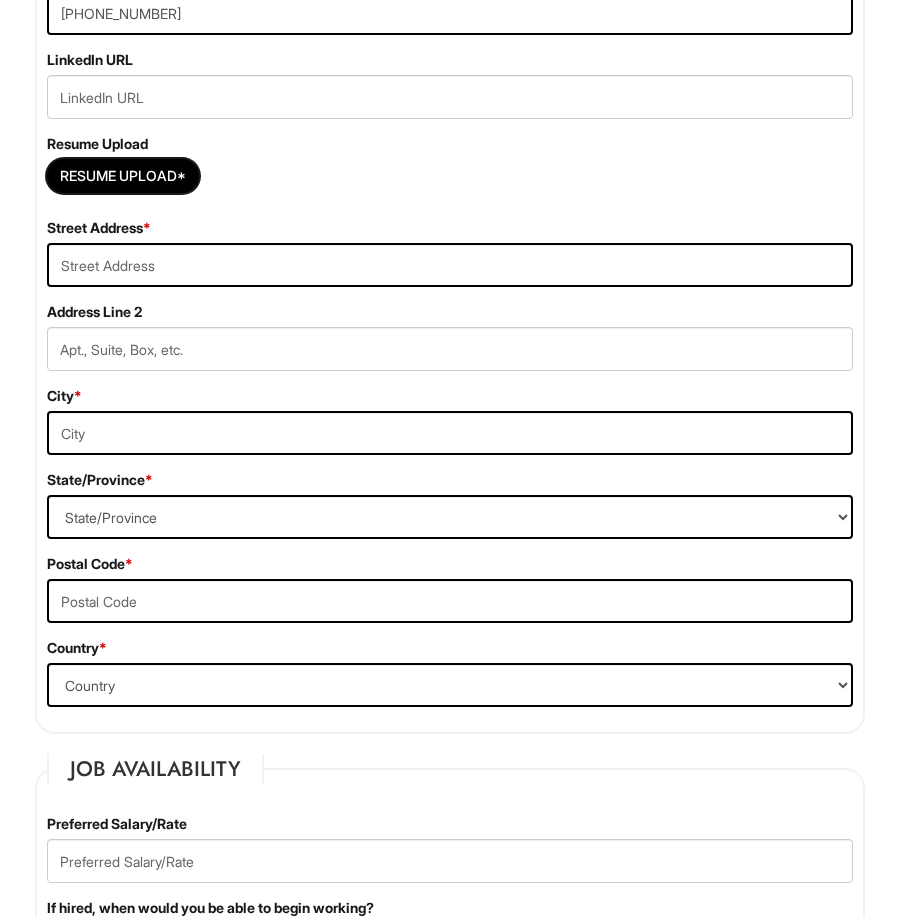 scroll, scrollTop: 879, scrollLeft: 0, axis: vertical 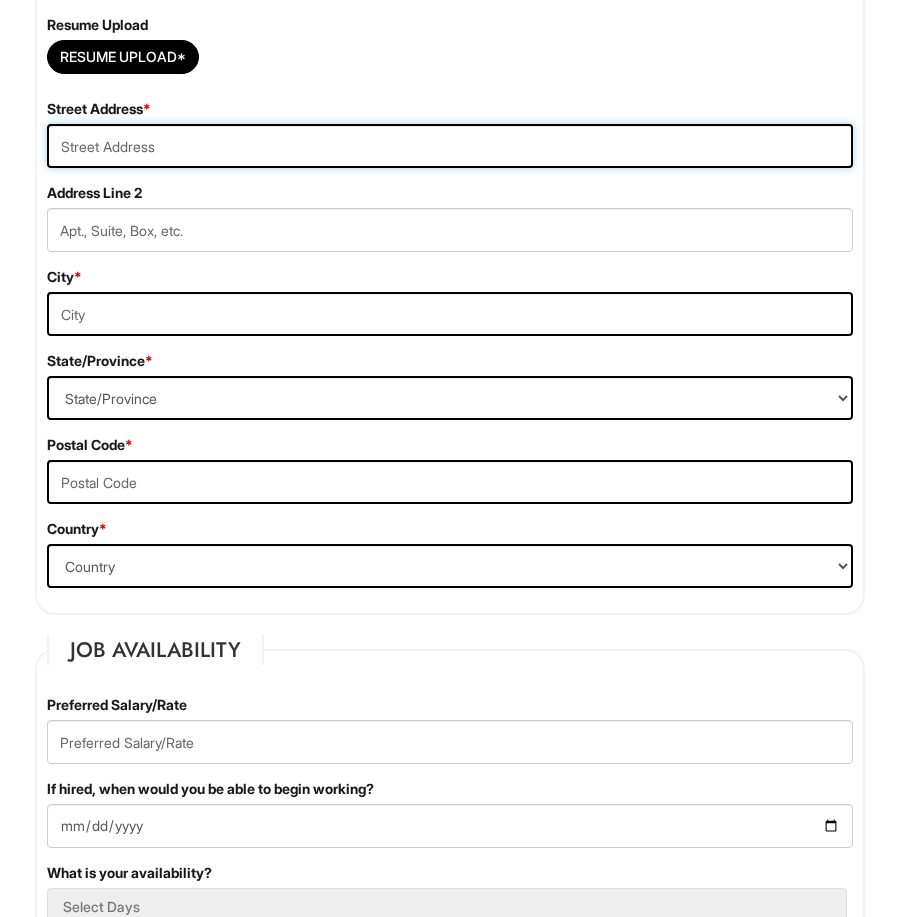 click at bounding box center [450, 146] 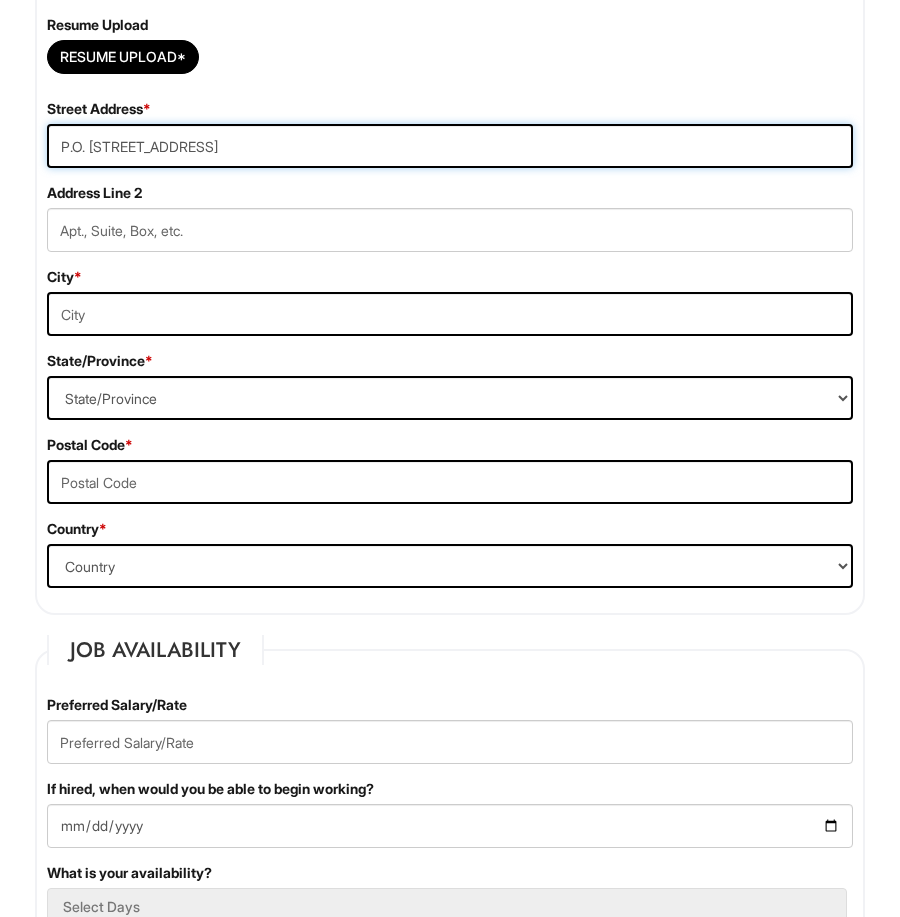 type on "P.O. [STREET_ADDRESS]" 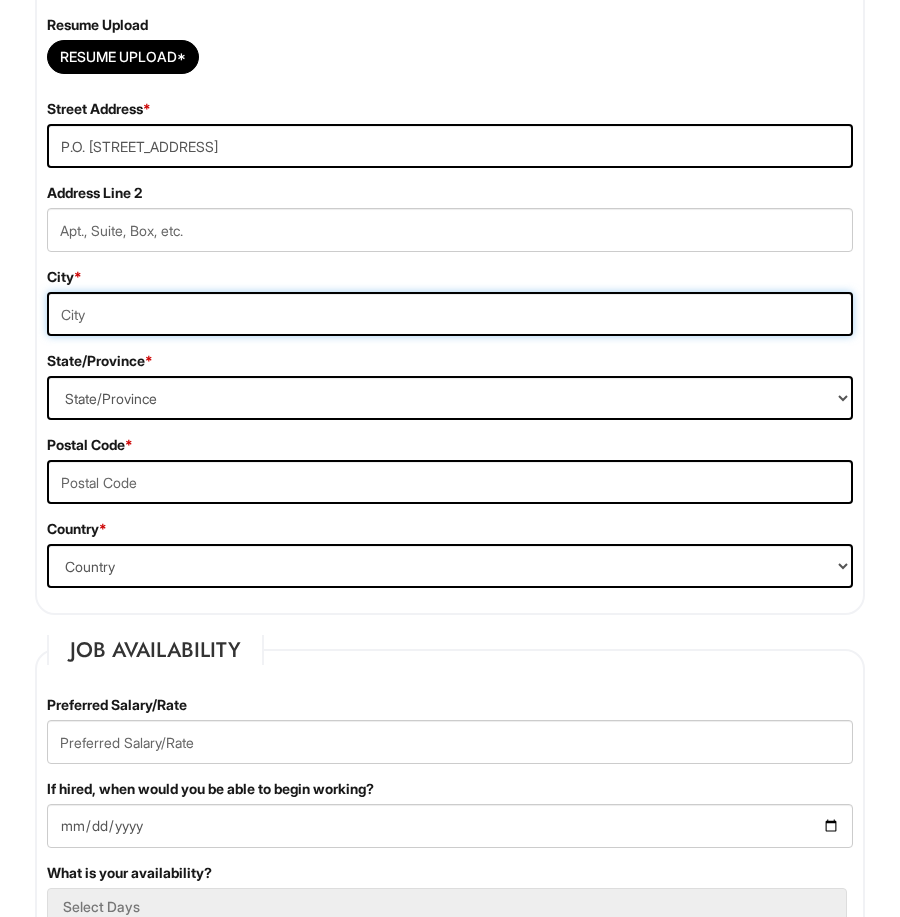 drag, startPoint x: 119, startPoint y: 320, endPoint x: 636, endPoint y: 472, distance: 538.8812 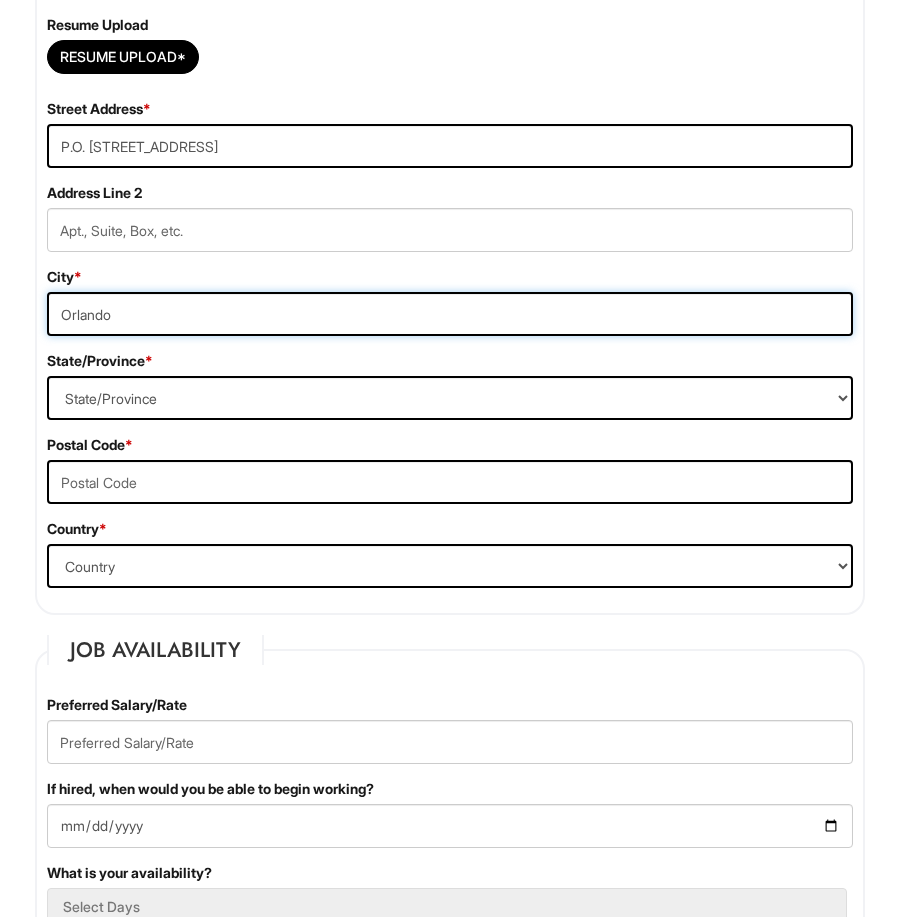 type on "Orlando" 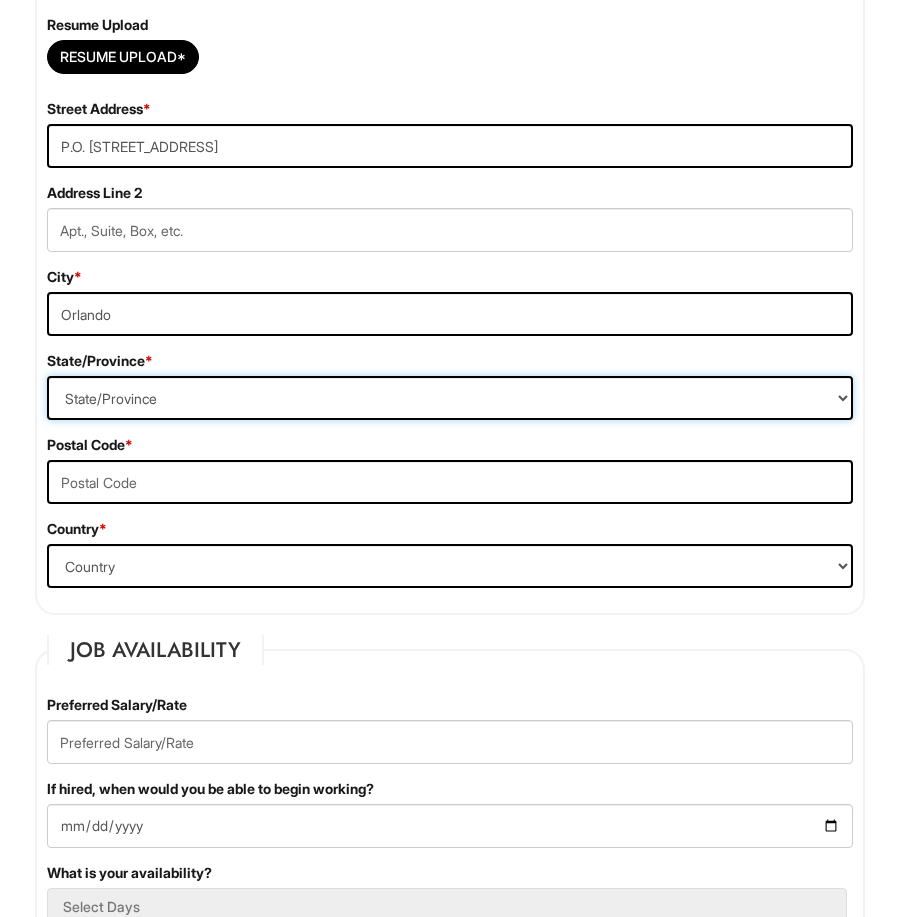 click on "State/Province [US_STATE] [US_STATE] [US_STATE] [US_STATE] [US_STATE] [US_STATE] [US_STATE] [US_STATE] [US_STATE][GEOGRAPHIC_DATA] [US_STATE] [US_STATE] [US_STATE] [US_STATE] [US_STATE] [US_STATE] [US_STATE] [US_STATE] [US_STATE] [US_STATE] [US_STATE] [US_STATE] [US_STATE] [US_STATE] [US_STATE] [US_STATE] [US_STATE] [US_STATE] [US_STATE] [US_STATE] [US_STATE] [US_STATE] [US_STATE] [US_STATE] [US_STATE] [US_STATE] [US_STATE] [US_STATE] [US_STATE] [US_STATE] [US_STATE] [US_STATE] [US_STATE] [US_STATE] [US_STATE] [US_STATE] [US_STATE] [US_STATE][PERSON_NAME][US_STATE] [US_STATE][PERSON_NAME] [US_STATE] [US_STATE] [GEOGRAPHIC_DATA]-[GEOGRAPHIC_DATA] [GEOGRAPHIC_DATA]-[GEOGRAPHIC_DATA] [GEOGRAPHIC_DATA]-[GEOGRAPHIC_DATA] [GEOGRAPHIC_DATA]-[GEOGRAPHIC_DATA] [GEOGRAPHIC_DATA]-[GEOGRAPHIC_DATA] [GEOGRAPHIC_DATA]-[GEOGRAPHIC_DATA] [GEOGRAPHIC_DATA]-NORTHWEST TERRITORIES [GEOGRAPHIC_DATA]-[GEOGRAPHIC_DATA] [GEOGRAPHIC_DATA]-[GEOGRAPHIC_DATA] [GEOGRAPHIC_DATA]-[PERSON_NAME][GEOGRAPHIC_DATA] [GEOGRAPHIC_DATA]-[GEOGRAPHIC_DATA] [GEOGRAPHIC_DATA]-[GEOGRAPHIC_DATA] [GEOGRAPHIC_DATA]-[GEOGRAPHIC_DATA] TERRITORY [GEOGRAPHIC_DATA]-[US_STATE] [GEOGRAPHIC_DATA]-[US_STATE][GEOGRAPHIC_DATA] [GEOGRAPHIC_DATA]-[US_STATE] [GEOGRAPHIC_DATA]-[PERSON_NAME][US_STATE] [GEOGRAPHIC_DATA]-[US_STATE] [GEOGRAPHIC_DATA]-[US_STATE] [GEOGRAPHIC_DATA]-[US_STATE]" at bounding box center (450, 398) 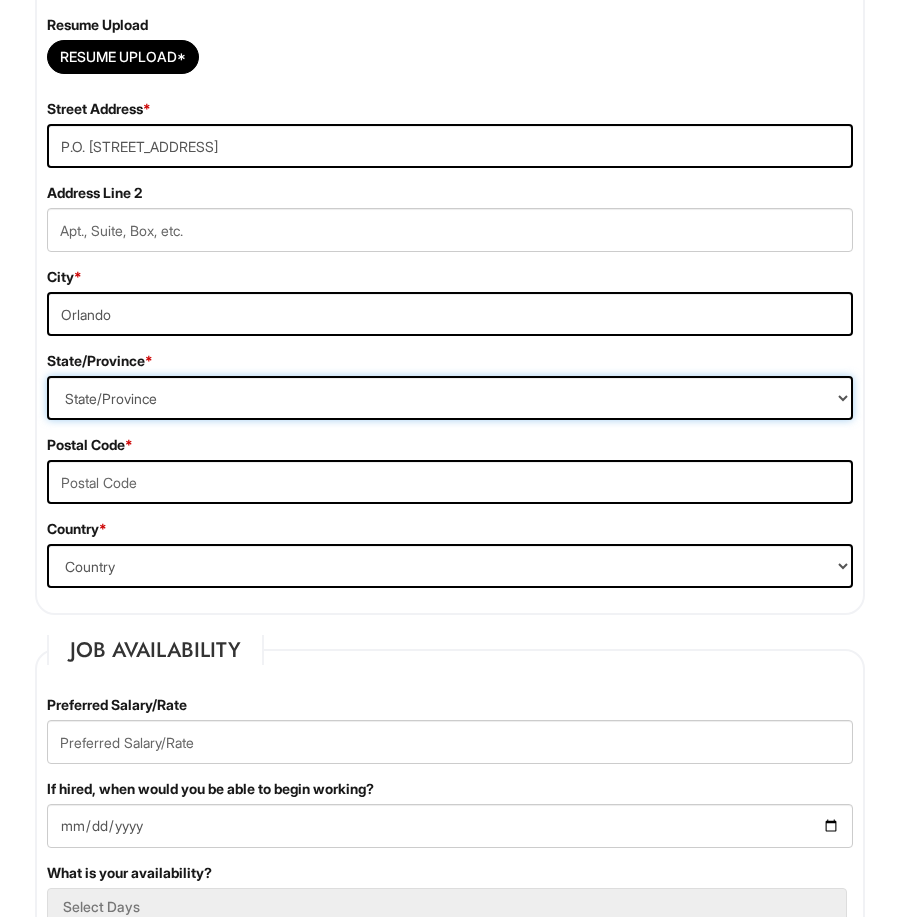 select on "FL" 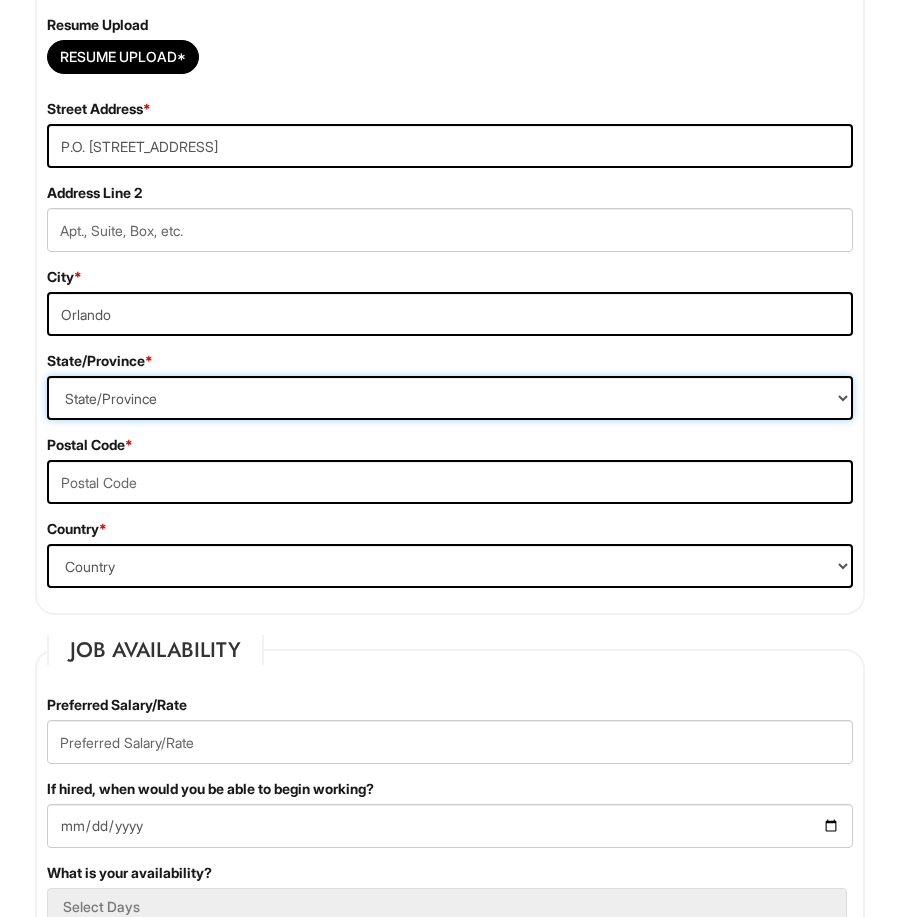 click on "State/Province [US_STATE] [US_STATE] [US_STATE] [US_STATE] [US_STATE] [US_STATE] [US_STATE] [US_STATE] [US_STATE][GEOGRAPHIC_DATA] [US_STATE] [US_STATE] [US_STATE] [US_STATE] [US_STATE] [US_STATE] [US_STATE] [US_STATE] [US_STATE] [US_STATE] [US_STATE] [US_STATE] [US_STATE] [US_STATE] [US_STATE] [US_STATE] [US_STATE] [US_STATE] [US_STATE] [US_STATE] [US_STATE] [US_STATE] [US_STATE] [US_STATE] [US_STATE] [US_STATE] [US_STATE] [US_STATE] [US_STATE] [US_STATE] [US_STATE] [US_STATE] [US_STATE] [US_STATE] [US_STATE] [US_STATE] [US_STATE] [US_STATE][PERSON_NAME][US_STATE] [US_STATE][PERSON_NAME] [US_STATE] [US_STATE] [GEOGRAPHIC_DATA]-[GEOGRAPHIC_DATA] [GEOGRAPHIC_DATA]-[GEOGRAPHIC_DATA] [GEOGRAPHIC_DATA]-[GEOGRAPHIC_DATA] [GEOGRAPHIC_DATA]-[GEOGRAPHIC_DATA] [GEOGRAPHIC_DATA]-[GEOGRAPHIC_DATA] [GEOGRAPHIC_DATA]-[GEOGRAPHIC_DATA] [GEOGRAPHIC_DATA]-NORTHWEST TERRITORIES [GEOGRAPHIC_DATA]-[GEOGRAPHIC_DATA] [GEOGRAPHIC_DATA]-[GEOGRAPHIC_DATA] [GEOGRAPHIC_DATA]-[PERSON_NAME][GEOGRAPHIC_DATA] [GEOGRAPHIC_DATA]-[GEOGRAPHIC_DATA] [GEOGRAPHIC_DATA]-[GEOGRAPHIC_DATA] [GEOGRAPHIC_DATA]-[GEOGRAPHIC_DATA] TERRITORY [GEOGRAPHIC_DATA]-[US_STATE] [GEOGRAPHIC_DATA]-[US_STATE][GEOGRAPHIC_DATA] [GEOGRAPHIC_DATA]-[US_STATE] [GEOGRAPHIC_DATA]-[PERSON_NAME][US_STATE] [GEOGRAPHIC_DATA]-[US_STATE] [GEOGRAPHIC_DATA]-[US_STATE] [GEOGRAPHIC_DATA]-[US_STATE]" at bounding box center [450, 398] 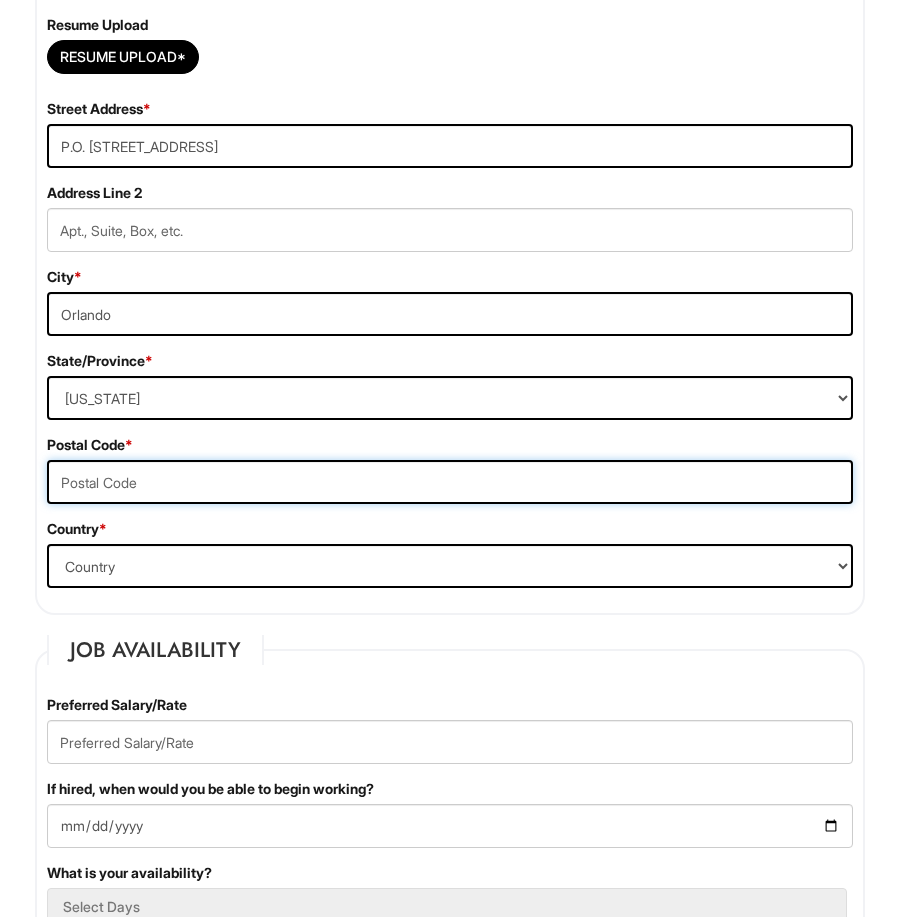 click at bounding box center [450, 482] 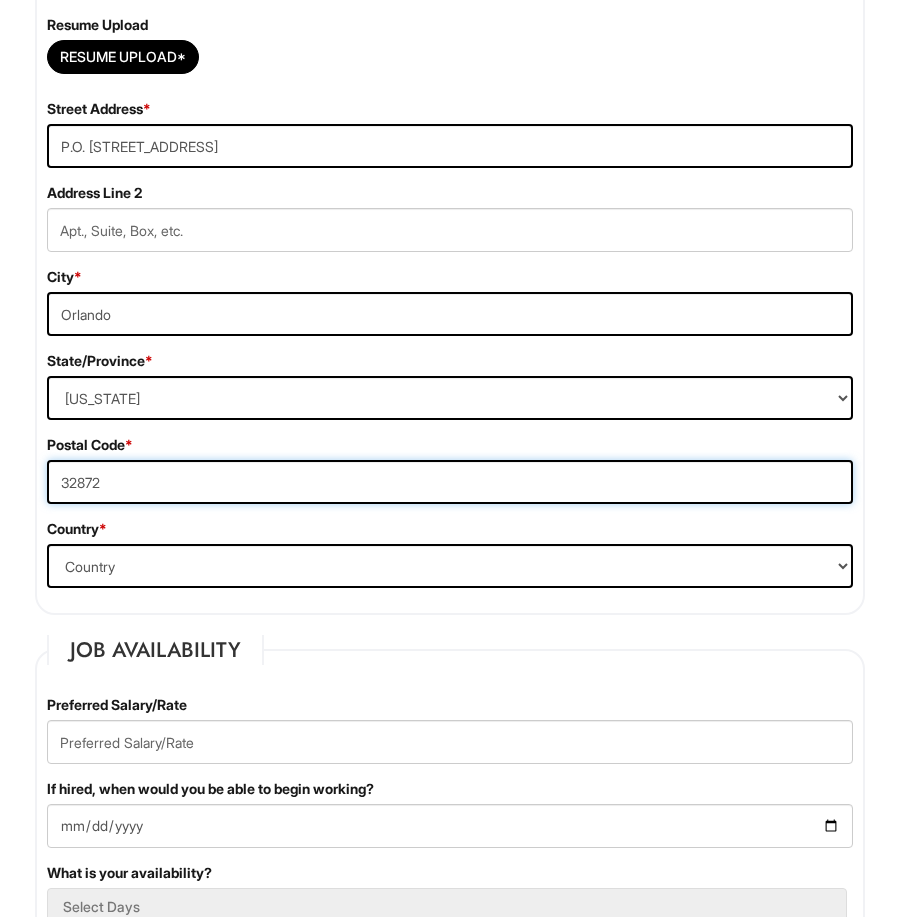 type on "32872" 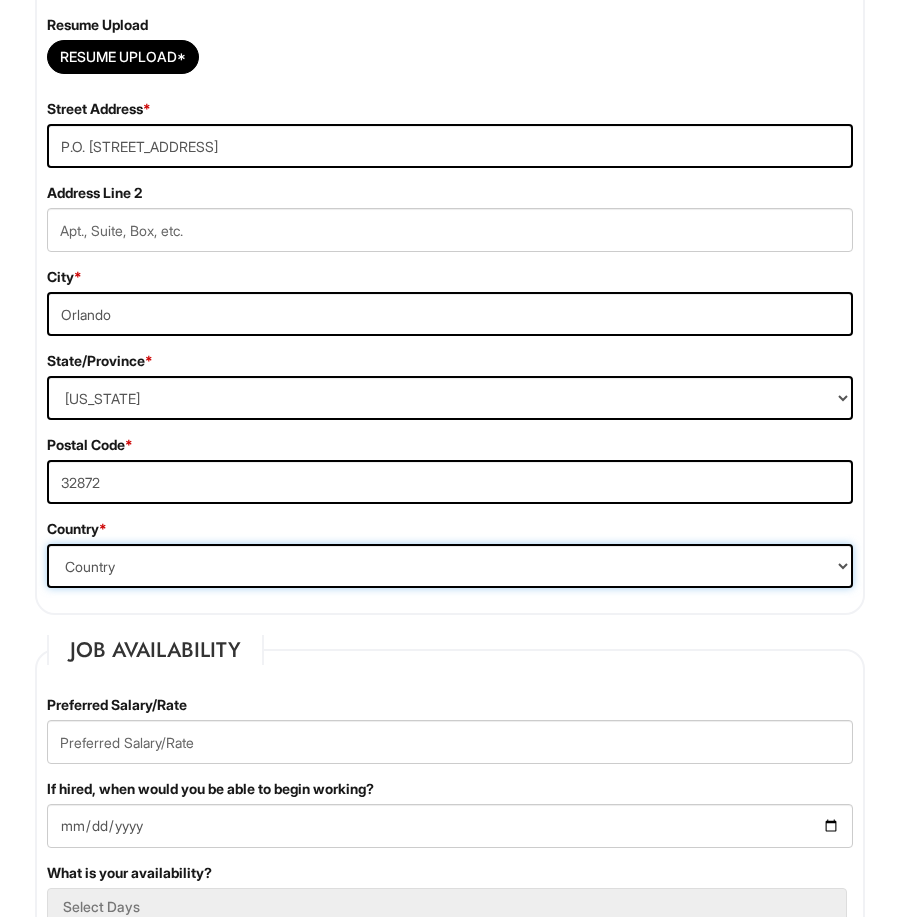 click on "Country [GEOGRAPHIC_DATA] [GEOGRAPHIC_DATA] [GEOGRAPHIC_DATA] [US_STATE] [GEOGRAPHIC_DATA] [GEOGRAPHIC_DATA] [GEOGRAPHIC_DATA] [GEOGRAPHIC_DATA] [GEOGRAPHIC_DATA] [GEOGRAPHIC_DATA] [GEOGRAPHIC_DATA] [GEOGRAPHIC_DATA] [GEOGRAPHIC_DATA] [GEOGRAPHIC_DATA] [GEOGRAPHIC_DATA] [GEOGRAPHIC_DATA] [GEOGRAPHIC_DATA] [GEOGRAPHIC_DATA] [GEOGRAPHIC_DATA] [GEOGRAPHIC_DATA] [GEOGRAPHIC_DATA] [GEOGRAPHIC_DATA] [GEOGRAPHIC_DATA] [GEOGRAPHIC_DATA] [GEOGRAPHIC_DATA] [GEOGRAPHIC_DATA] [GEOGRAPHIC_DATA] [GEOGRAPHIC_DATA] [GEOGRAPHIC_DATA] [GEOGRAPHIC_DATA] [GEOGRAPHIC_DATA] [GEOGRAPHIC_DATA] [GEOGRAPHIC_DATA] [GEOGRAPHIC_DATA] [GEOGRAPHIC_DATA] [GEOGRAPHIC_DATA] [GEOGRAPHIC_DATA] [GEOGRAPHIC_DATA] [GEOGRAPHIC_DATA] [GEOGRAPHIC_DATA] [GEOGRAPHIC_DATA] [GEOGRAPHIC_DATA] [GEOGRAPHIC_DATA] [GEOGRAPHIC_DATA][PERSON_NAME][GEOGRAPHIC_DATA] [GEOGRAPHIC_DATA] [GEOGRAPHIC_DATA] [GEOGRAPHIC_DATA] [GEOGRAPHIC_DATA] [GEOGRAPHIC_DATA] [GEOGRAPHIC_DATA] [GEOGRAPHIC_DATA] [GEOGRAPHIC_DATA] [GEOGRAPHIC_DATA] [GEOGRAPHIC_DATA] [GEOGRAPHIC_DATA] [GEOGRAPHIC_DATA] [GEOGRAPHIC_DATA] [GEOGRAPHIC_DATA] [GEOGRAPHIC_DATA] [GEOGRAPHIC_DATA] [GEOGRAPHIC_DATA][PERSON_NAME][GEOGRAPHIC_DATA] [GEOGRAPHIC_DATA] [GEOGRAPHIC_DATA] [GEOGRAPHIC_DATA] [GEOGRAPHIC_DATA] [DATE][GEOGRAPHIC_DATA] [GEOGRAPHIC_DATA] [GEOGRAPHIC_DATA] [GEOGRAPHIC_DATA] [GEOGRAPHIC_DATA] (Mobile Satellite service) [GEOGRAPHIC_DATA] (Mobile Satellite service) [GEOGRAPHIC_DATA] [GEOGRAPHIC_DATA] [GEOGRAPHIC_DATA] [GEOGRAPHIC_DATA] [GEOGRAPHIC_DATA] [GEOGRAPHIC_DATA] ([GEOGRAPHIC_DATA]) [GEOGRAPHIC_DATA] [GEOGRAPHIC_DATA] [GEOGRAPHIC_DATA] [GEOGRAPHIC_DATA] [GEOGRAPHIC_DATA] [GEOGRAPHIC_DATA] [GEOGRAPHIC_DATA] [GEOGRAPHIC_DATA] [GEOGRAPHIC_DATA] [GEOGRAPHIC_DATA] [GEOGRAPHIC_DATA] [US_STATE]" at bounding box center (450, 566) 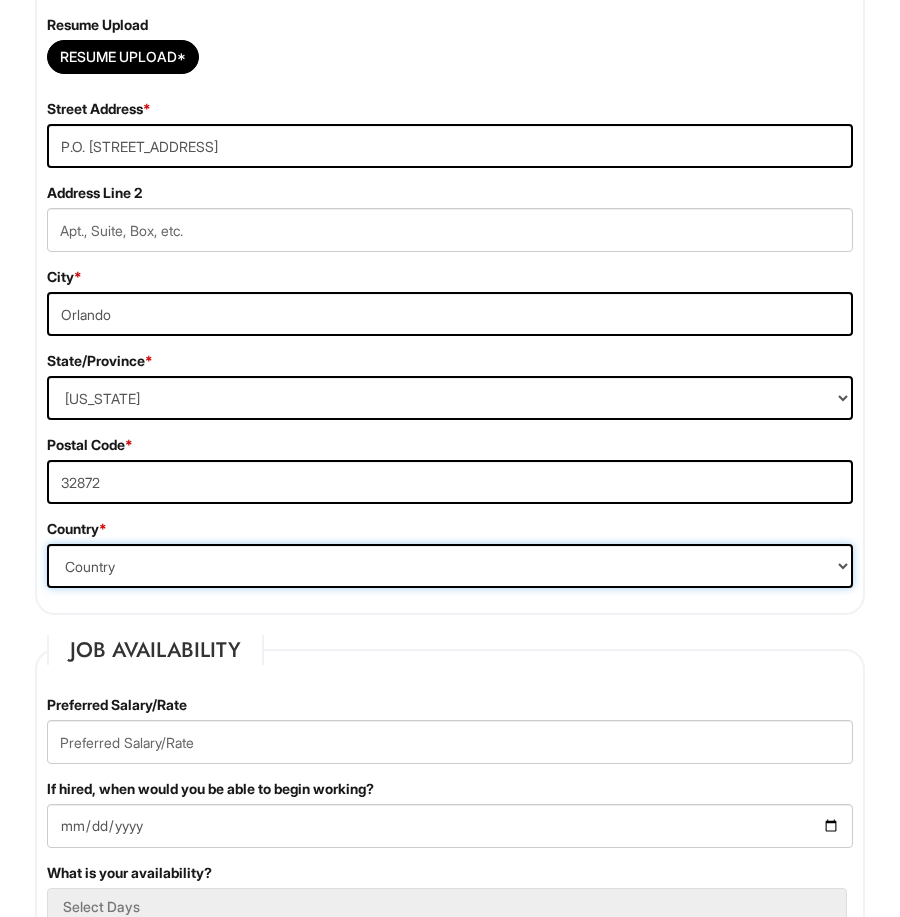 select on "[GEOGRAPHIC_DATA]" 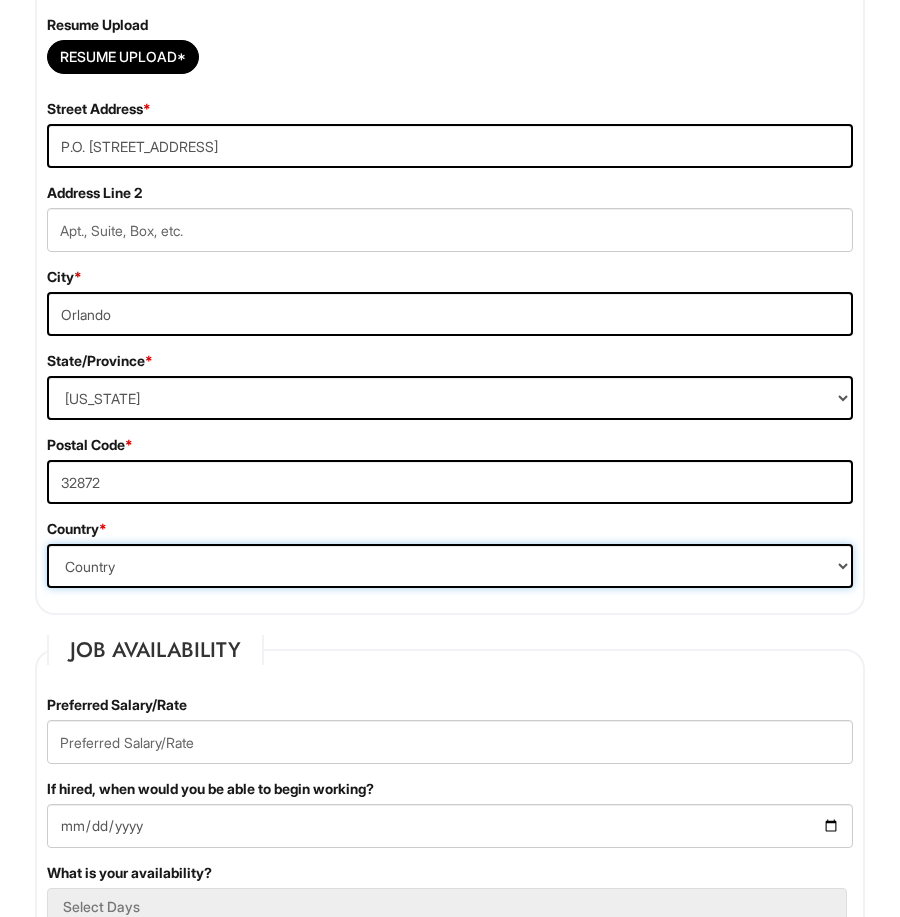 click on "Country [GEOGRAPHIC_DATA] [GEOGRAPHIC_DATA] [GEOGRAPHIC_DATA] [US_STATE] [GEOGRAPHIC_DATA] [GEOGRAPHIC_DATA] [GEOGRAPHIC_DATA] [GEOGRAPHIC_DATA] [GEOGRAPHIC_DATA] [GEOGRAPHIC_DATA] [GEOGRAPHIC_DATA] [GEOGRAPHIC_DATA] [GEOGRAPHIC_DATA] [GEOGRAPHIC_DATA] [GEOGRAPHIC_DATA] [GEOGRAPHIC_DATA] [GEOGRAPHIC_DATA] [GEOGRAPHIC_DATA] [GEOGRAPHIC_DATA] [GEOGRAPHIC_DATA] [GEOGRAPHIC_DATA] [GEOGRAPHIC_DATA] [GEOGRAPHIC_DATA] [GEOGRAPHIC_DATA] [GEOGRAPHIC_DATA] [GEOGRAPHIC_DATA] [GEOGRAPHIC_DATA] [GEOGRAPHIC_DATA] [GEOGRAPHIC_DATA] [GEOGRAPHIC_DATA] [GEOGRAPHIC_DATA] [GEOGRAPHIC_DATA] [GEOGRAPHIC_DATA] [GEOGRAPHIC_DATA] [GEOGRAPHIC_DATA] [GEOGRAPHIC_DATA] [GEOGRAPHIC_DATA] [GEOGRAPHIC_DATA] [GEOGRAPHIC_DATA] [GEOGRAPHIC_DATA] [GEOGRAPHIC_DATA] [GEOGRAPHIC_DATA] [GEOGRAPHIC_DATA] [GEOGRAPHIC_DATA][PERSON_NAME][GEOGRAPHIC_DATA] [GEOGRAPHIC_DATA] [GEOGRAPHIC_DATA] [GEOGRAPHIC_DATA] [GEOGRAPHIC_DATA] [GEOGRAPHIC_DATA] [GEOGRAPHIC_DATA] [GEOGRAPHIC_DATA] [GEOGRAPHIC_DATA] [GEOGRAPHIC_DATA] [GEOGRAPHIC_DATA] [GEOGRAPHIC_DATA] [GEOGRAPHIC_DATA] [GEOGRAPHIC_DATA] [GEOGRAPHIC_DATA] [GEOGRAPHIC_DATA] [GEOGRAPHIC_DATA] [GEOGRAPHIC_DATA][PERSON_NAME][GEOGRAPHIC_DATA] [GEOGRAPHIC_DATA] [GEOGRAPHIC_DATA] [GEOGRAPHIC_DATA] [GEOGRAPHIC_DATA] [DATE][GEOGRAPHIC_DATA] [GEOGRAPHIC_DATA] [GEOGRAPHIC_DATA] [GEOGRAPHIC_DATA] [GEOGRAPHIC_DATA] (Mobile Satellite service) [GEOGRAPHIC_DATA] (Mobile Satellite service) [GEOGRAPHIC_DATA] [GEOGRAPHIC_DATA] [GEOGRAPHIC_DATA] [GEOGRAPHIC_DATA] [GEOGRAPHIC_DATA] [GEOGRAPHIC_DATA] ([GEOGRAPHIC_DATA]) [GEOGRAPHIC_DATA] [GEOGRAPHIC_DATA] [GEOGRAPHIC_DATA] [GEOGRAPHIC_DATA] [GEOGRAPHIC_DATA] [GEOGRAPHIC_DATA] [GEOGRAPHIC_DATA] [GEOGRAPHIC_DATA] [GEOGRAPHIC_DATA] [GEOGRAPHIC_DATA] [GEOGRAPHIC_DATA] [US_STATE]" at bounding box center (450, 566) 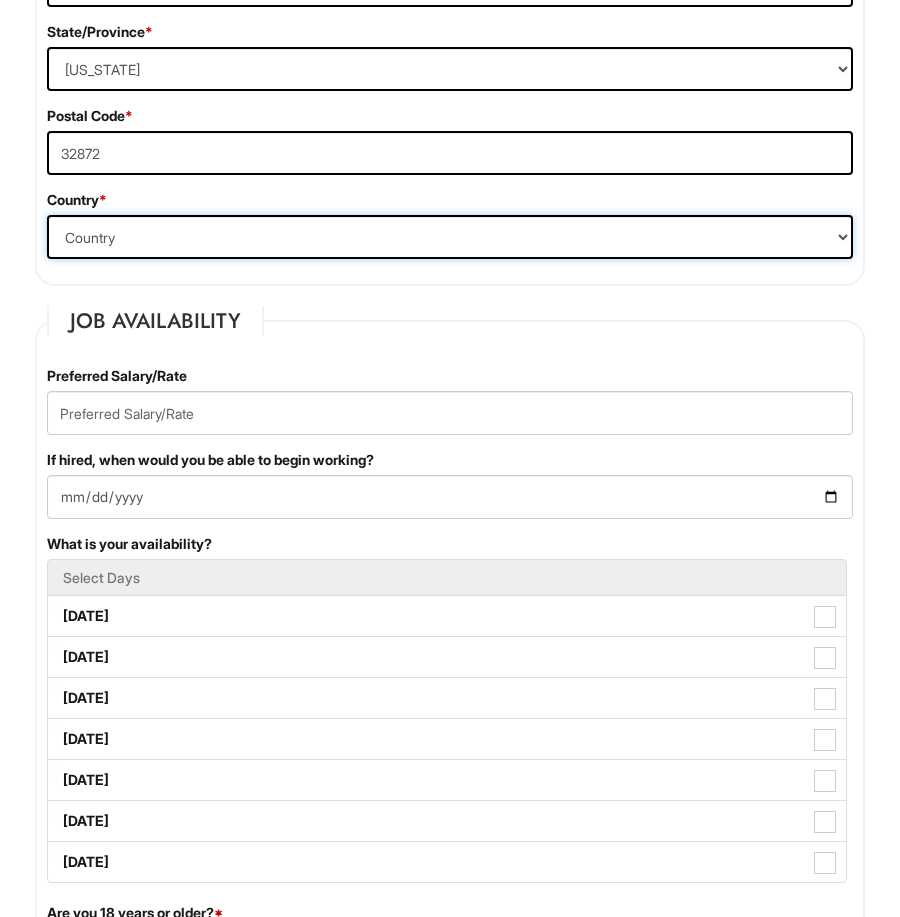 scroll, scrollTop: 1253, scrollLeft: 0, axis: vertical 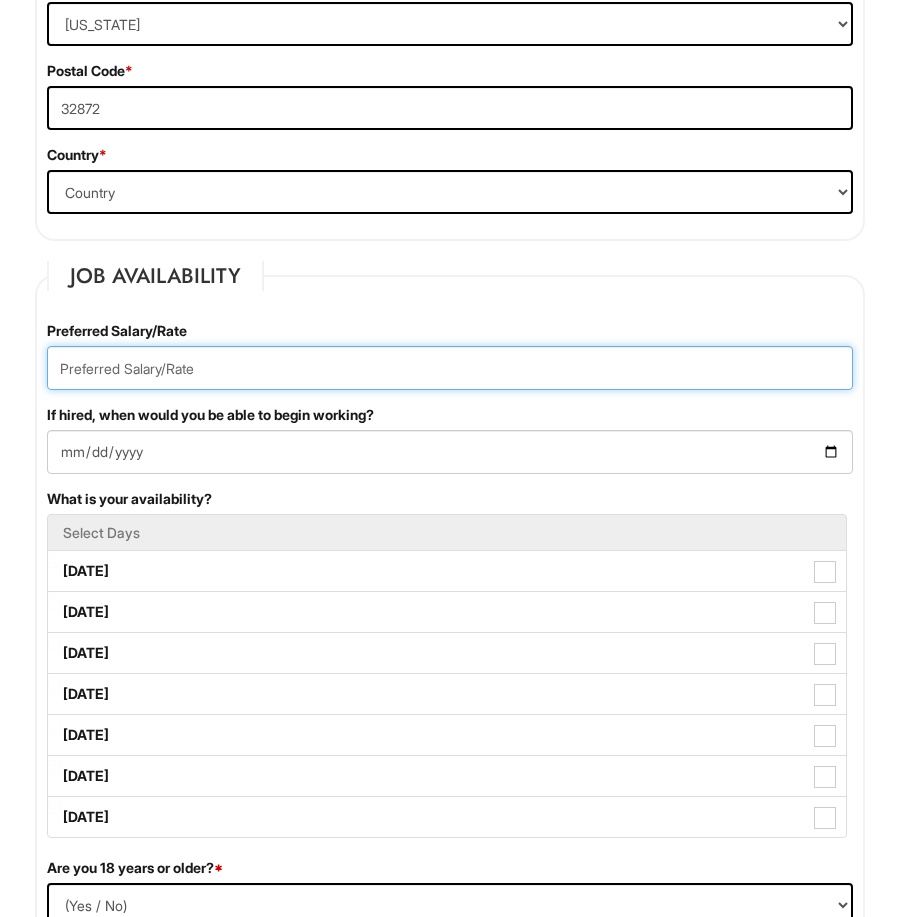 click at bounding box center (450, 368) 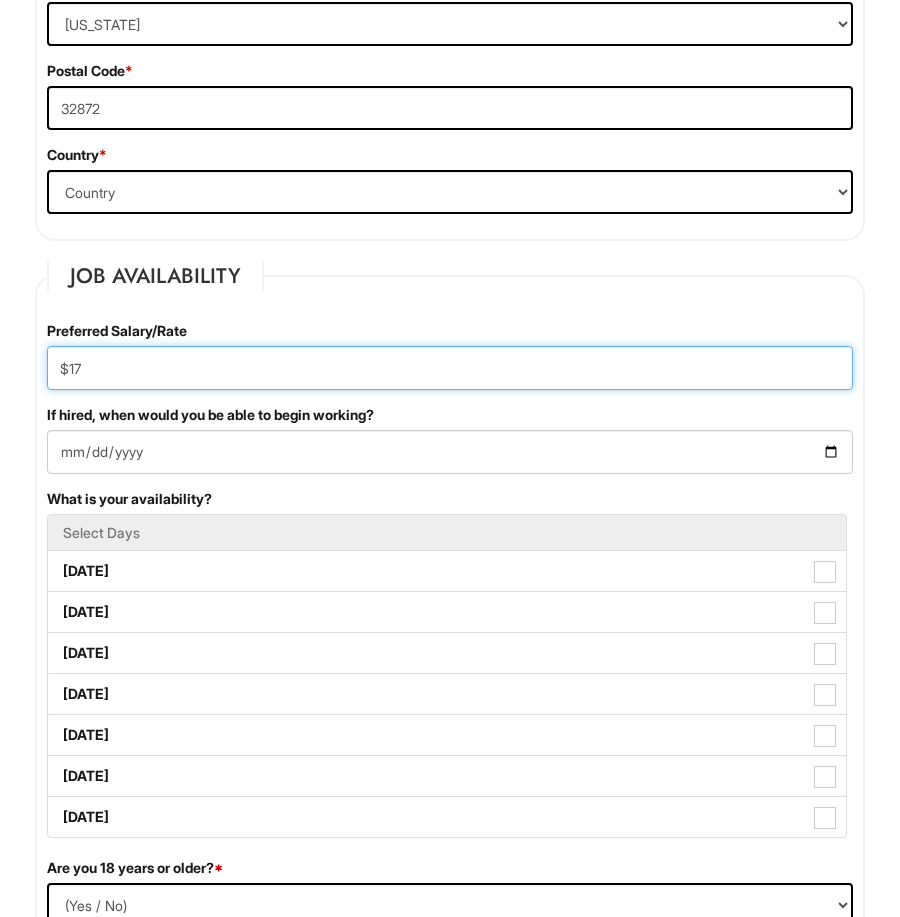 type on "$17" 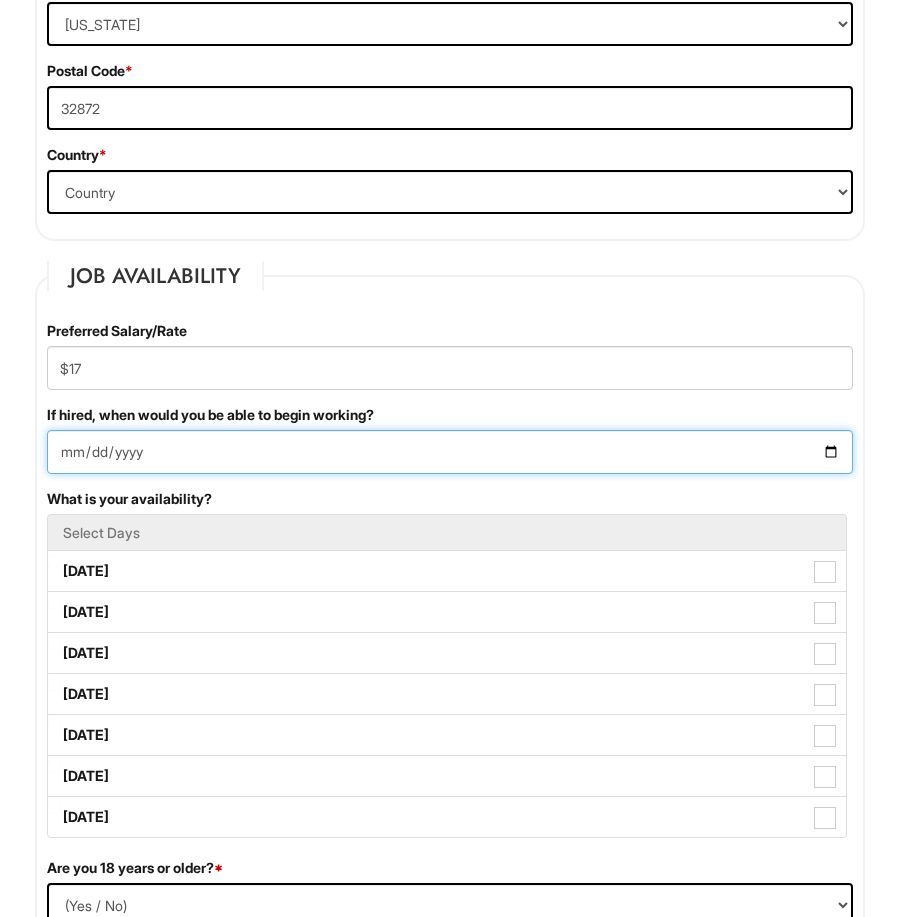 click on "If hired, when would you be able to begin working?" at bounding box center [450, 452] 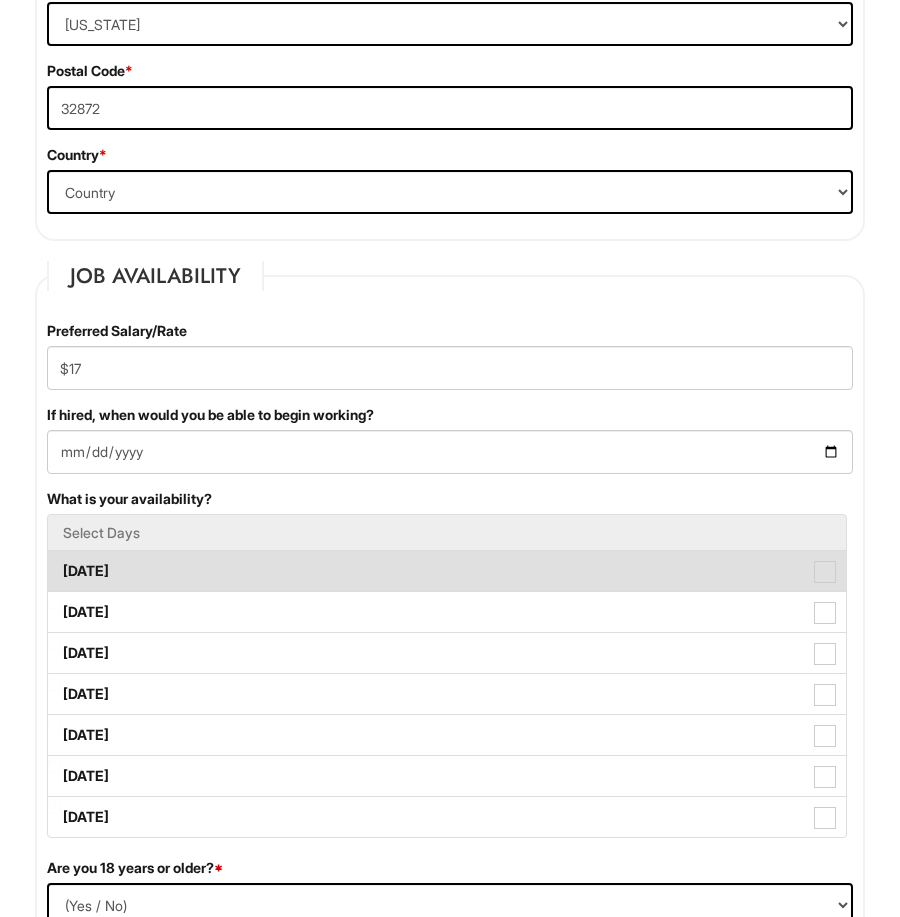 click on "[DATE]" at bounding box center (447, 571) 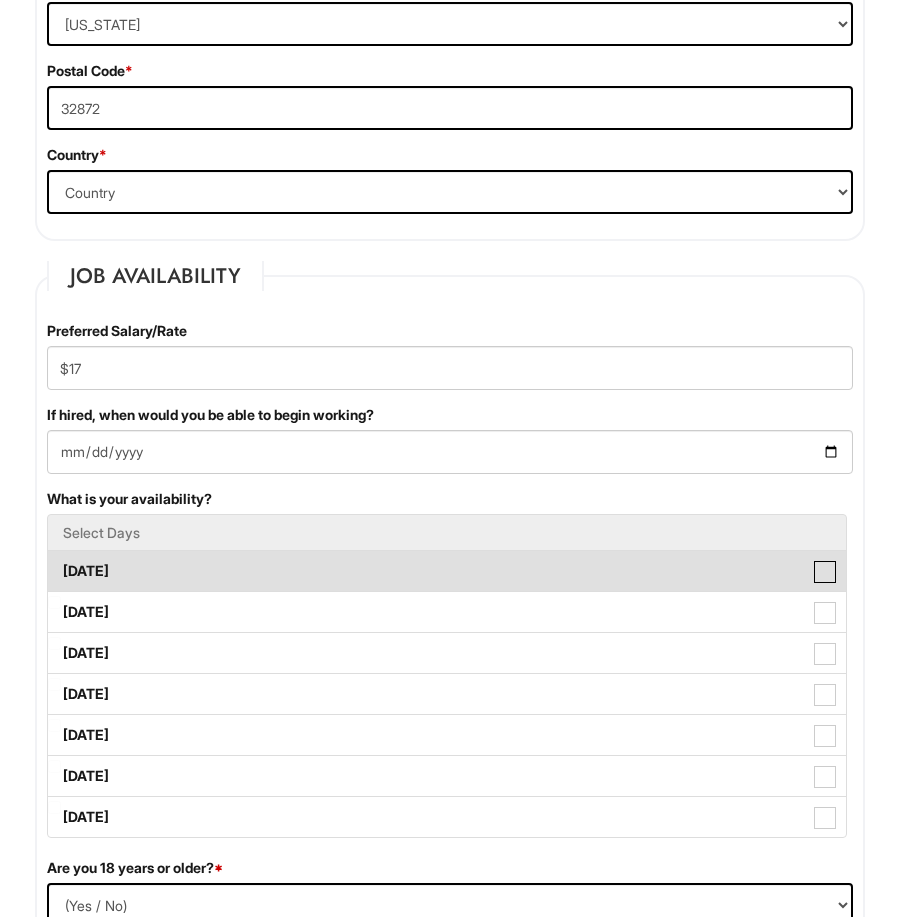 click on "[DATE]" at bounding box center (54, 561) 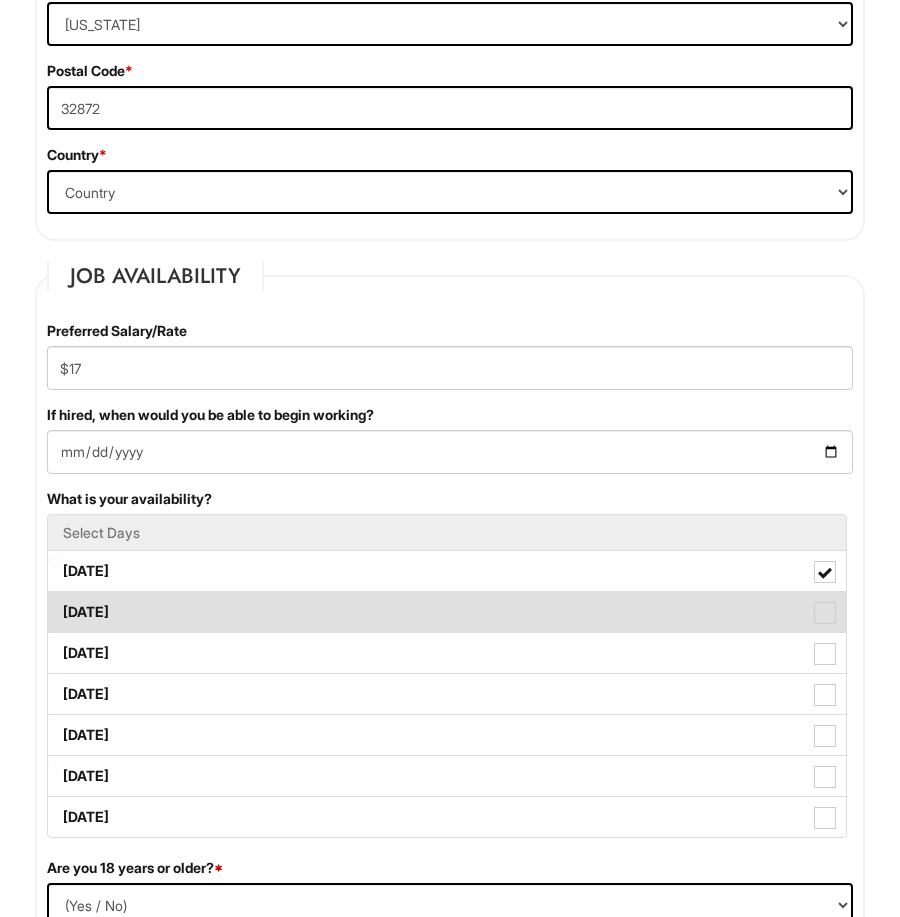 click on "[DATE]" at bounding box center [447, 612] 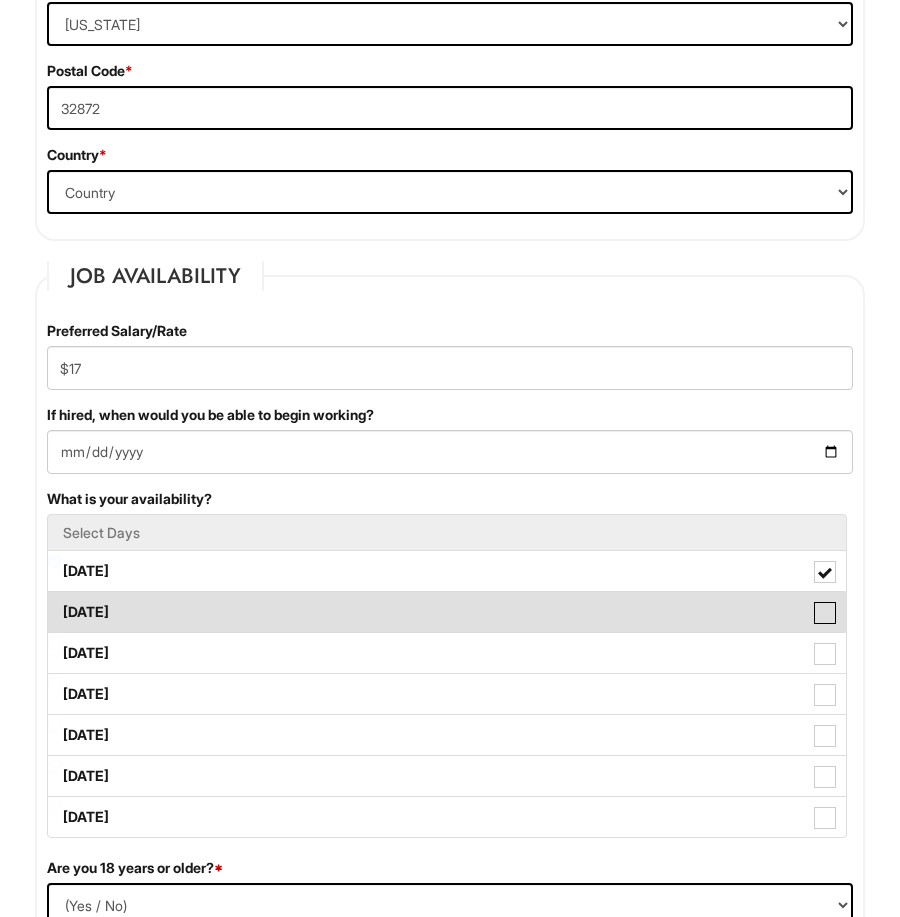 click on "[DATE]" at bounding box center (54, 602) 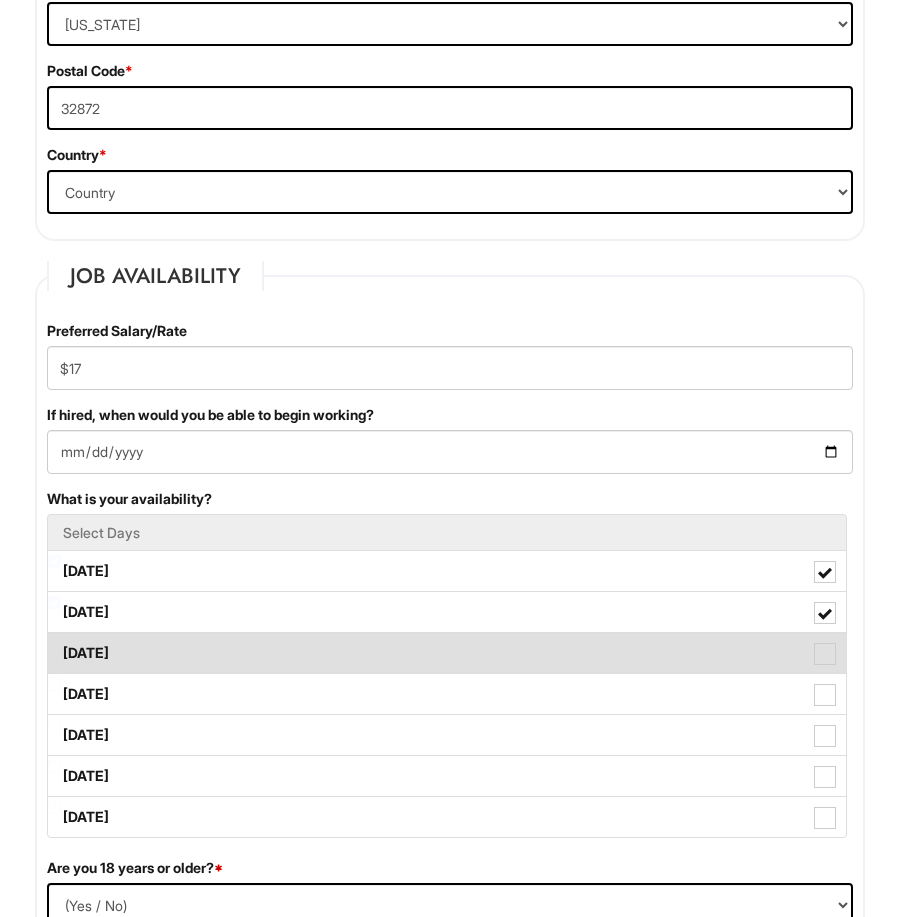 click on "[DATE]" at bounding box center (447, 653) 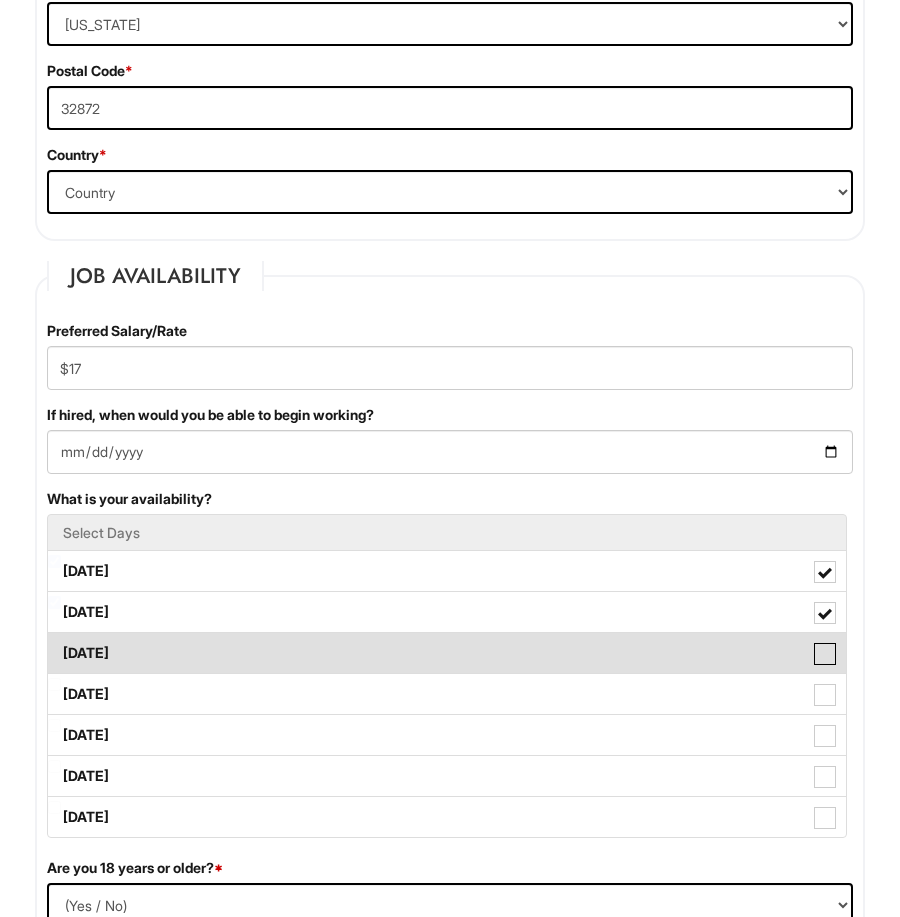 click on "[DATE]" at bounding box center [54, 643] 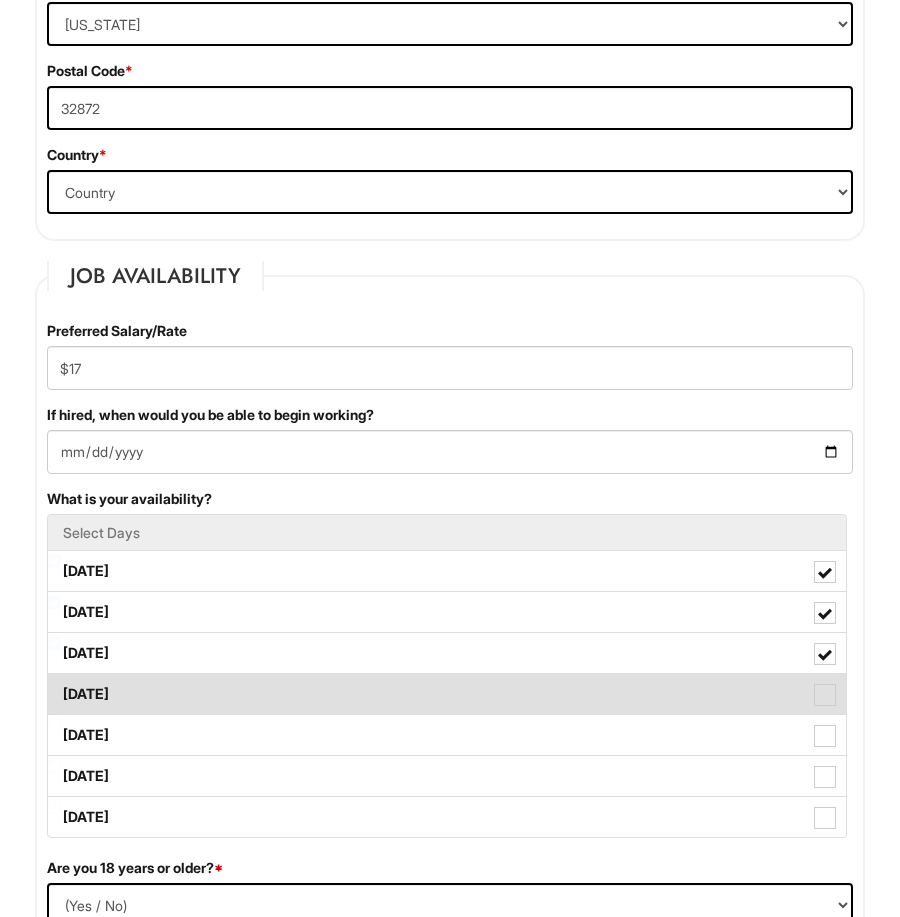 drag, startPoint x: 109, startPoint y: 691, endPoint x: 99, endPoint y: 719, distance: 29.732138 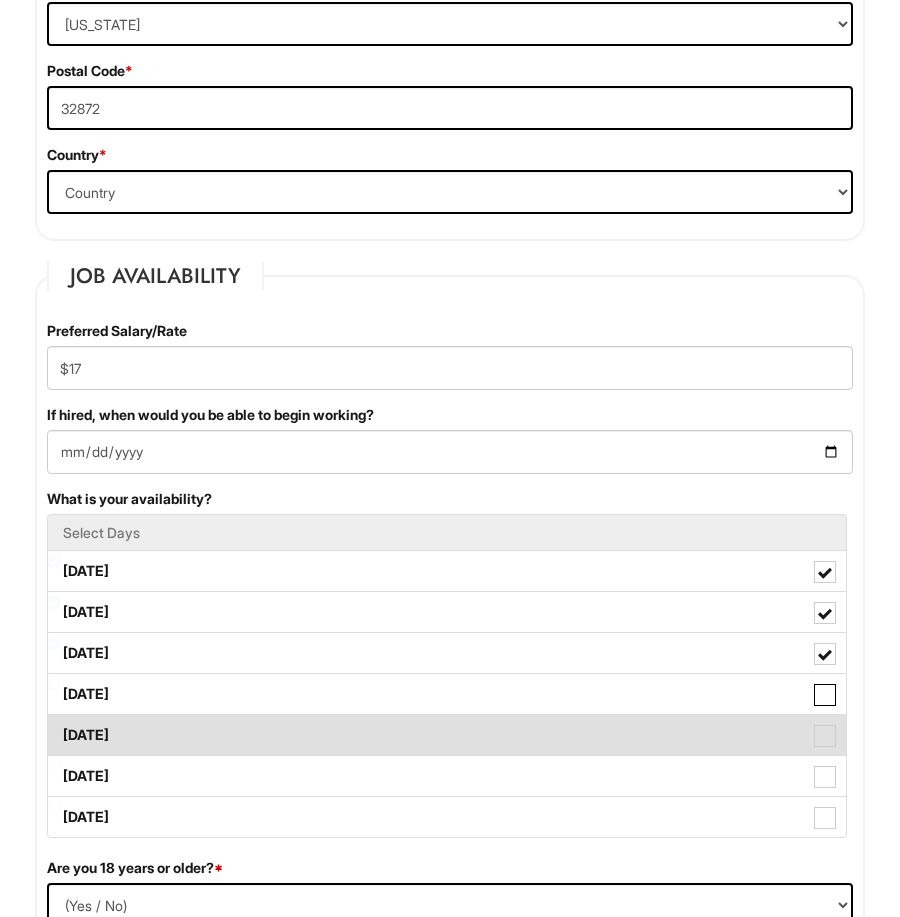 click on "[DATE]" at bounding box center [54, 684] 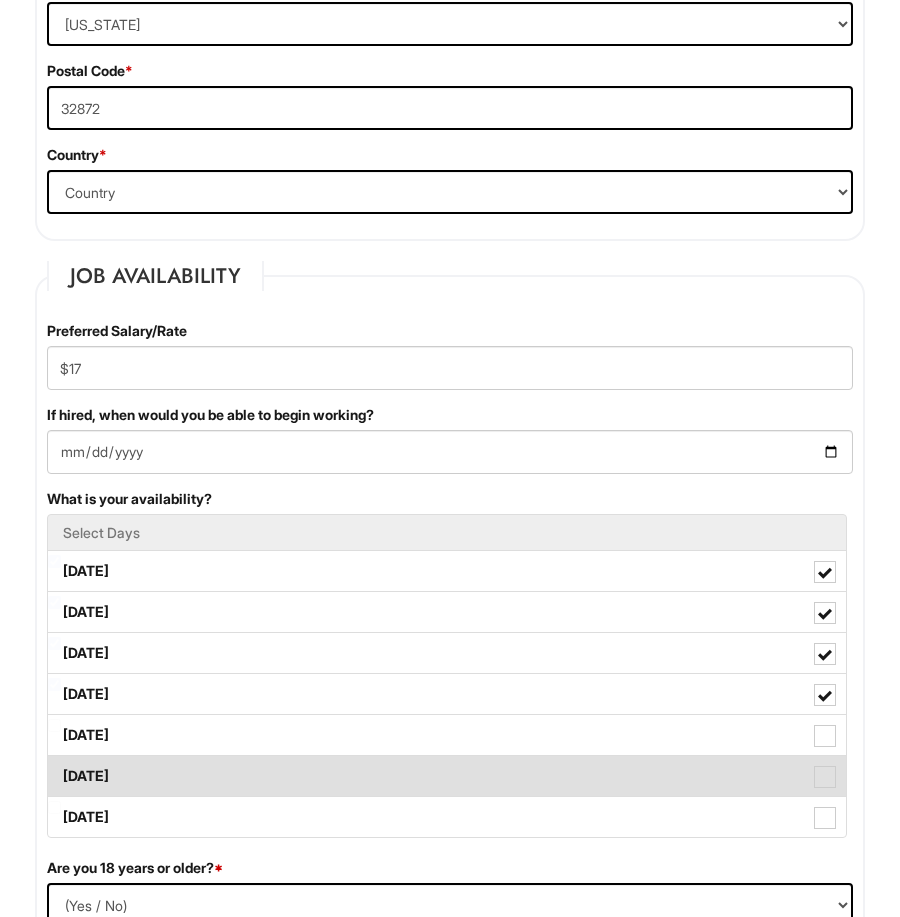 drag, startPoint x: 97, startPoint y: 723, endPoint x: 96, endPoint y: 765, distance: 42.0119 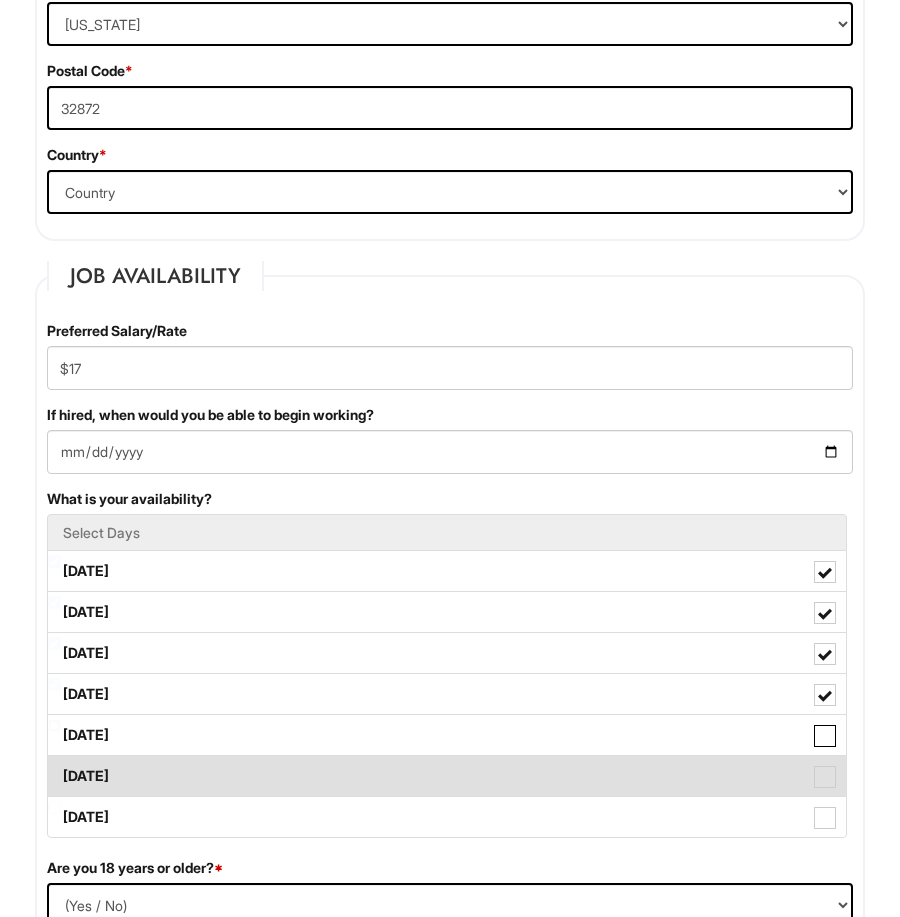 click on "[DATE]" at bounding box center (54, 725) 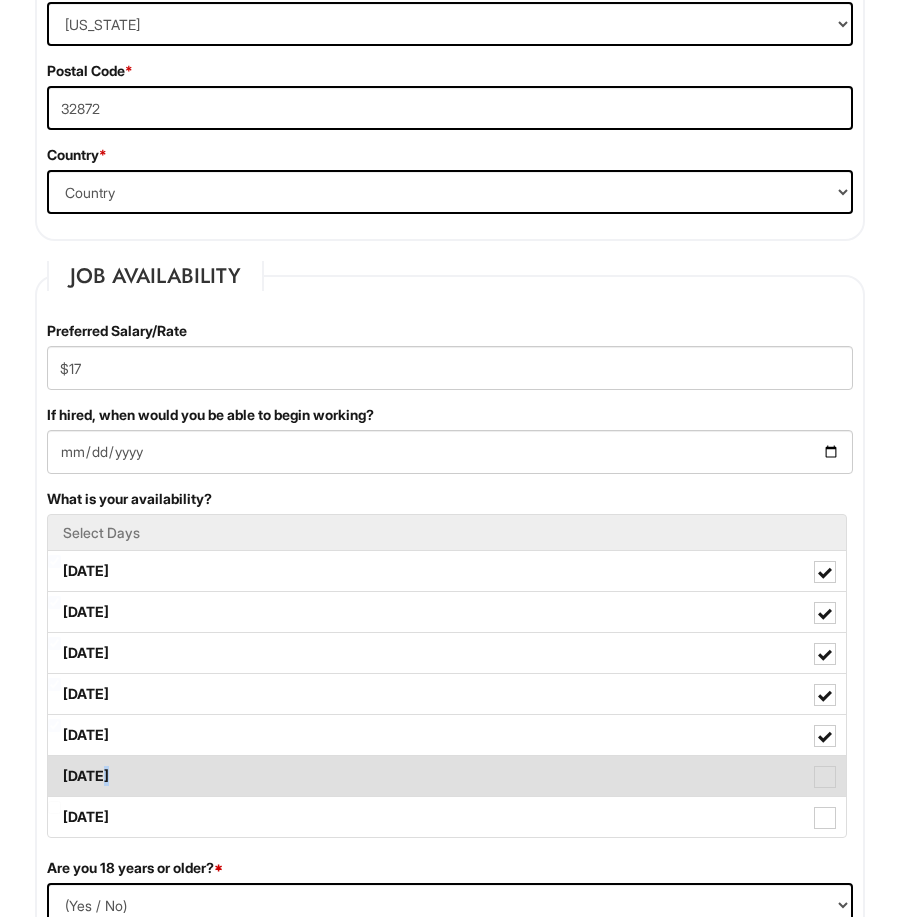 click on "[DATE]" at bounding box center (447, 776) 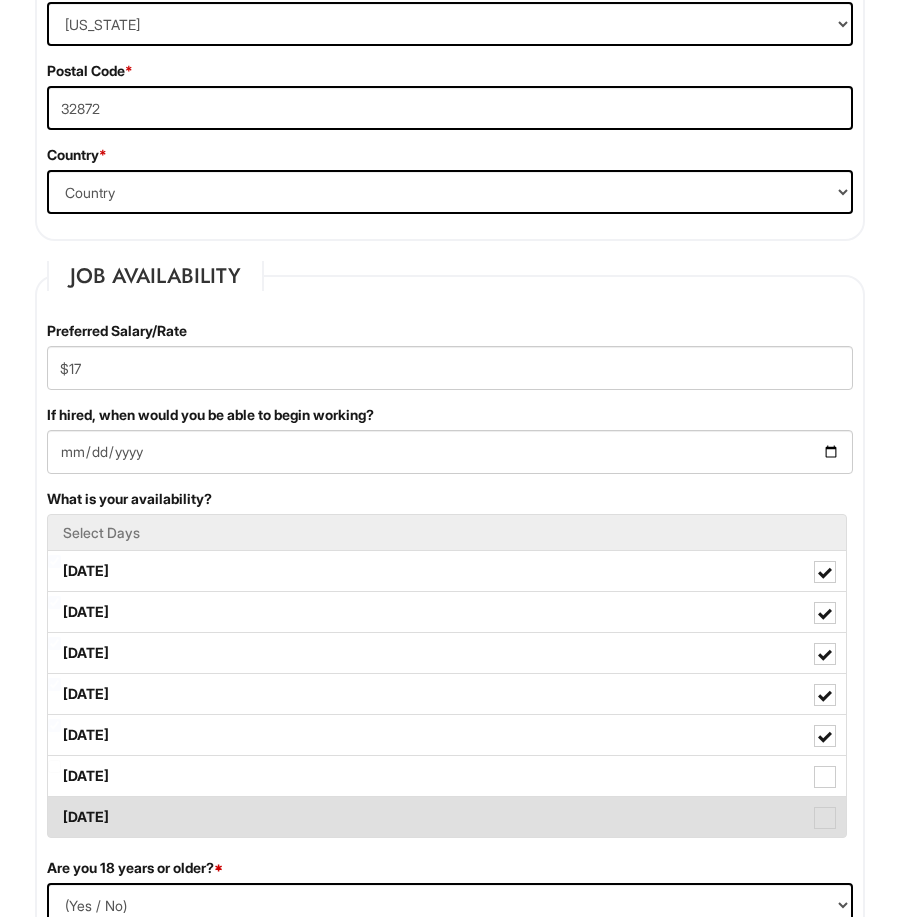 click on "[DATE]" at bounding box center [447, 817] 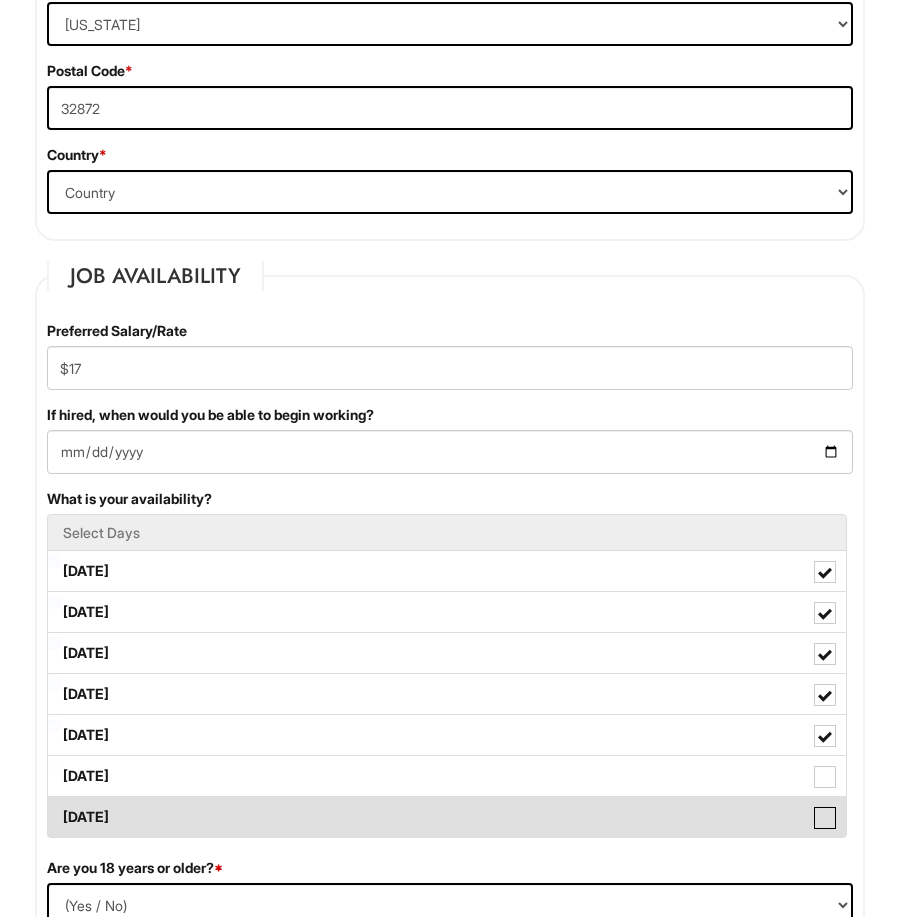 click on "[DATE]" at bounding box center [54, 807] 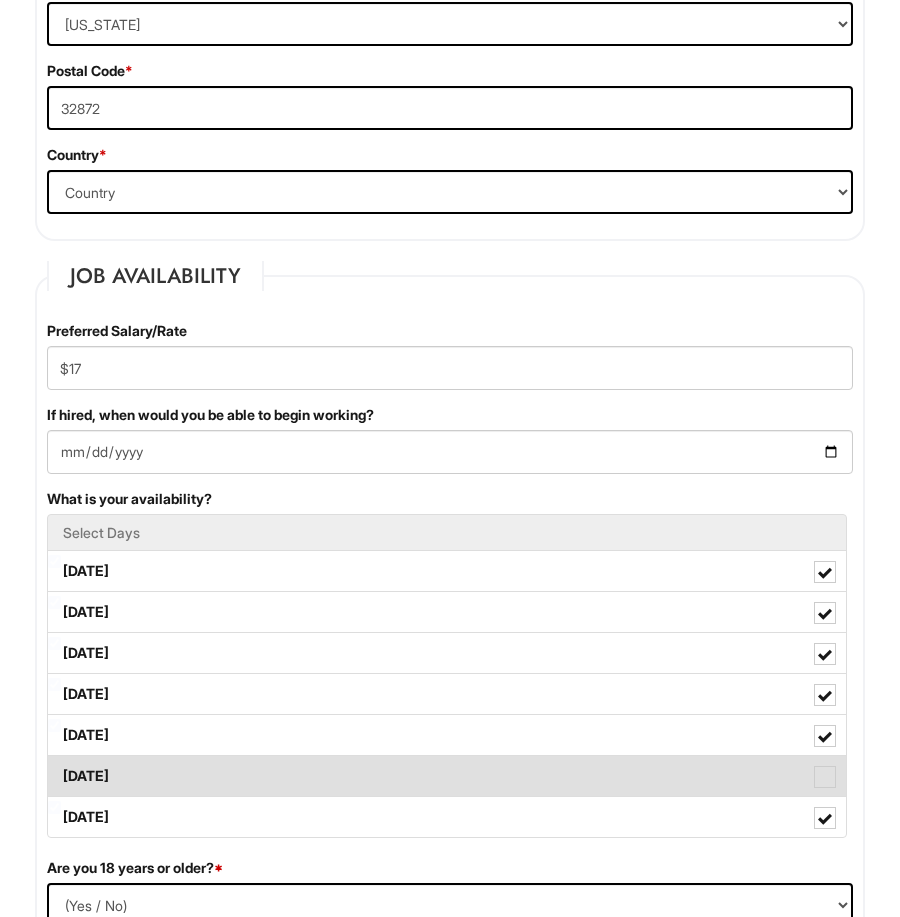click on "[DATE]" at bounding box center (447, 776) 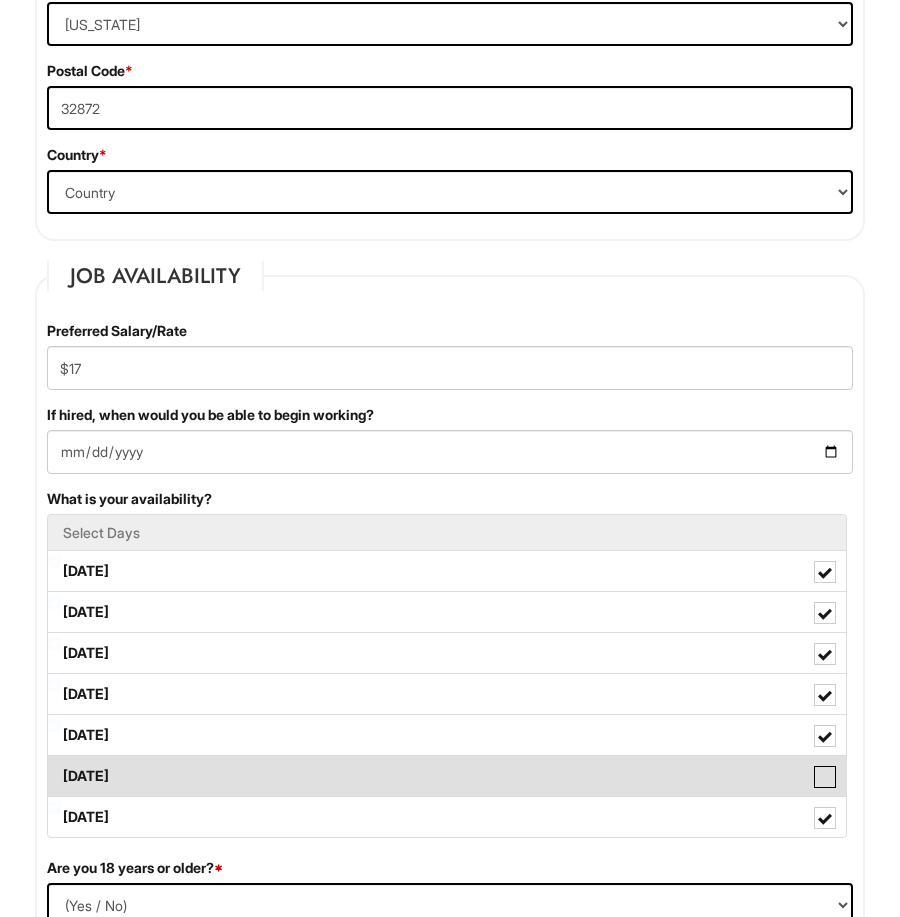 click on "[DATE]" at bounding box center [54, 766] 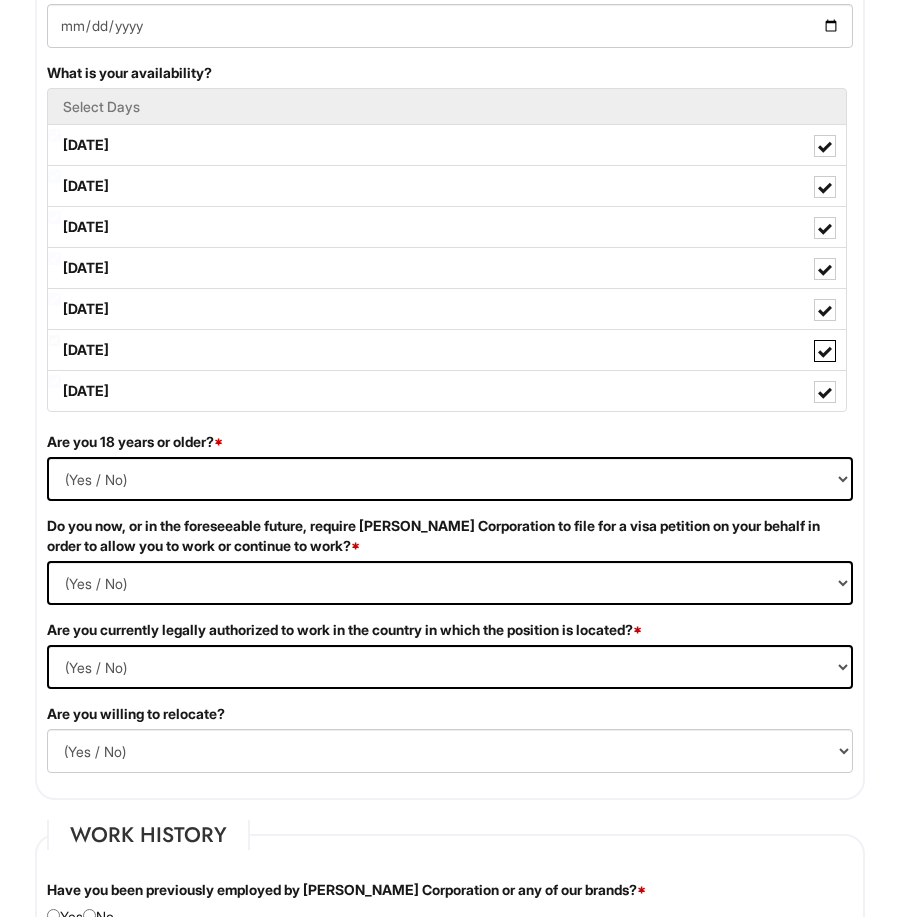 scroll, scrollTop: 1792, scrollLeft: 0, axis: vertical 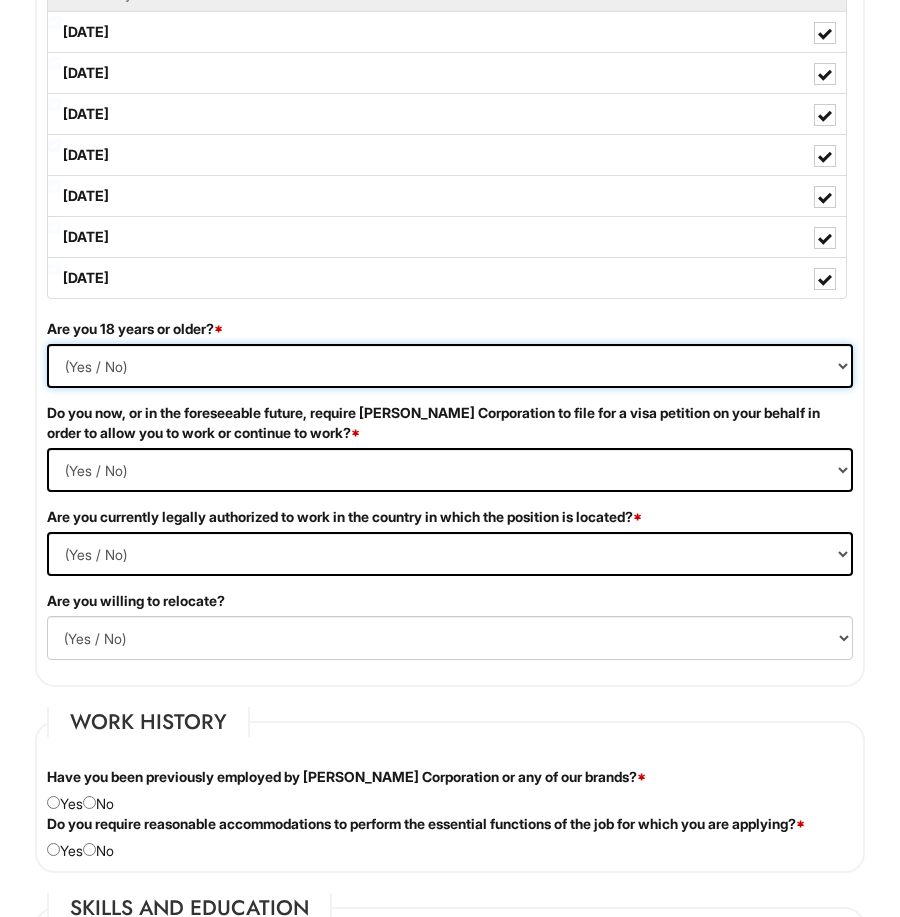 click on "(Yes / No) Yes No" at bounding box center [450, 366] 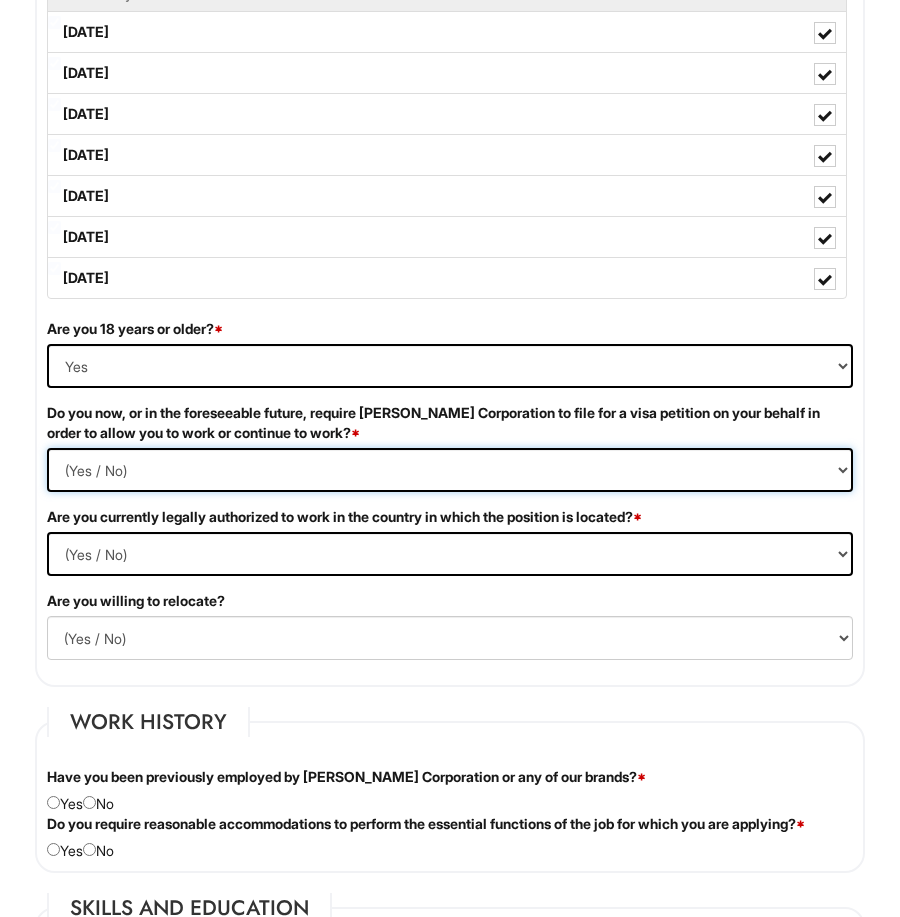 click on "(Yes / No) Yes No" at bounding box center [450, 470] 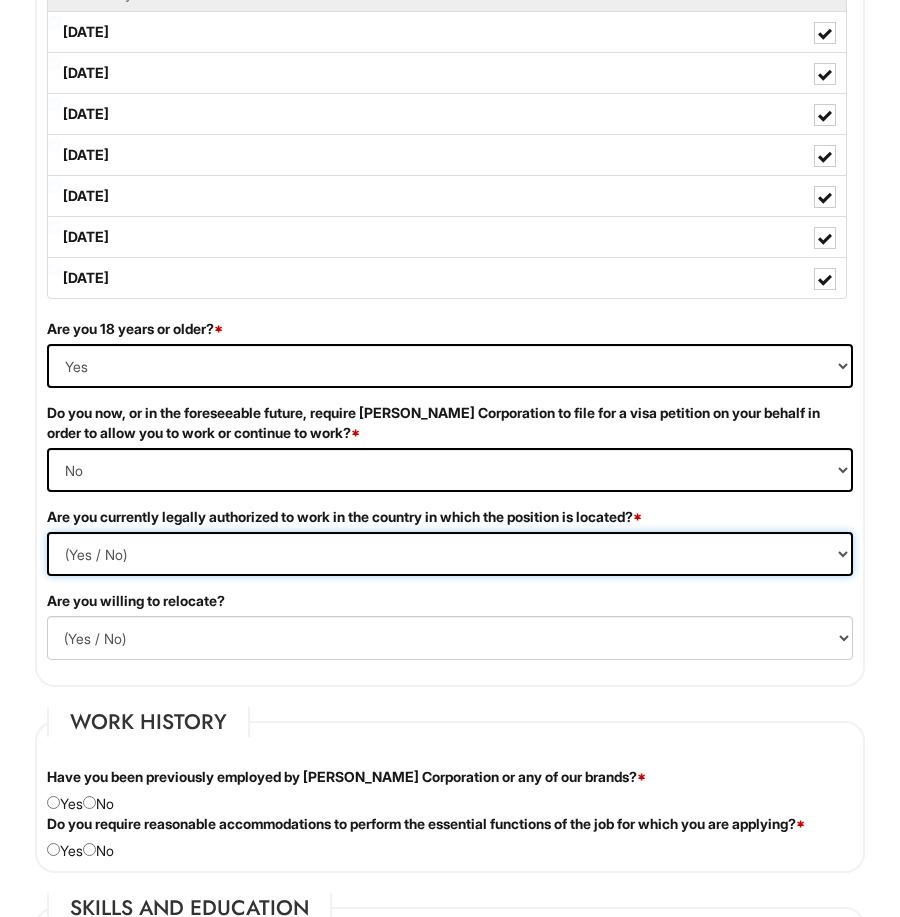 click on "(Yes / No) Yes No" at bounding box center [450, 554] 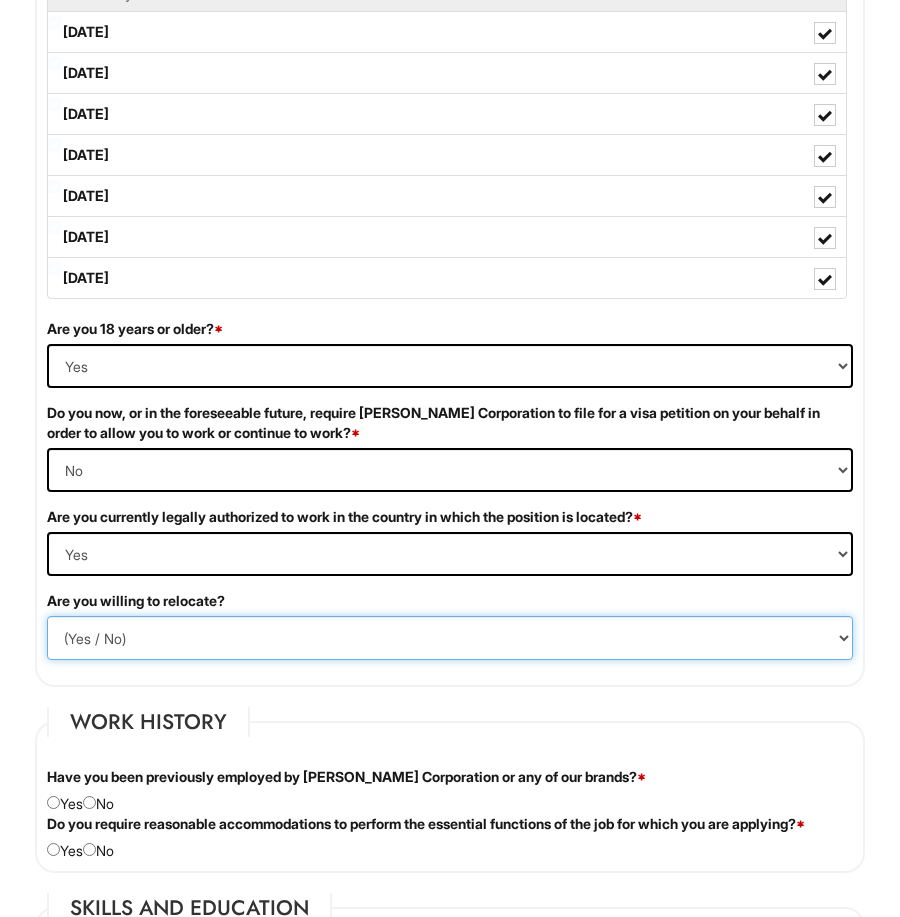 click on "(Yes / No) No Yes" at bounding box center [450, 638] 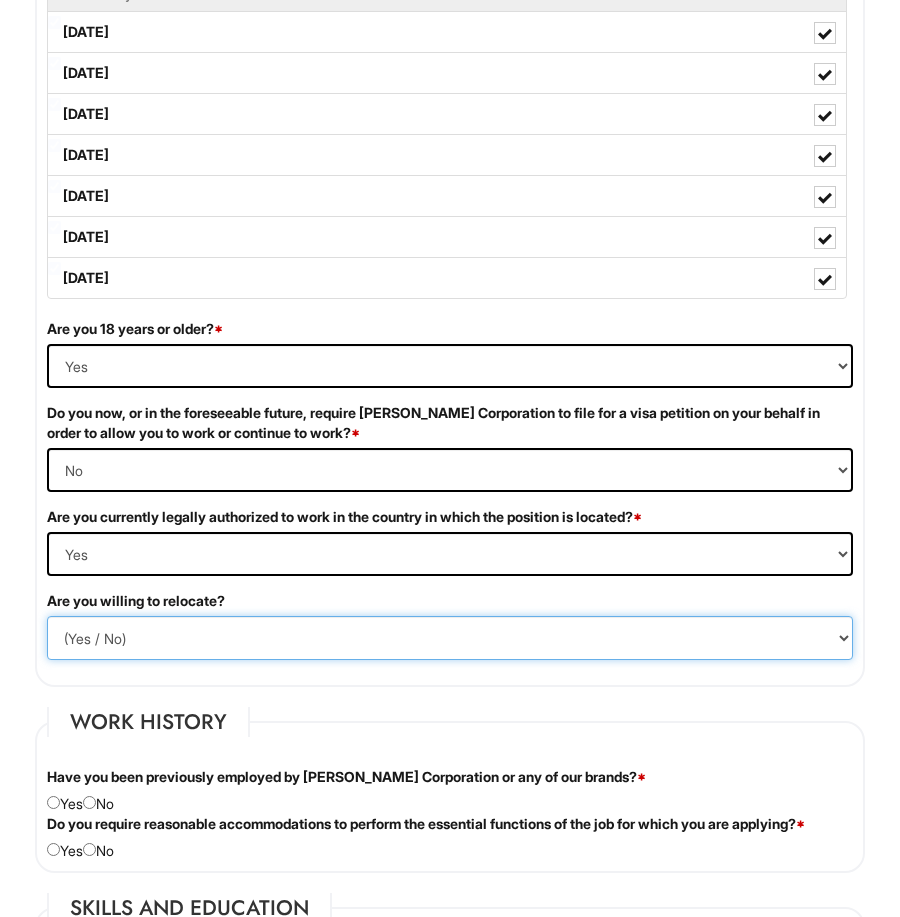 select on "N" 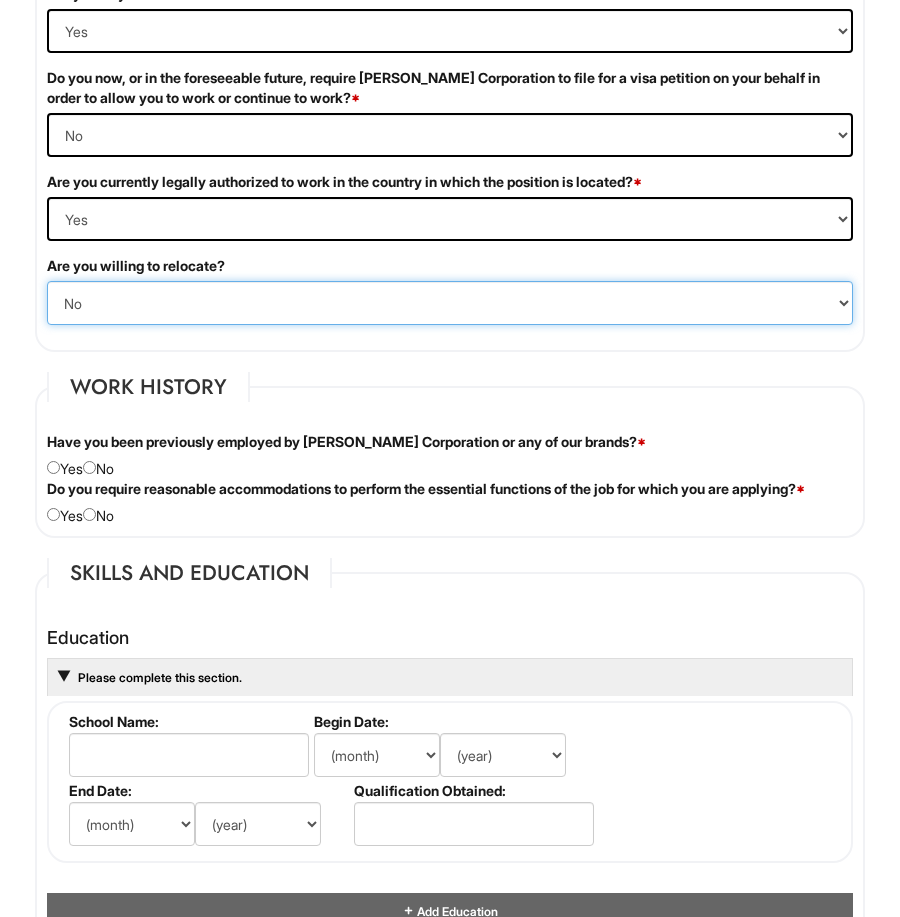 scroll, scrollTop: 2240, scrollLeft: 0, axis: vertical 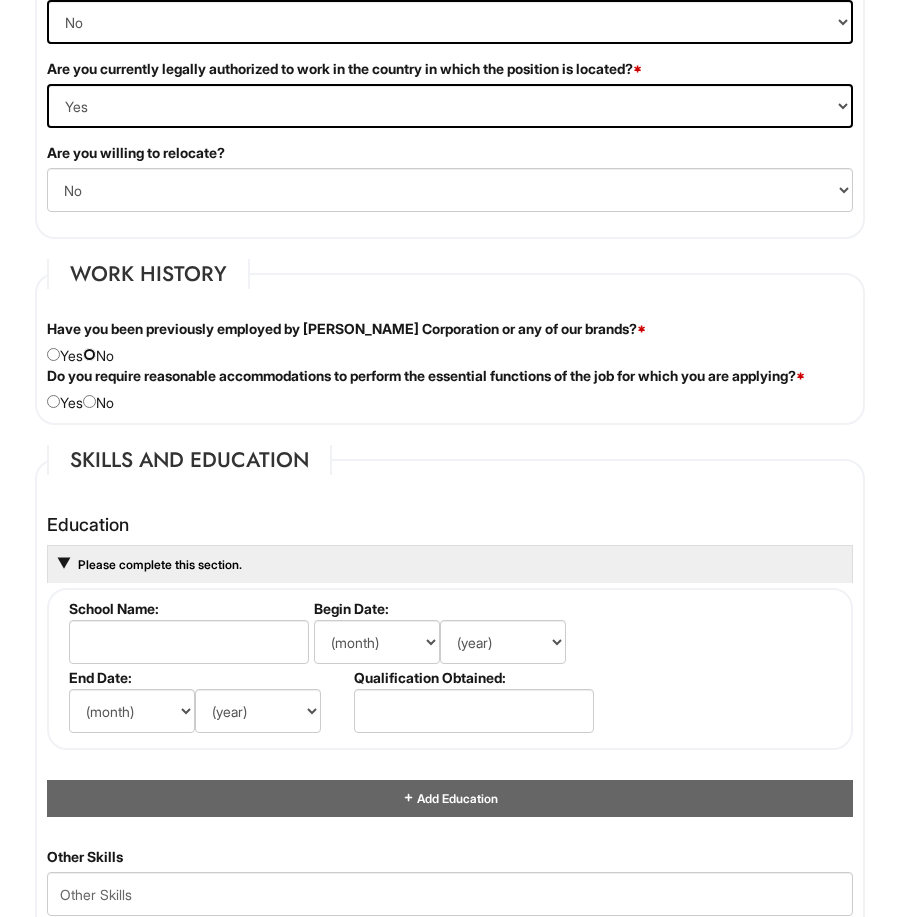 click at bounding box center (89, 354) 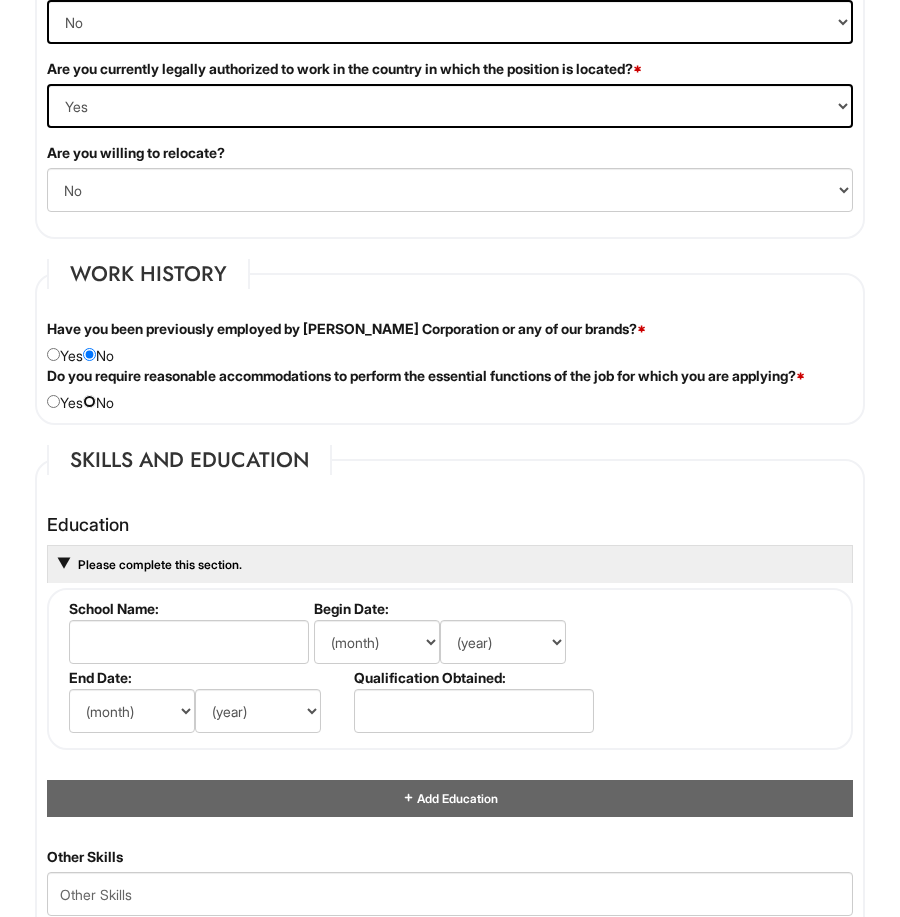 click at bounding box center [89, 401] 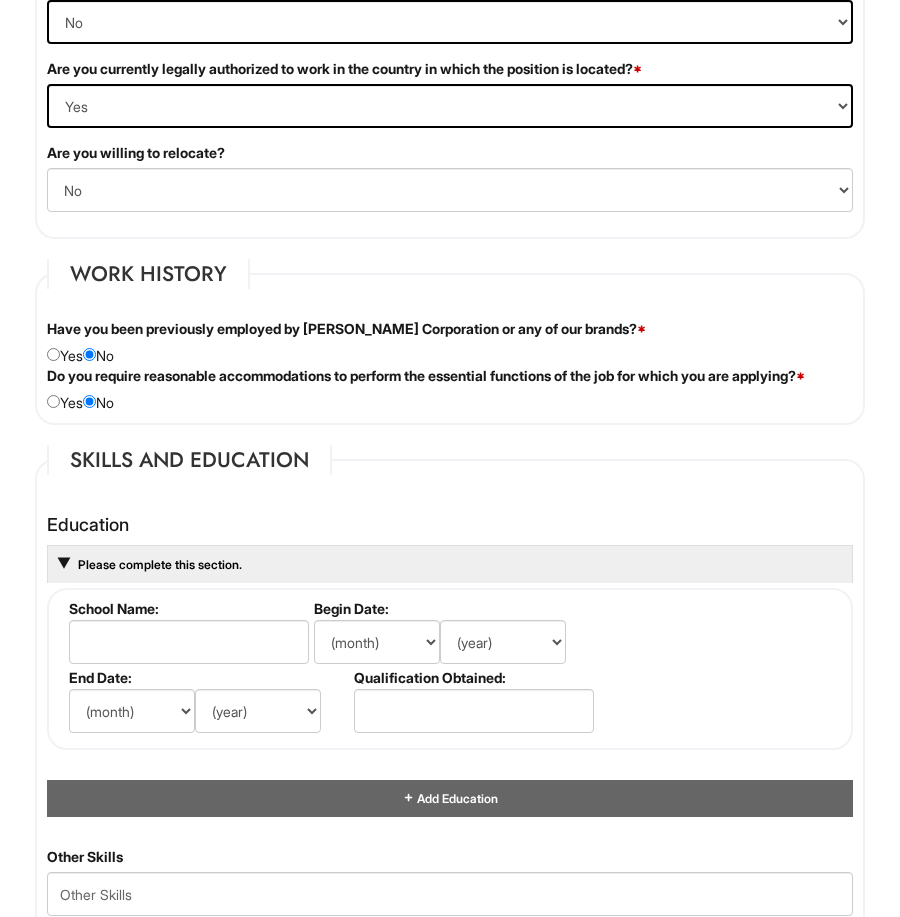 click at bounding box center (64, 564) 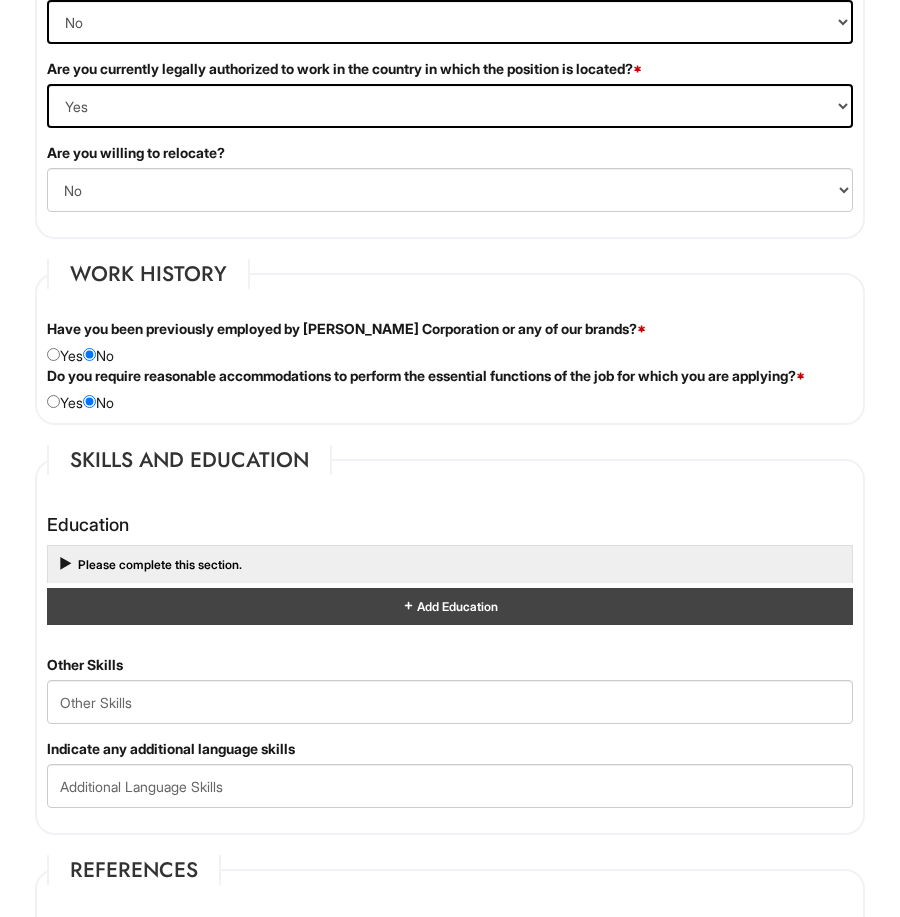 click on "Add Education" at bounding box center (450, 606) 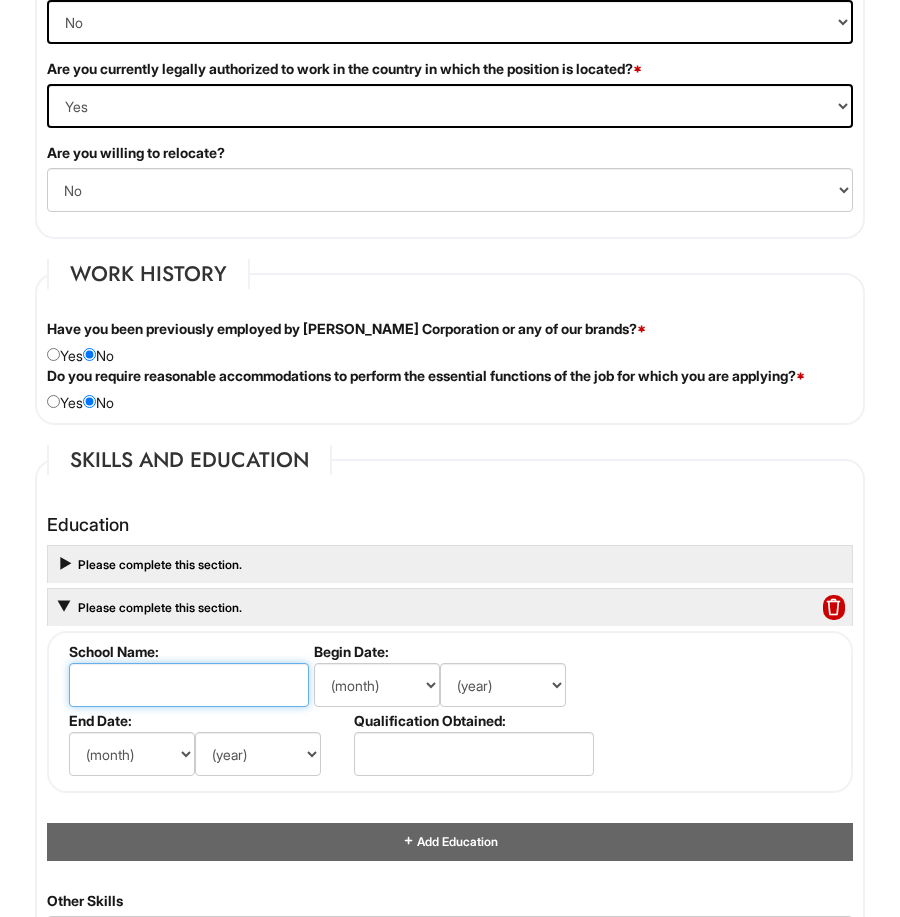 drag, startPoint x: 112, startPoint y: 669, endPoint x: 203, endPoint y: 645, distance: 94.11163 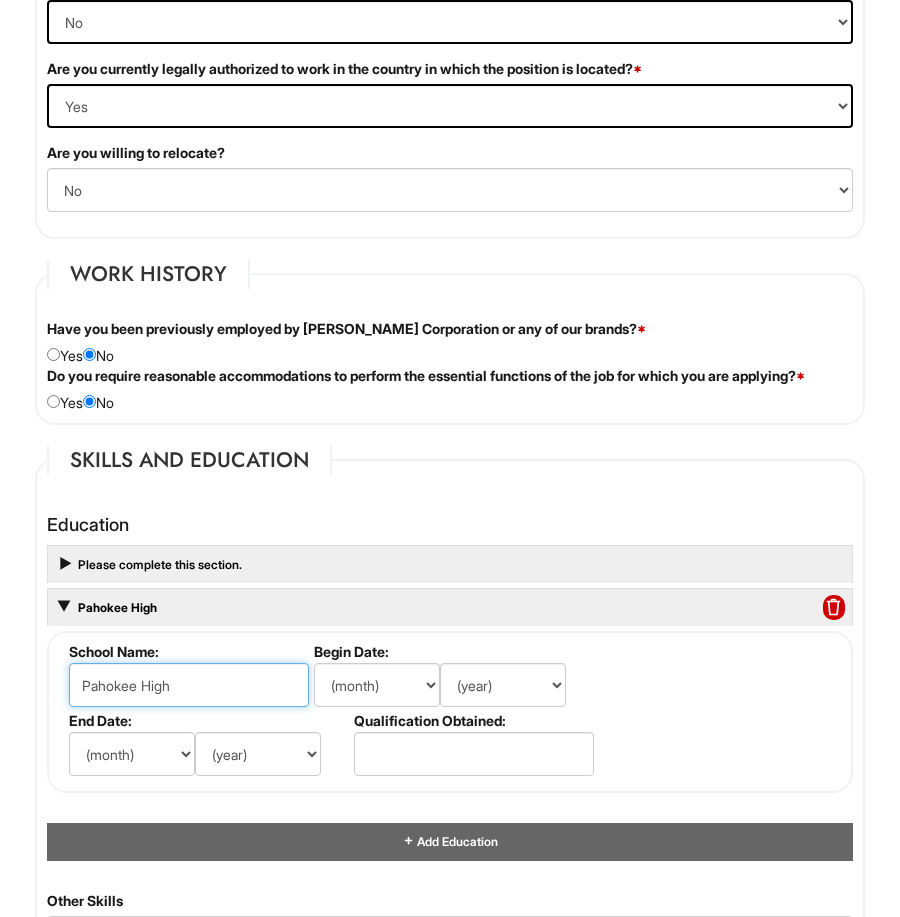 type on "Pahokee High" 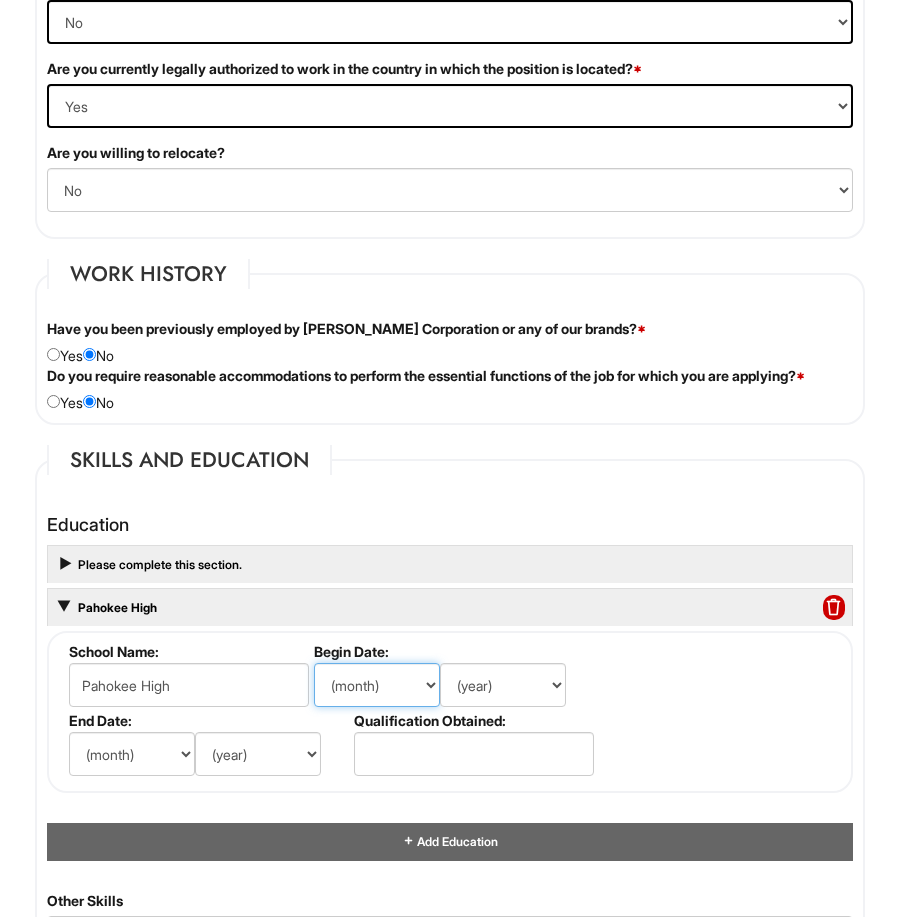 click on "(month) Jan Feb Mar Apr May Jun [DATE] Aug Sep Oct Nov Dec" at bounding box center (377, 685) 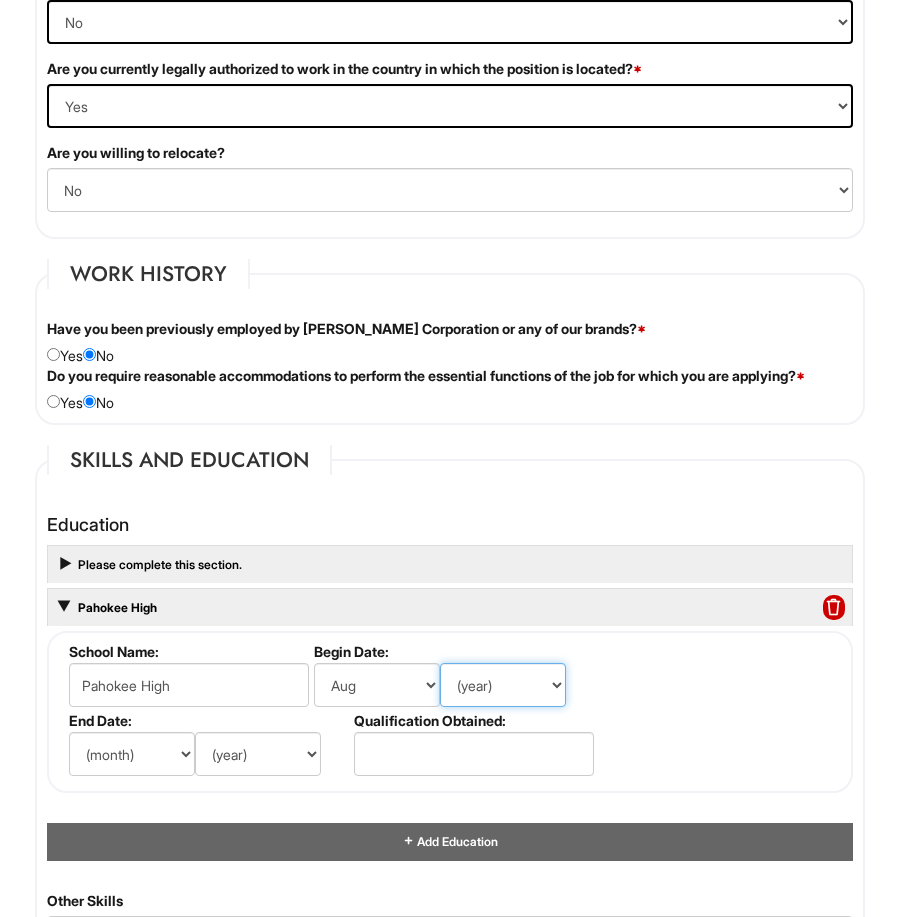 click on "(year) 2029 2028 2027 2026 2025 2024 2023 2022 2021 2020 2019 2018 2017 2016 2015 2014 2013 2012 2011 2010 2009 2008 2007 2006 2005 2004 2003 2002 2001 2000 1999 1998 1997 1996 1995 1994 1993 1992 1991 1990 1989 1988 1987 1986 1985 1984 1983 1982 1981 1980 1979 1978 1977 1976 1975 1974 1973 1972 1971 1970 1969 1968 1967 1966 1965 1964 1963 1962 1961 1960 1959 1958 1957 1956 1955 1954 1953 1952 1951 1950 1949 1948 1947 1946  --  2030 2031 2032 2033 2034 2035 2036 2037 2038 2039 2040 2041 2042 2043 2044 2045 2046 2047 2048 2049 2050 2051 2052 2053 2054 2055 2056 2057 2058 2059 2060 2061 2062 2063 2064" at bounding box center [503, 685] 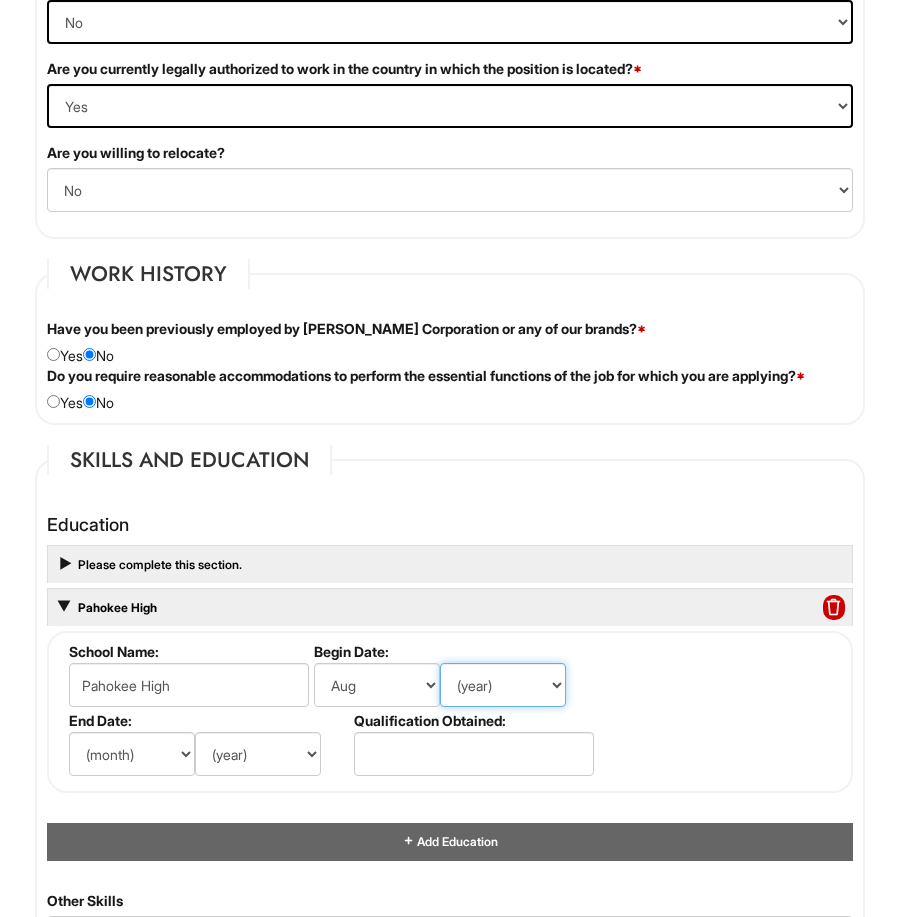 select on "1975" 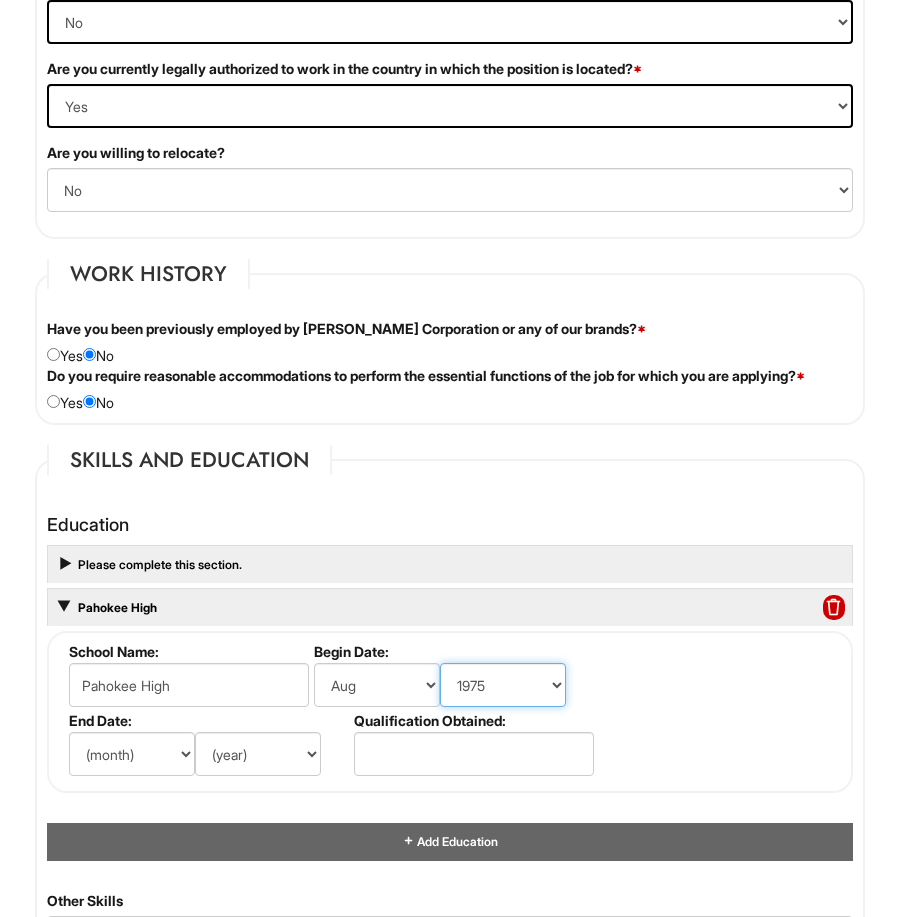 click on "(year) 2029 2028 2027 2026 2025 2024 2023 2022 2021 2020 2019 2018 2017 2016 2015 2014 2013 2012 2011 2010 2009 2008 2007 2006 2005 2004 2003 2002 2001 2000 1999 1998 1997 1996 1995 1994 1993 1992 1991 1990 1989 1988 1987 1986 1985 1984 1983 1982 1981 1980 1979 1978 1977 1976 1975 1974 1973 1972 1971 1970 1969 1968 1967 1966 1965 1964 1963 1962 1961 1960 1959 1958 1957 1956 1955 1954 1953 1952 1951 1950 1949 1948 1947 1946  --  2030 2031 2032 2033 2034 2035 2036 2037 2038 2039 2040 2041 2042 2043 2044 2045 2046 2047 2048 2049 2050 2051 2052 2053 2054 2055 2056 2057 2058 2059 2060 2061 2062 2063 2064" at bounding box center (503, 685) 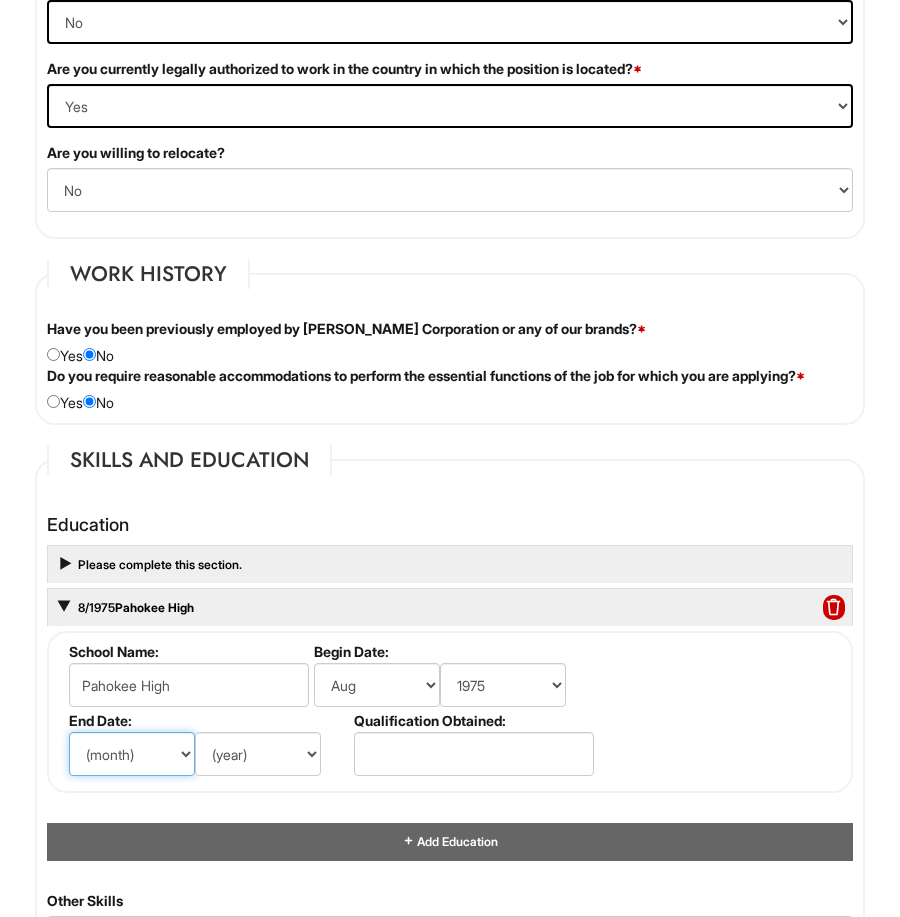 click on "(month) Jan Feb Mar Apr May Jun [DATE] Aug Sep Oct Nov Dec" at bounding box center [132, 754] 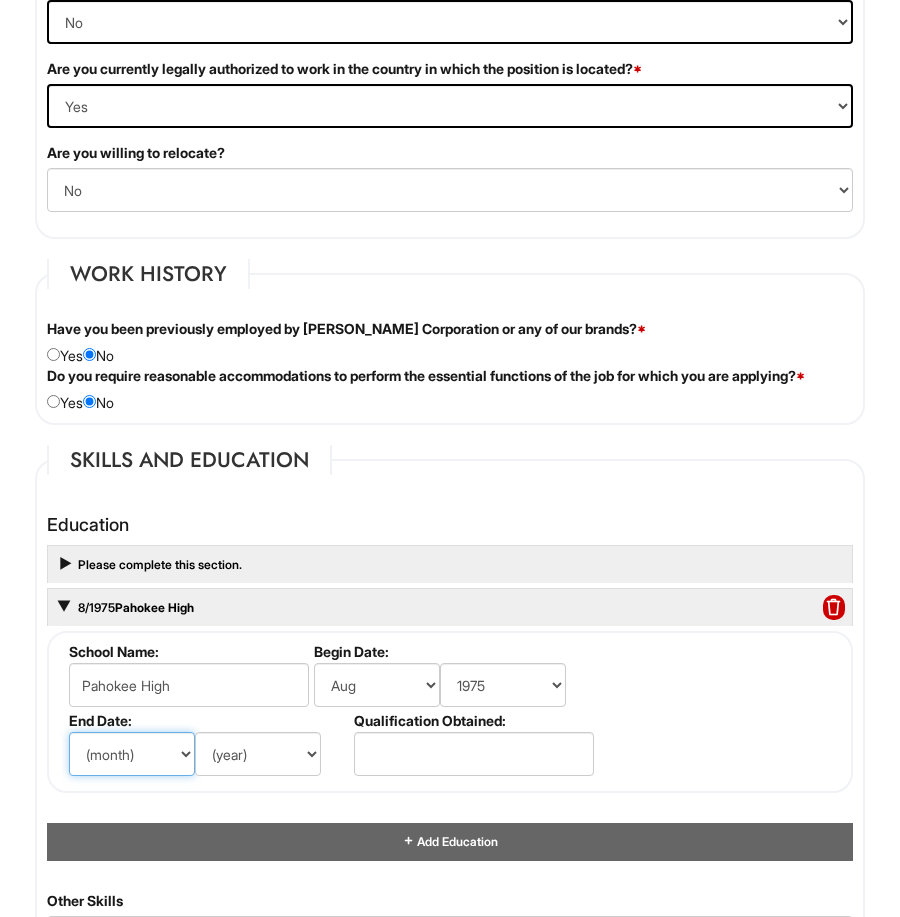 select on "6" 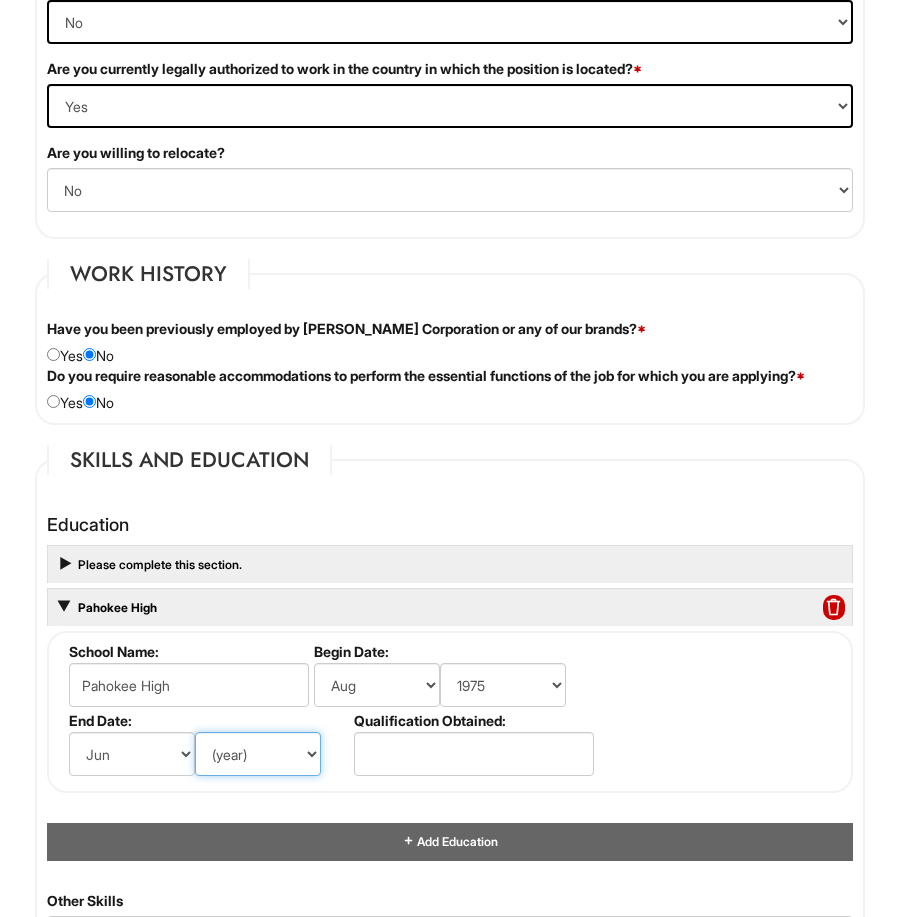 click on "(year) 2029 2028 2027 2026 2025 2024 2023 2022 2021 2020 2019 2018 2017 2016 2015 2014 2013 2012 2011 2010 2009 2008 2007 2006 2005 2004 2003 2002 2001 2000 1999 1998 1997 1996 1995 1994 1993 1992 1991 1990 1989 1988 1987 1986 1985 1984 1983 1982 1981 1980 1979 1978 1977 1976 1975 1974 1973 1972 1971 1970 1969 1968 1967 1966 1965 1964 1963 1962 1961 1960 1959 1958 1957 1956 1955 1954 1953 1952 1951 1950 1949 1948 1947 1946  --  2030 2031 2032 2033 2034 2035 2036 2037 2038 2039 2040 2041 2042 2043 2044 2045 2046 2047 2048 2049 2050 2051 2052 2053 2054 2055 2056 2057 2058 2059 2060 2061 2062 2063 2064" at bounding box center [258, 754] 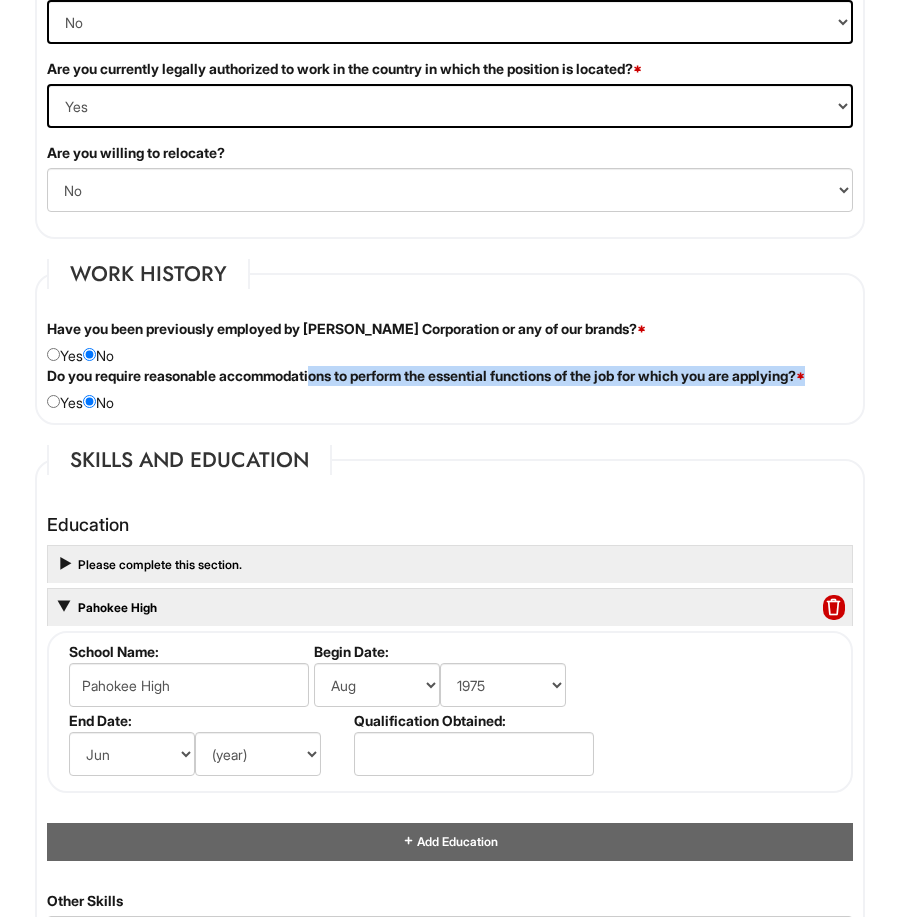 click on "Do you require reasonable accommodations to perform the essential functions of the job for which you are applying? *    Yes   No" at bounding box center [450, 389] 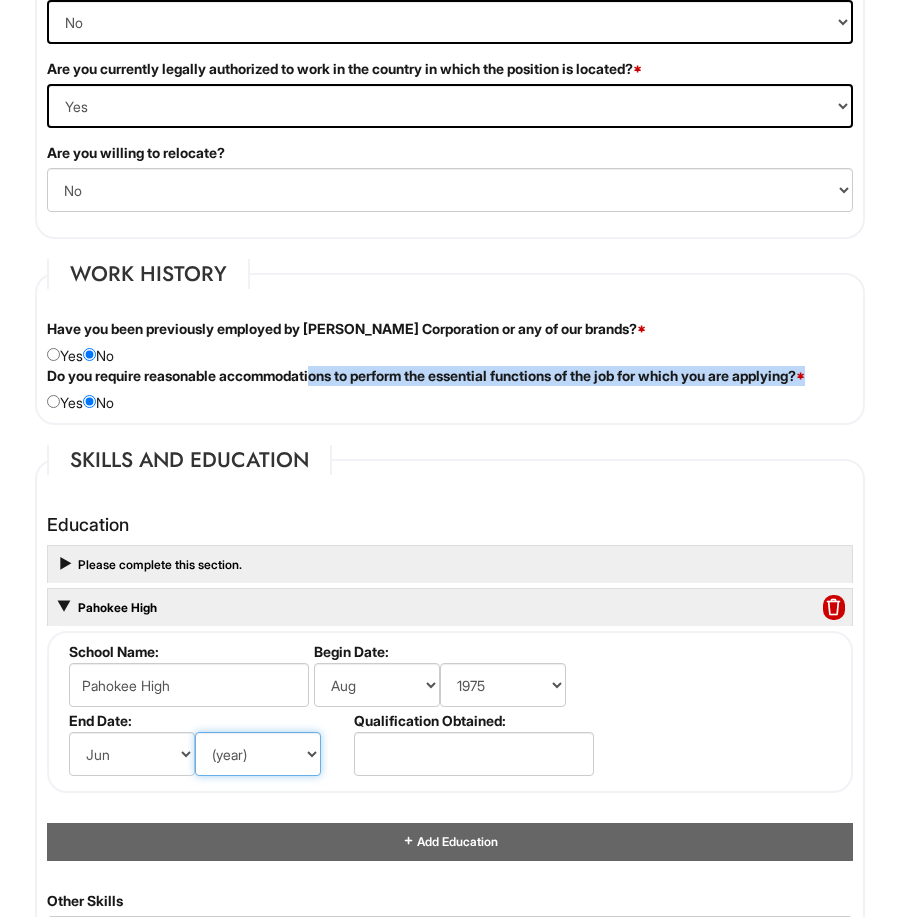 click on "(year) 2029 2028 2027 2026 2025 2024 2023 2022 2021 2020 2019 2018 2017 2016 2015 2014 2013 2012 2011 2010 2009 2008 2007 2006 2005 2004 2003 2002 2001 2000 1999 1998 1997 1996 1995 1994 1993 1992 1991 1990 1989 1988 1987 1986 1985 1984 1983 1982 1981 1980 1979 1978 1977 1976 1975 1974 1973 1972 1971 1970 1969 1968 1967 1966 1965 1964 1963 1962 1961 1960 1959 1958 1957 1956 1955 1954 1953 1952 1951 1950 1949 1948 1947 1946  --  2030 2031 2032 2033 2034 2035 2036 2037 2038 2039 2040 2041 2042 2043 2044 2045 2046 2047 2048 2049 2050 2051 2052 2053 2054 2055 2056 2057 2058 2059 2060 2061 2062 2063 2064" at bounding box center [258, 754] 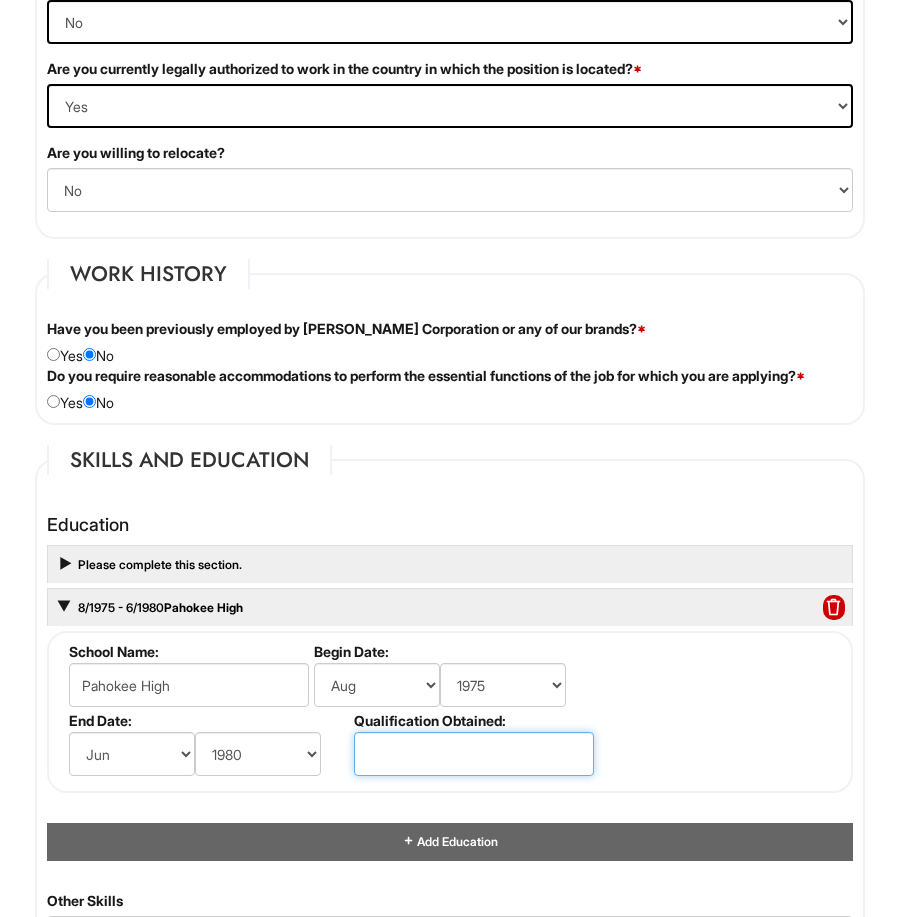 click at bounding box center [474, 754] 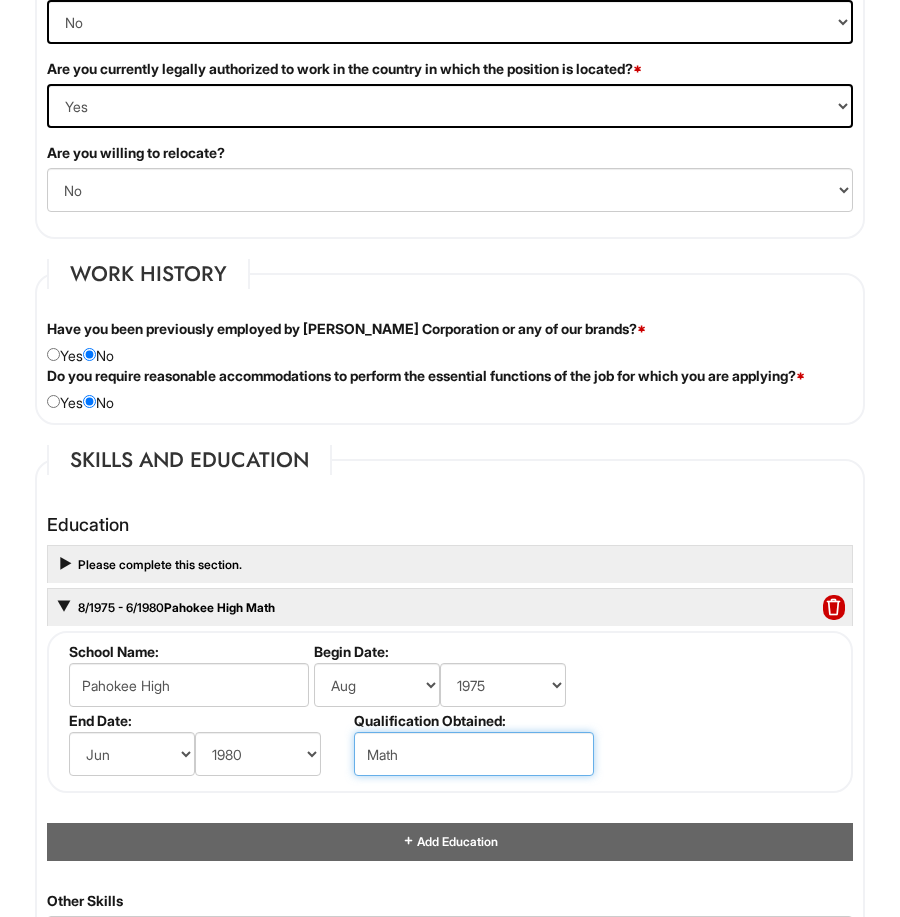 type on "Math" 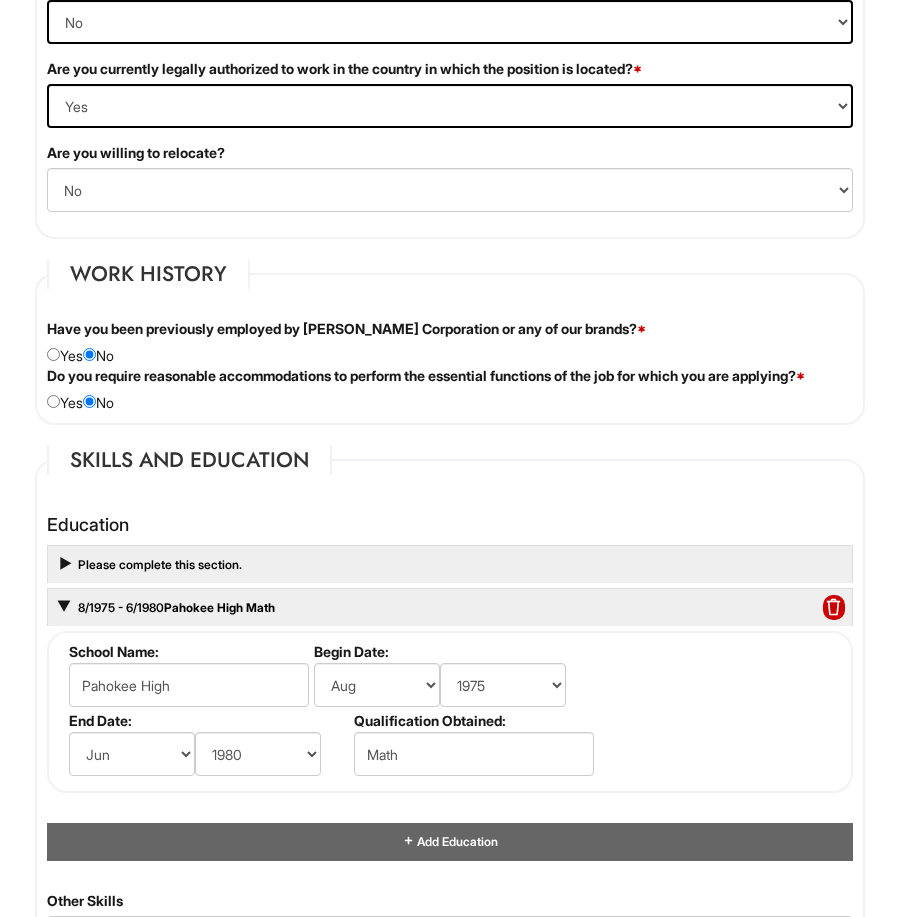 click on "Please complete this section." at bounding box center (450, 564) 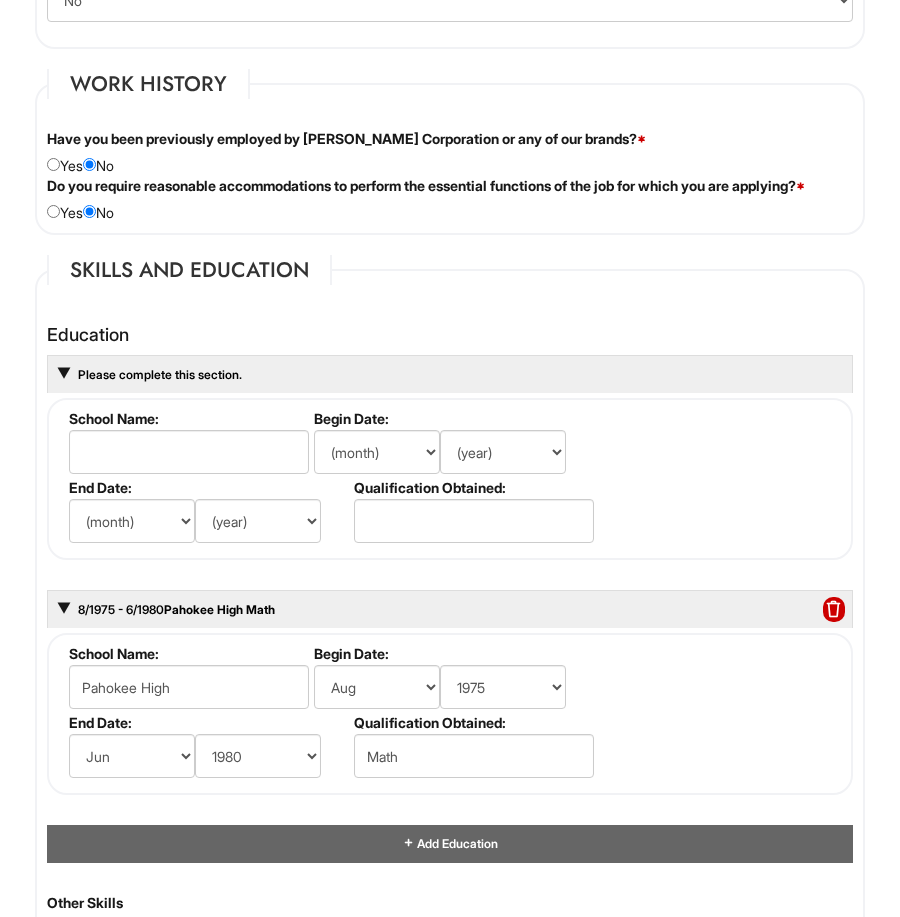 scroll, scrollTop: 2484, scrollLeft: 0, axis: vertical 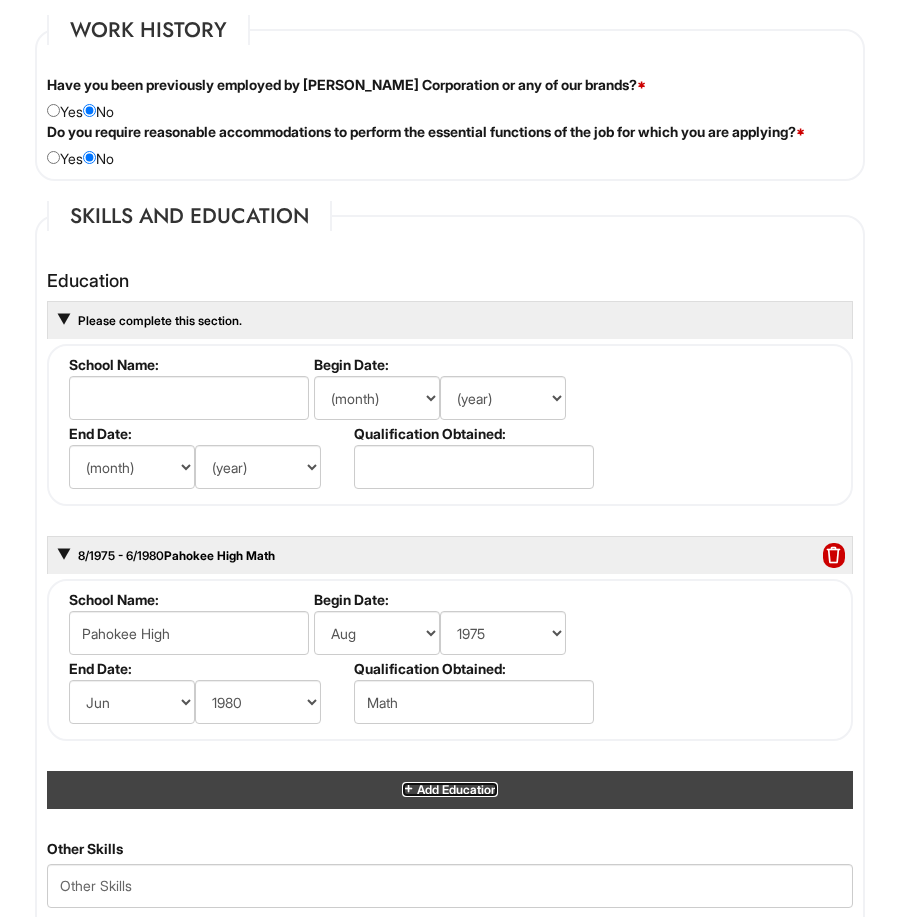 click on "Add Education" at bounding box center [456, 789] 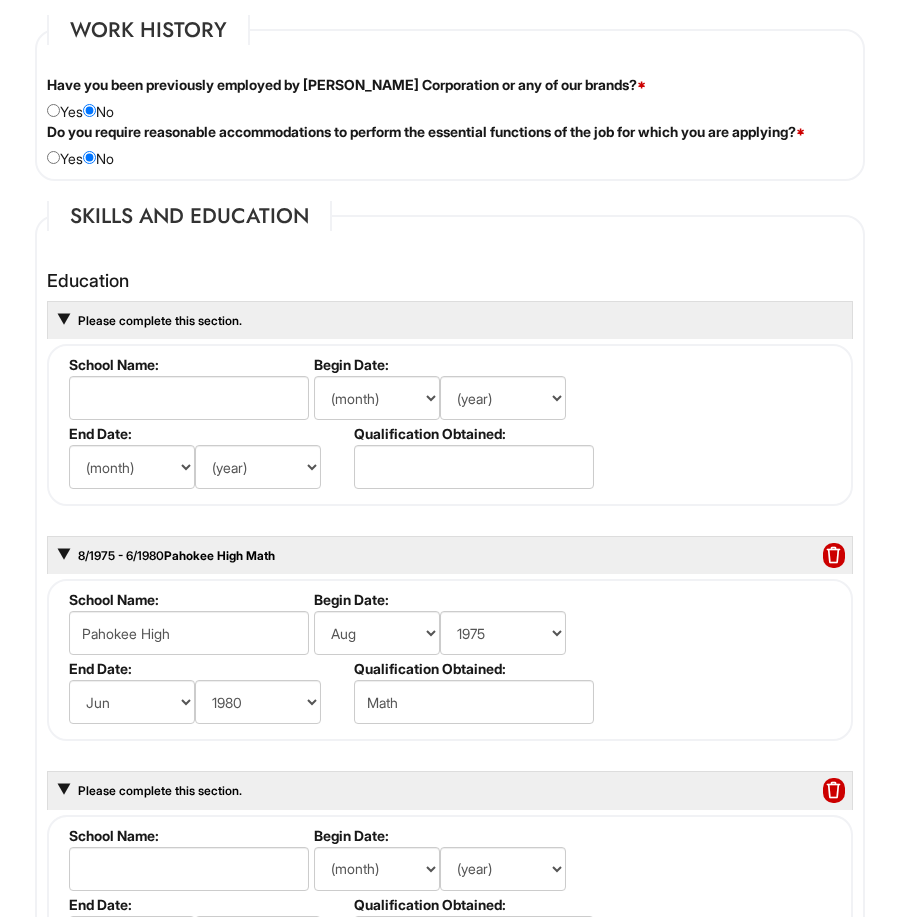 scroll, scrollTop: 2707, scrollLeft: 0, axis: vertical 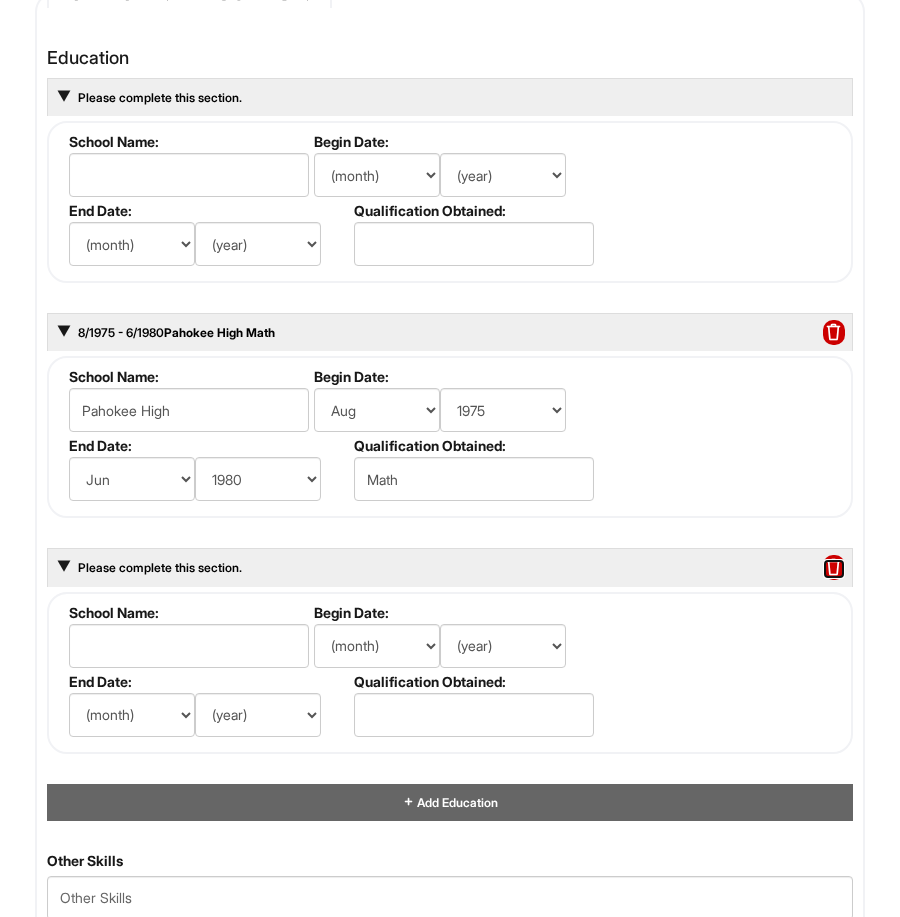 click at bounding box center (834, 568) 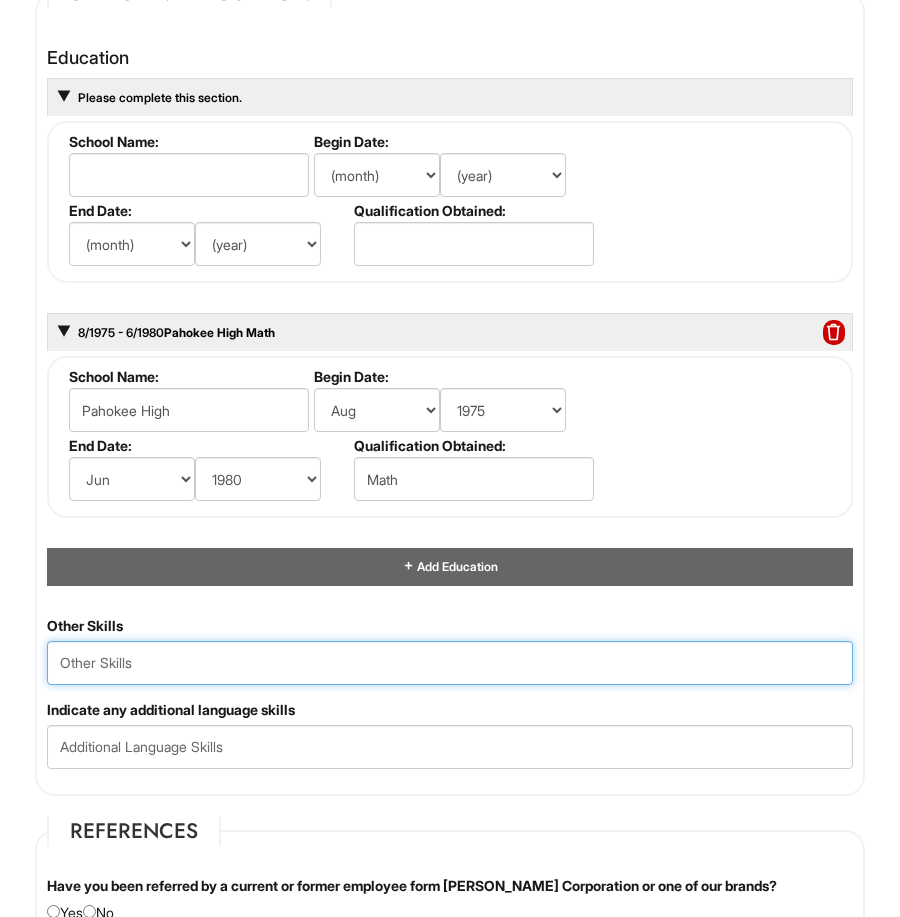 click at bounding box center [450, 663] 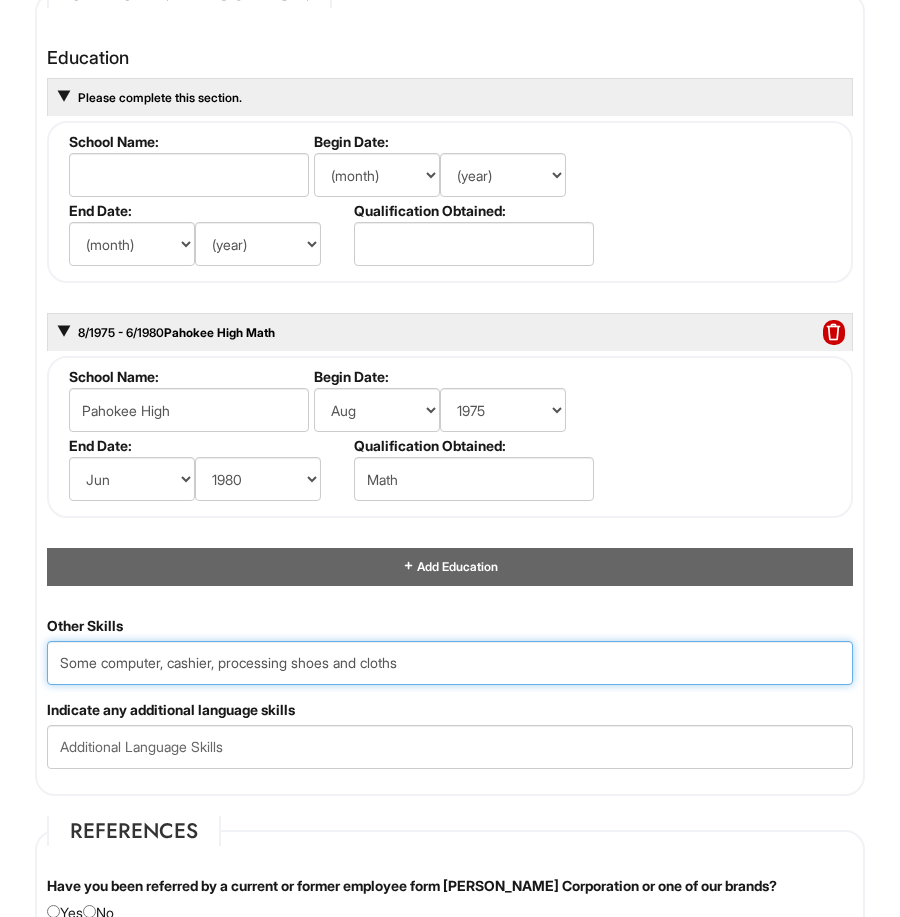 click on "Some computer, cashier, processing shoes and cloths" at bounding box center (450, 663) 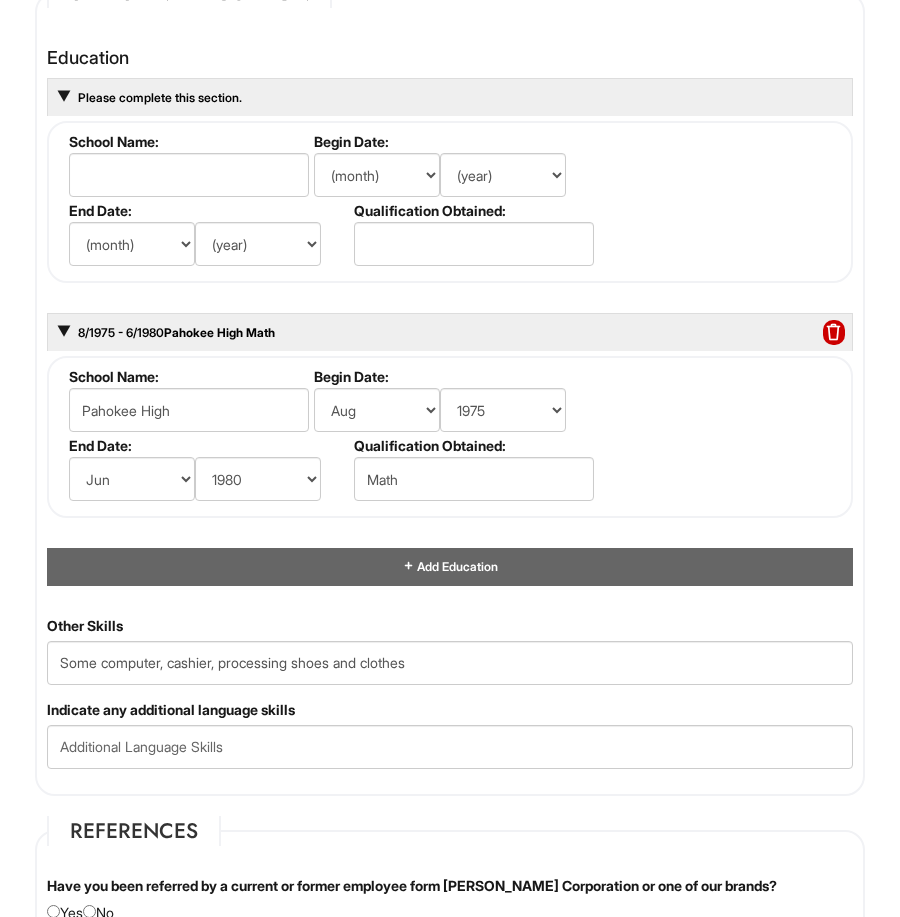 click on "Other Skills   Some computer, cashier, processing shoes and clothes
Indicate any additional language skills" at bounding box center (450, 700) 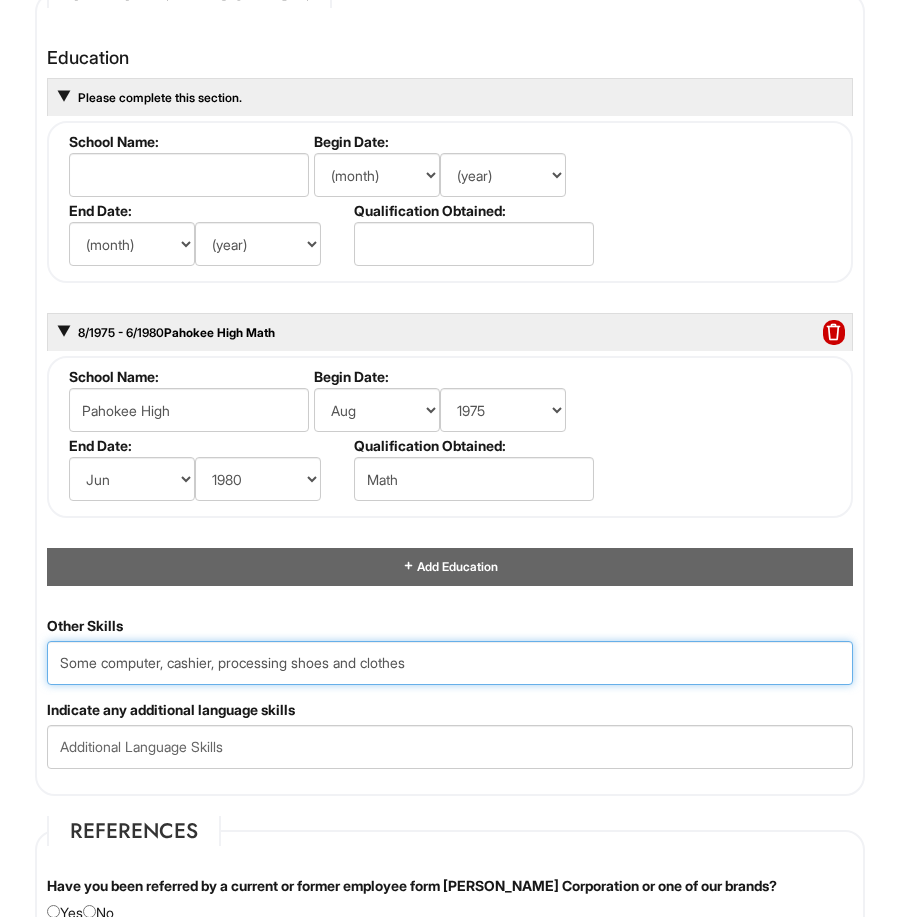drag, startPoint x: 439, startPoint y: 665, endPoint x: 475, endPoint y: 677, distance: 37.94733 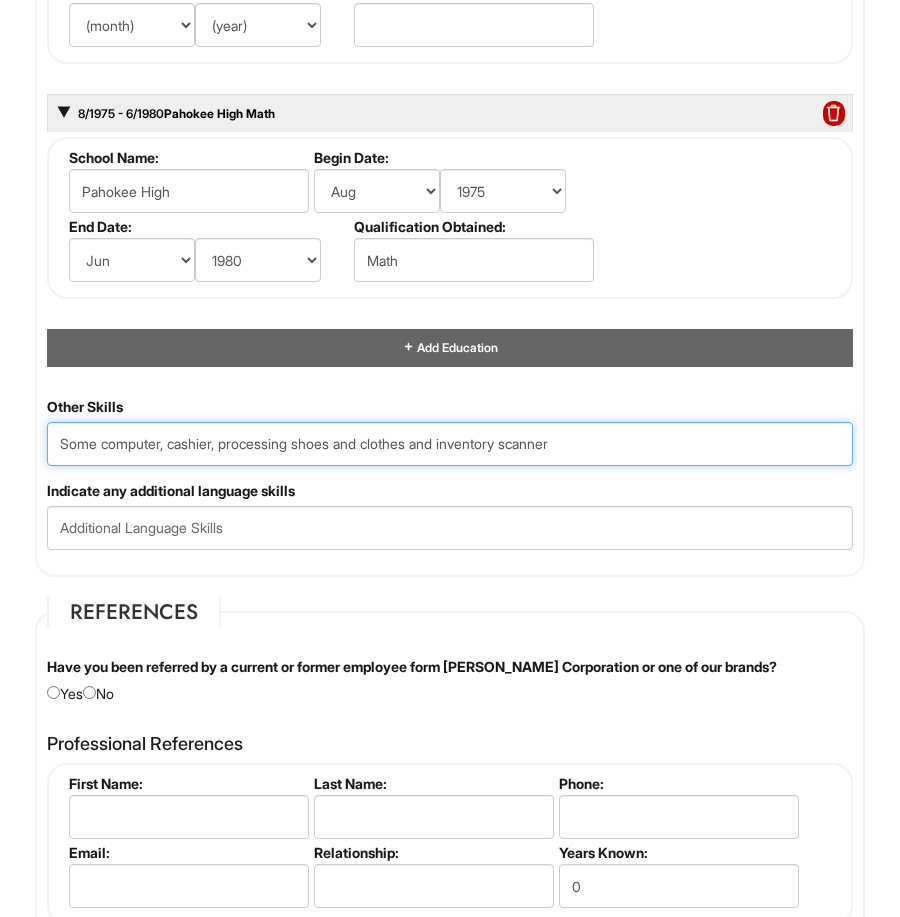 scroll, scrollTop: 3099, scrollLeft: 0, axis: vertical 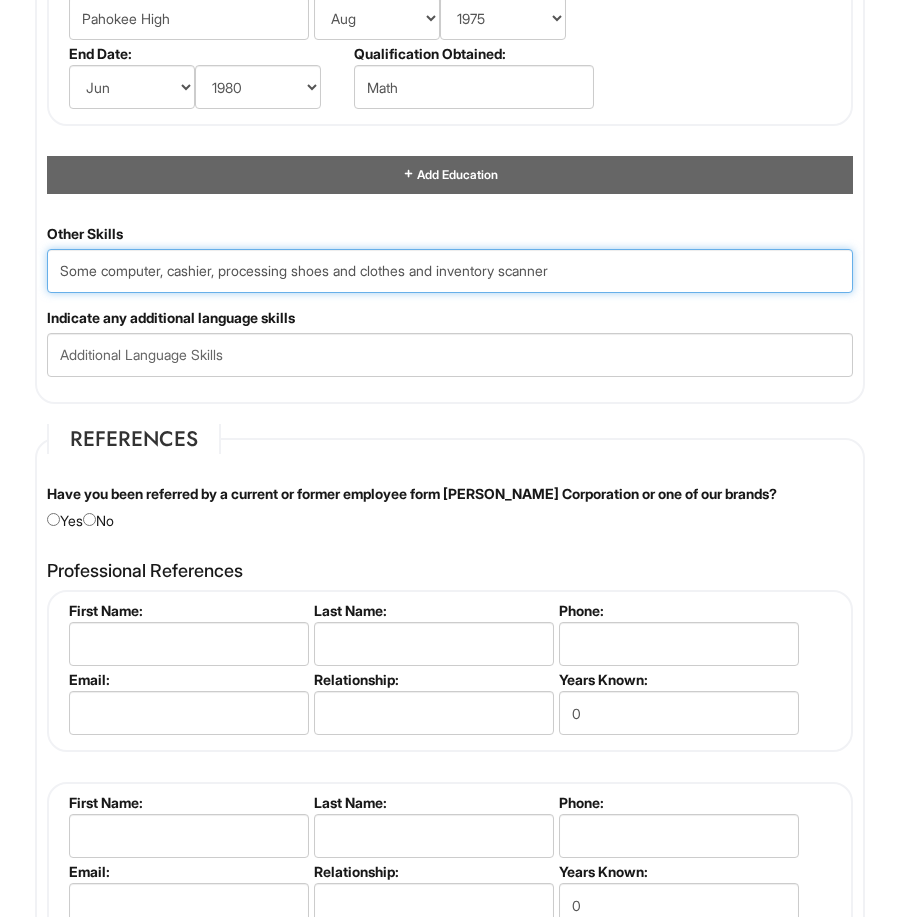 type on "Some computer, cashier, processing shoes and clothes and inventory scanner" 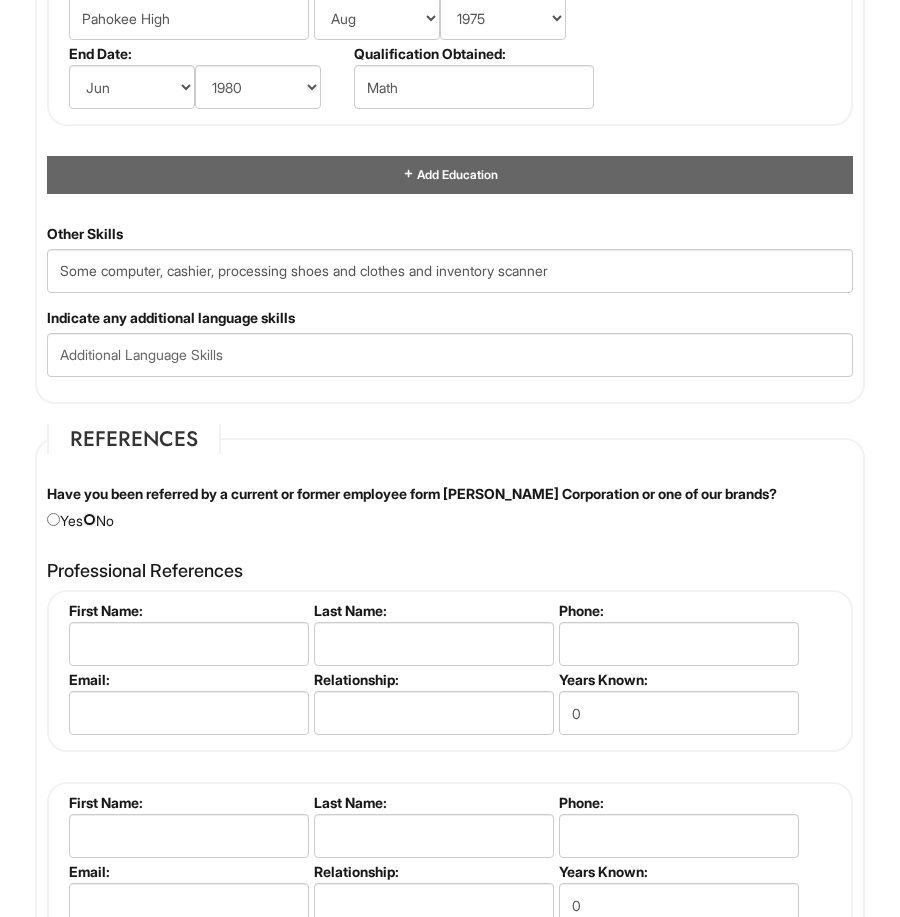 click at bounding box center [89, 519] 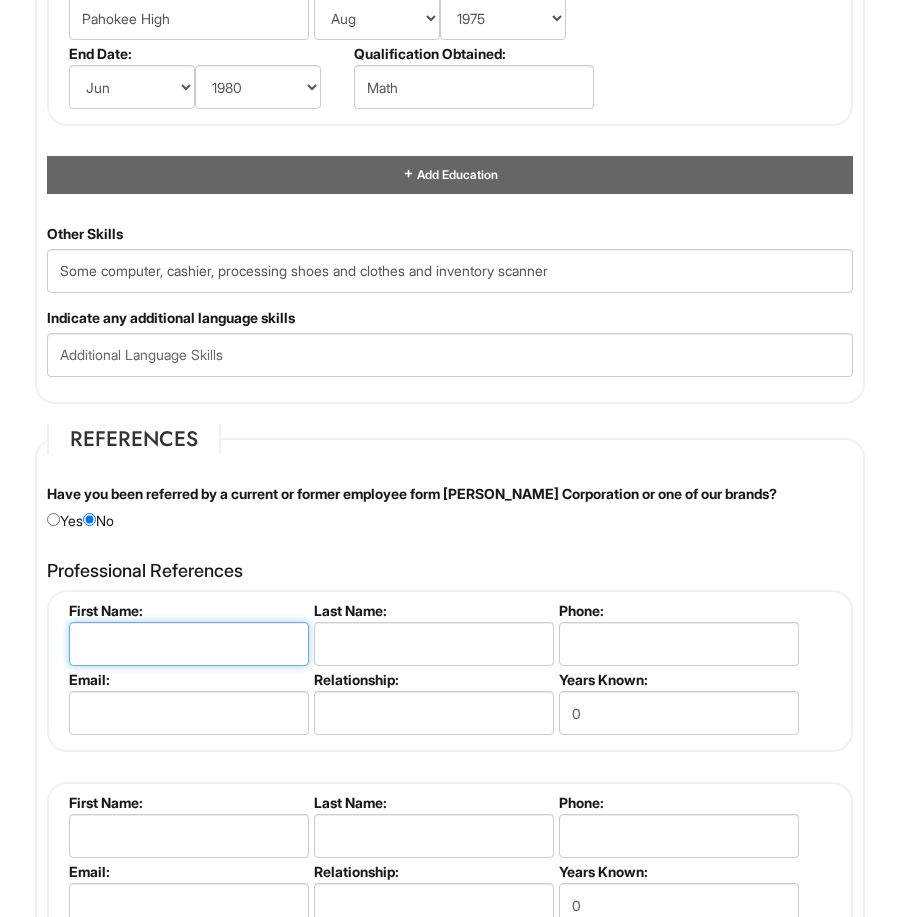 click at bounding box center (189, 644) 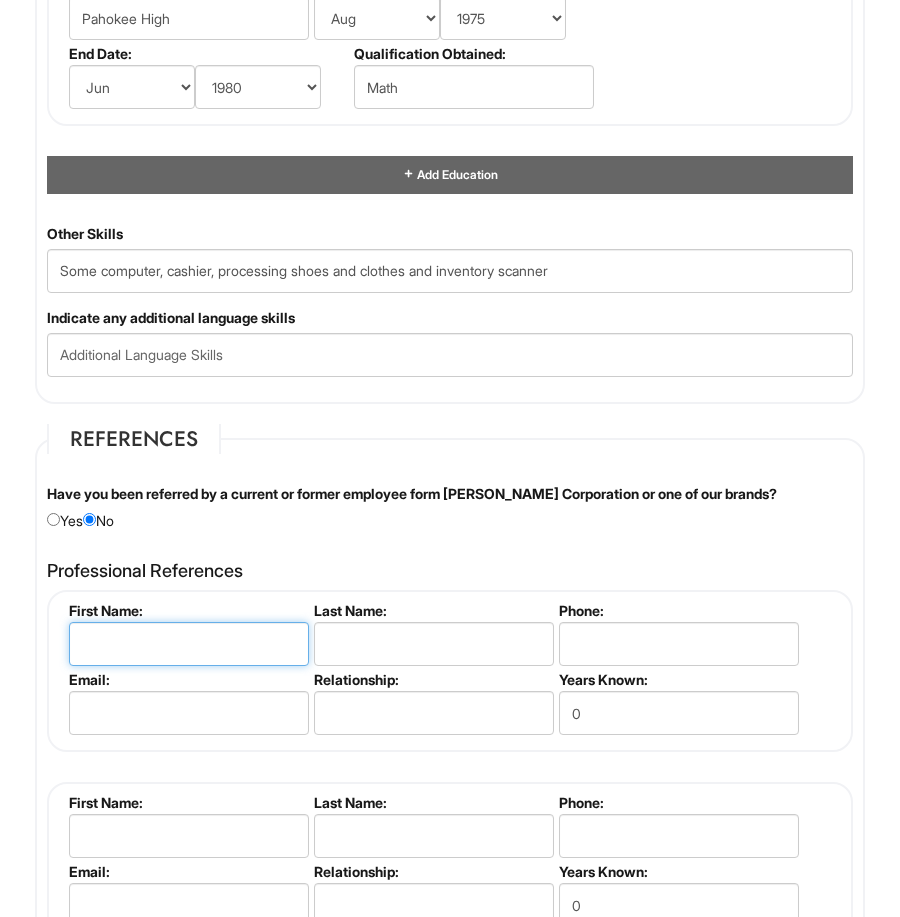 click at bounding box center [189, 644] 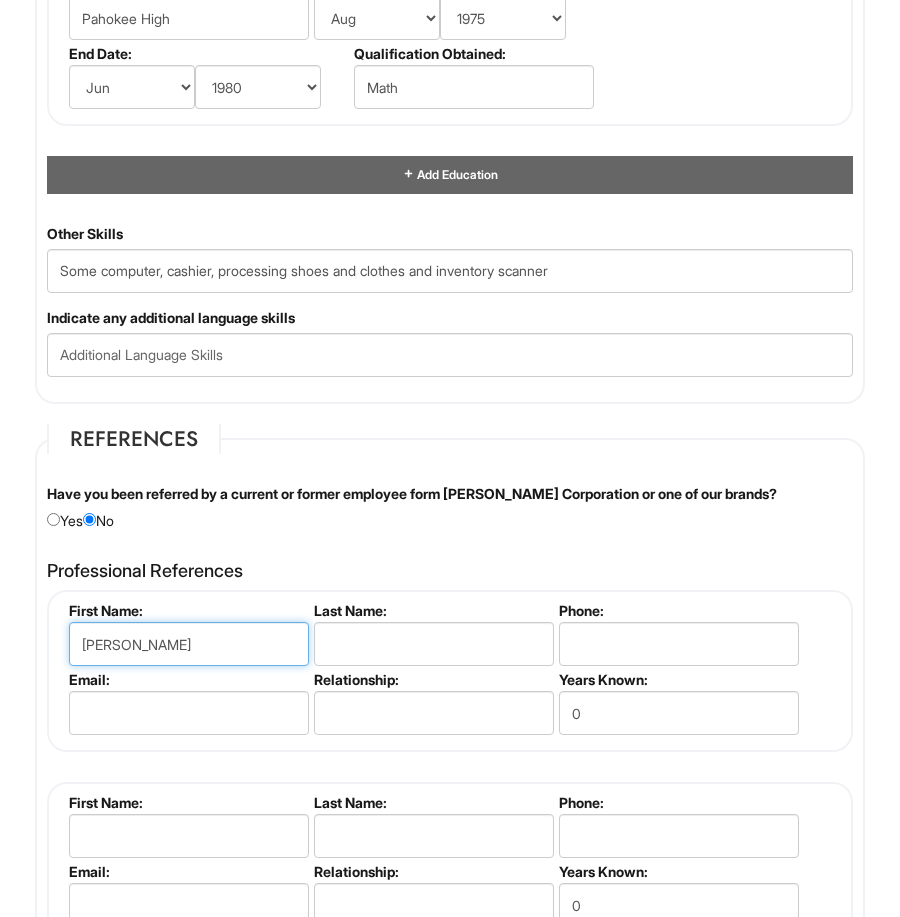 type on "[PERSON_NAME]" 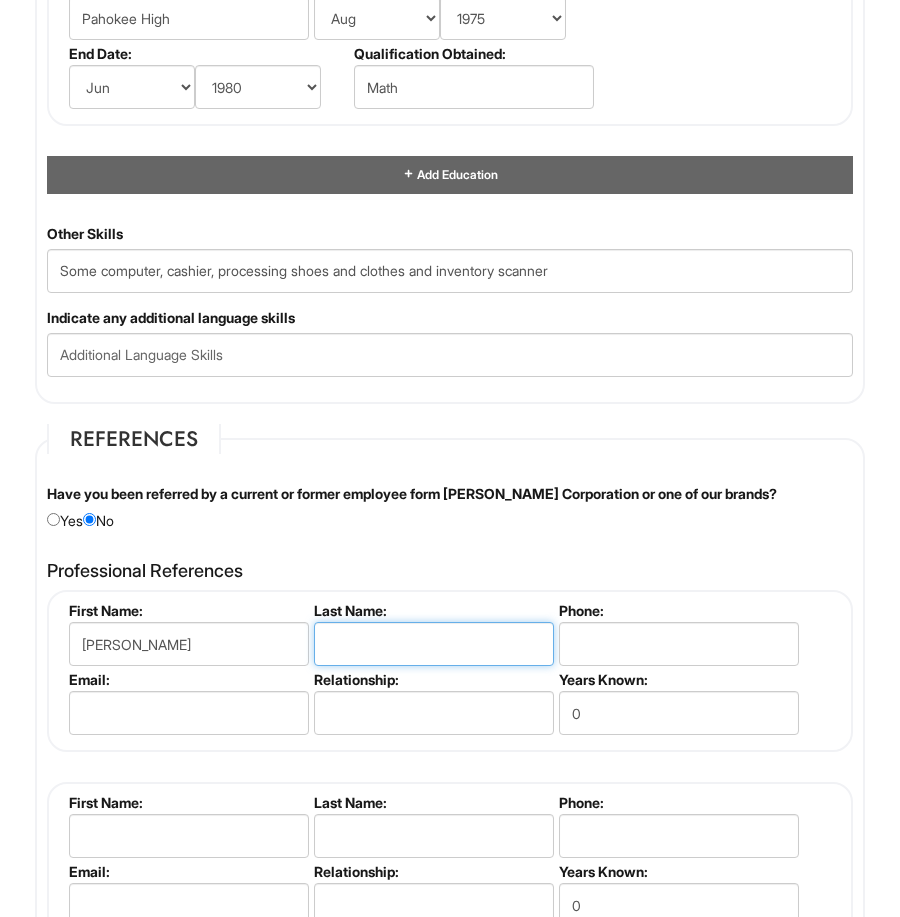 drag, startPoint x: 340, startPoint y: 633, endPoint x: 760, endPoint y: 721, distance: 429.12003 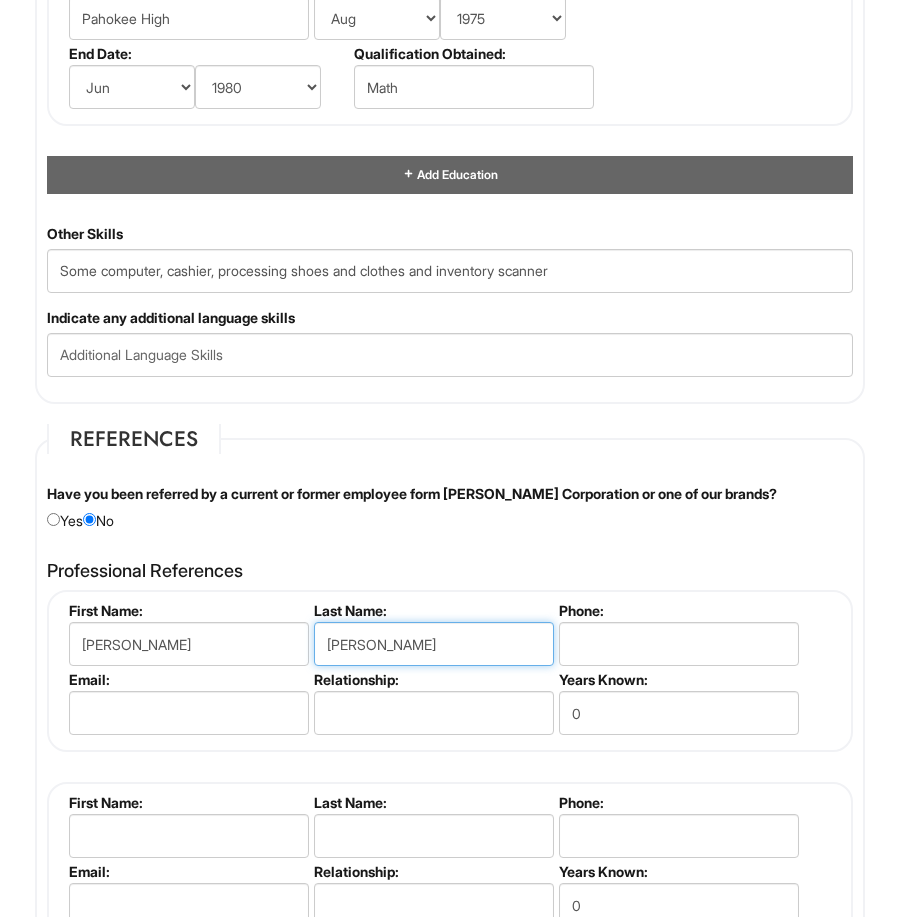type on "[PERSON_NAME]" 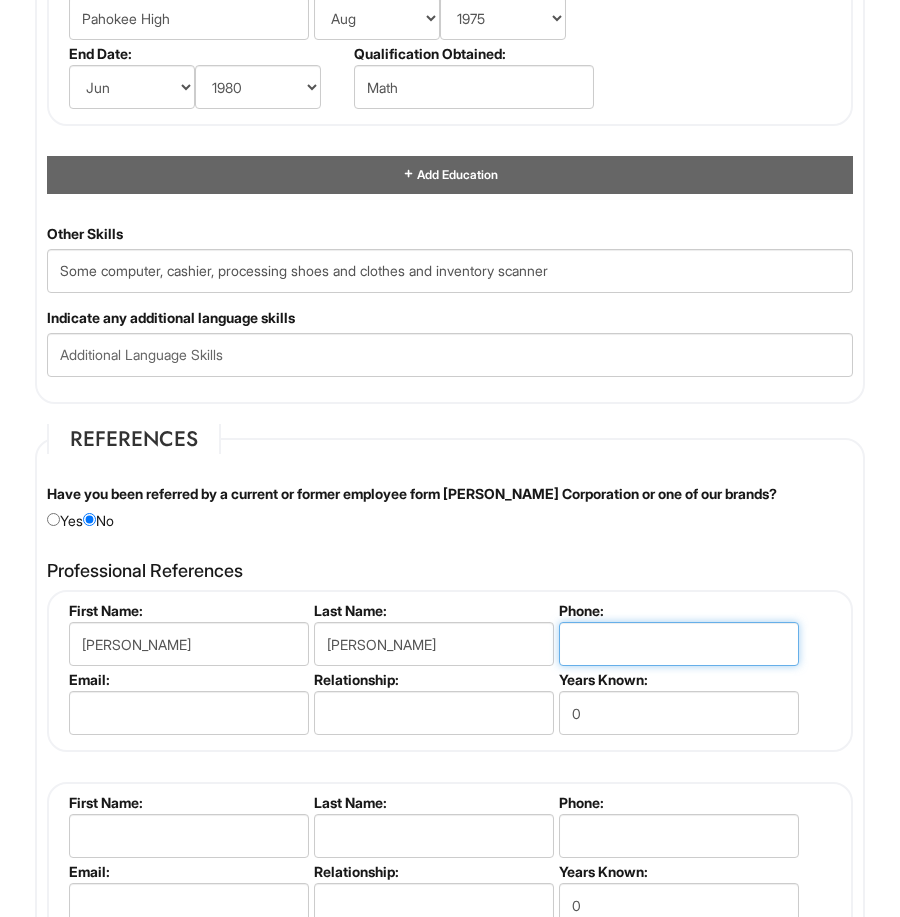 click at bounding box center [679, 644] 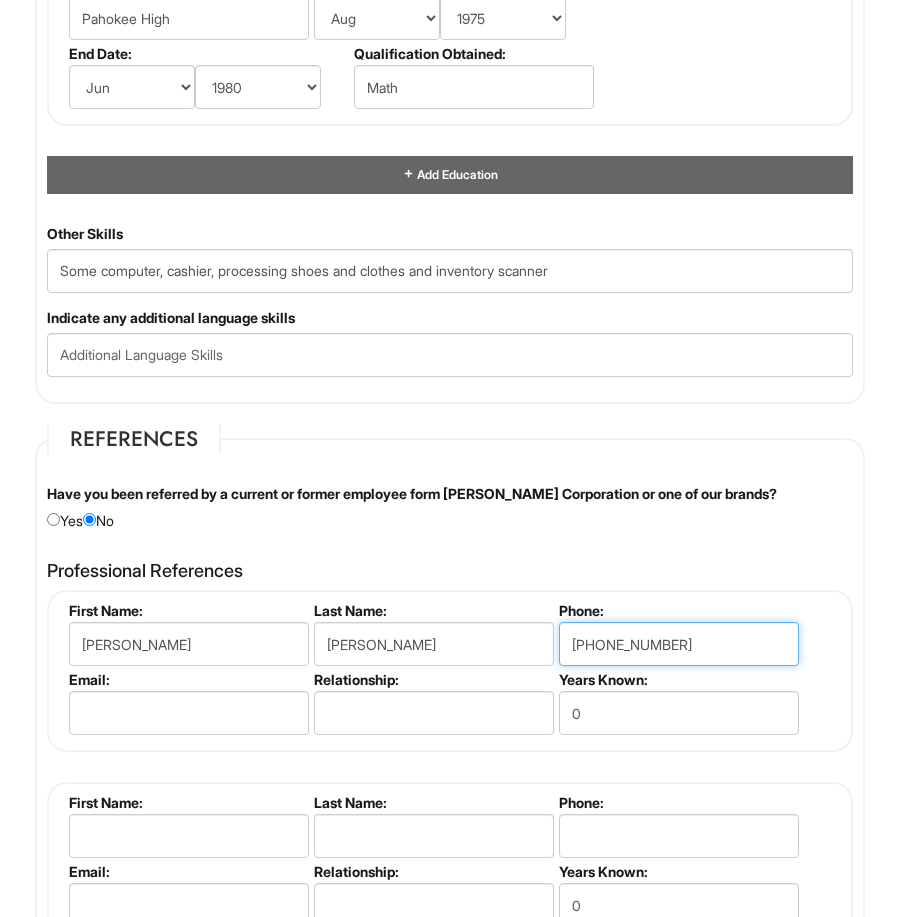 type on "[PHONE_NUMBER]" 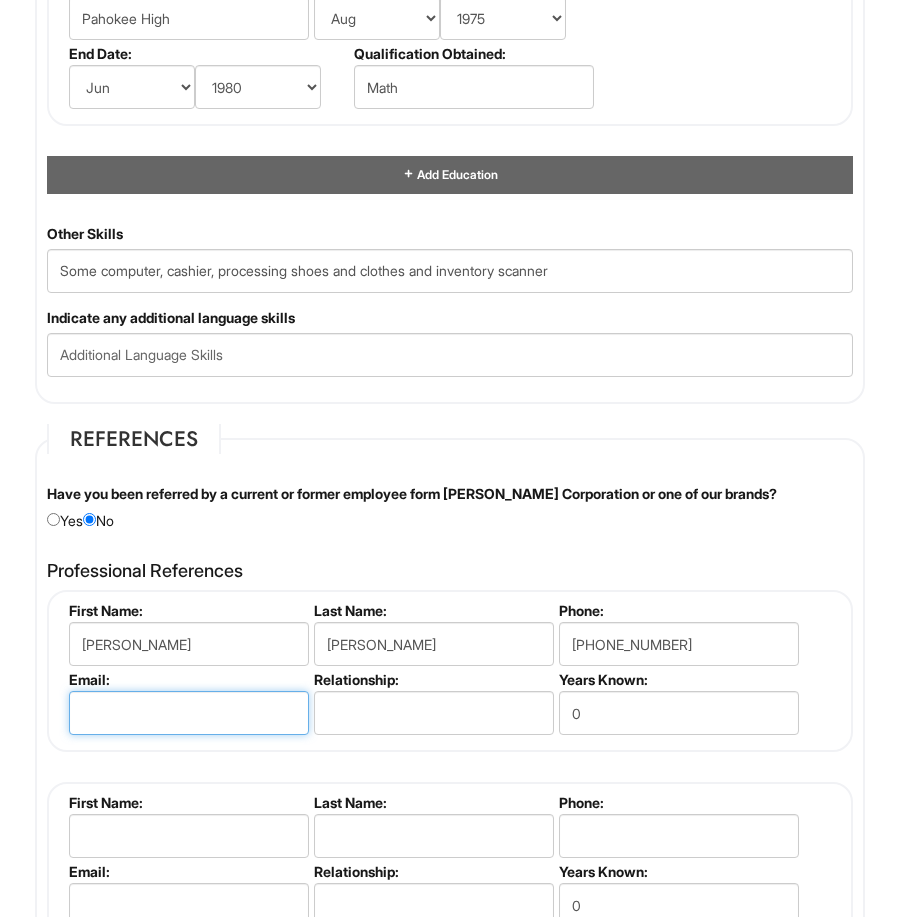 drag, startPoint x: 100, startPoint y: 718, endPoint x: 403, endPoint y: 874, distance: 340.80054 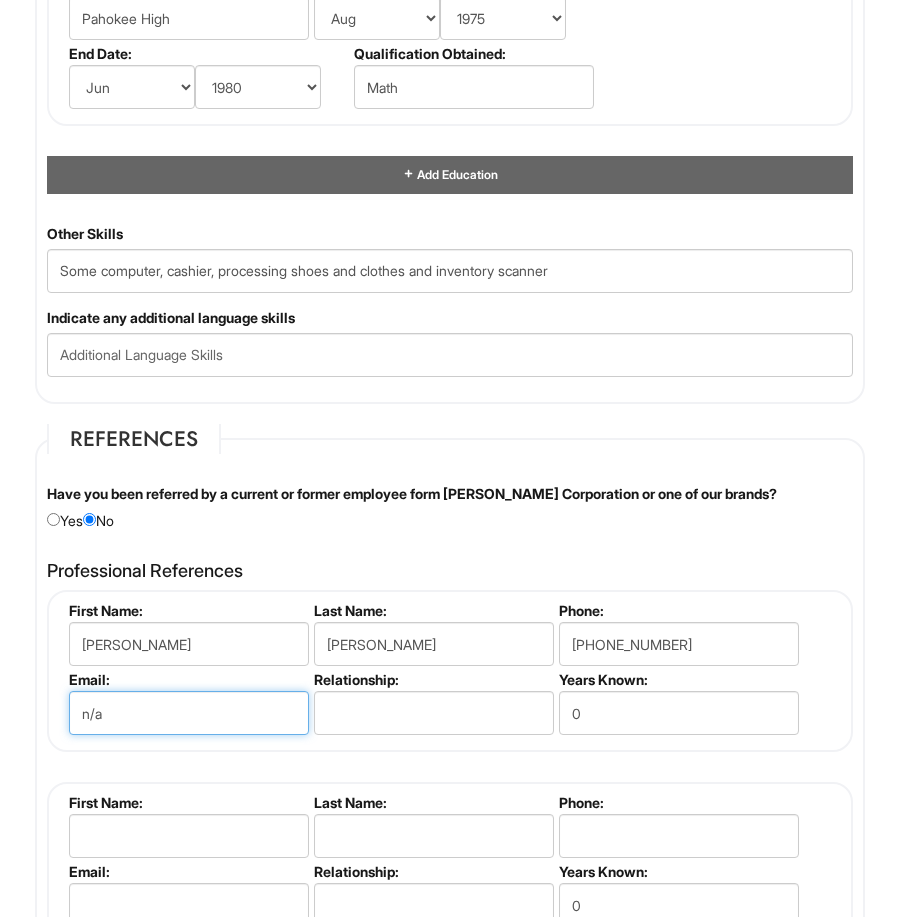 type on "n/a" 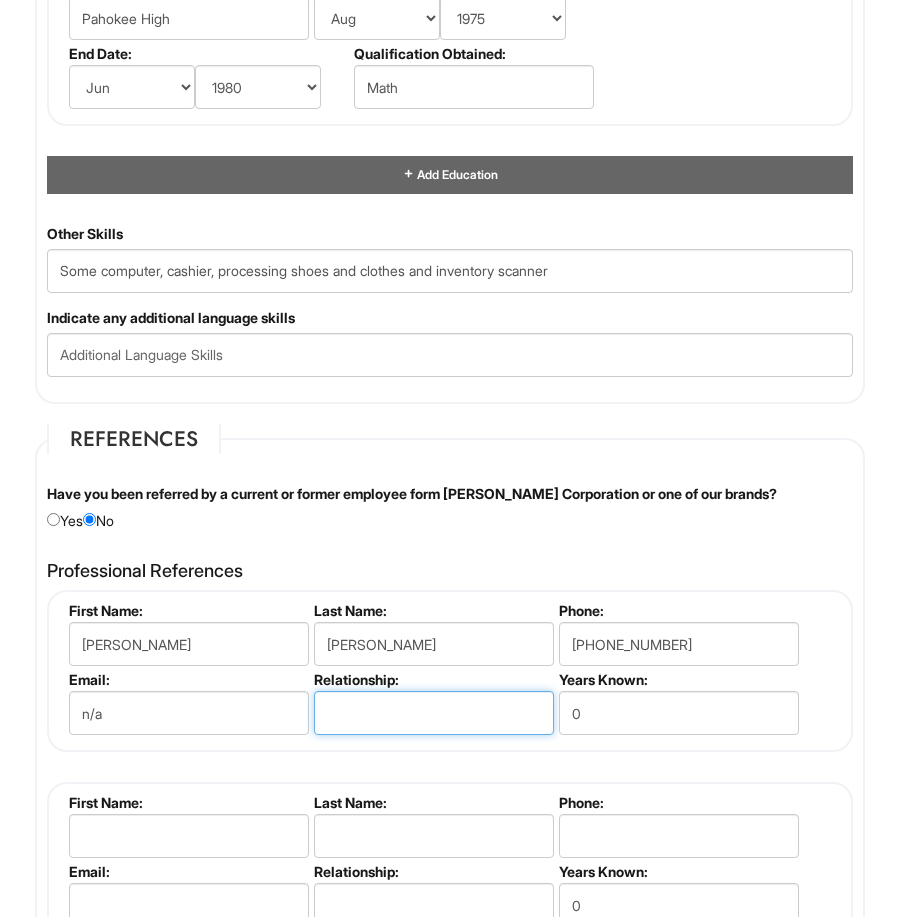 drag, startPoint x: 335, startPoint y: 724, endPoint x: 813, endPoint y: 790, distance: 482.53497 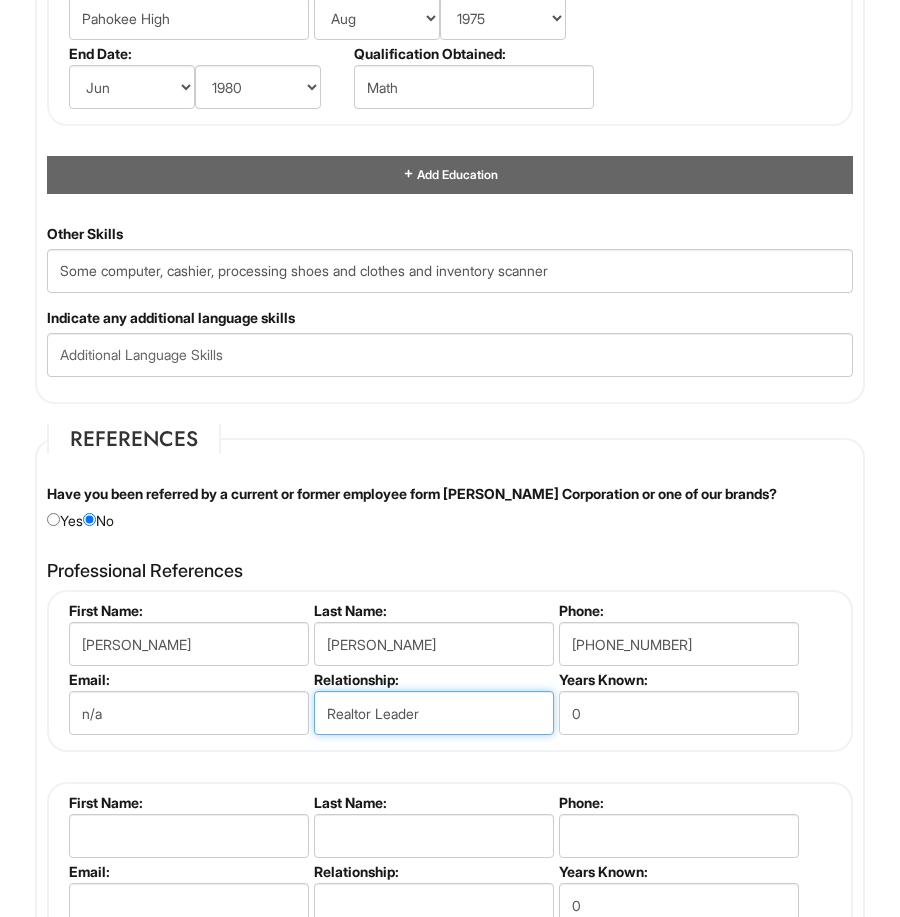 type on "Realtor Leader" 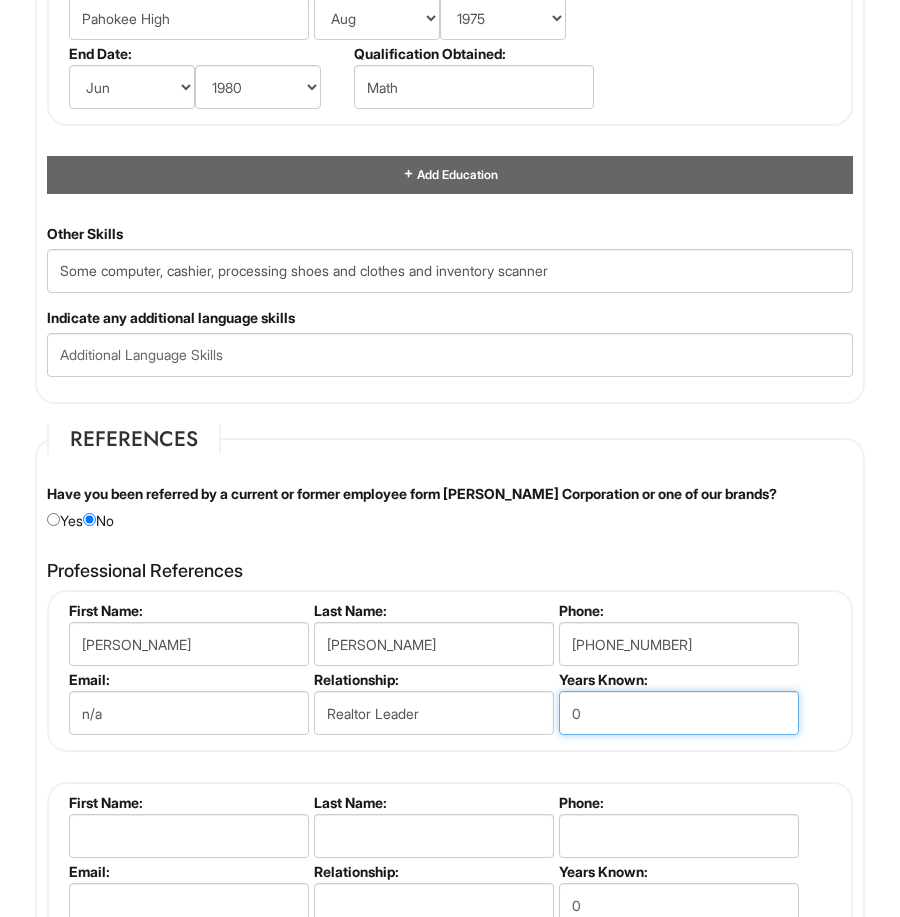 drag, startPoint x: 576, startPoint y: 710, endPoint x: 629, endPoint y: 738, distance: 59.94164 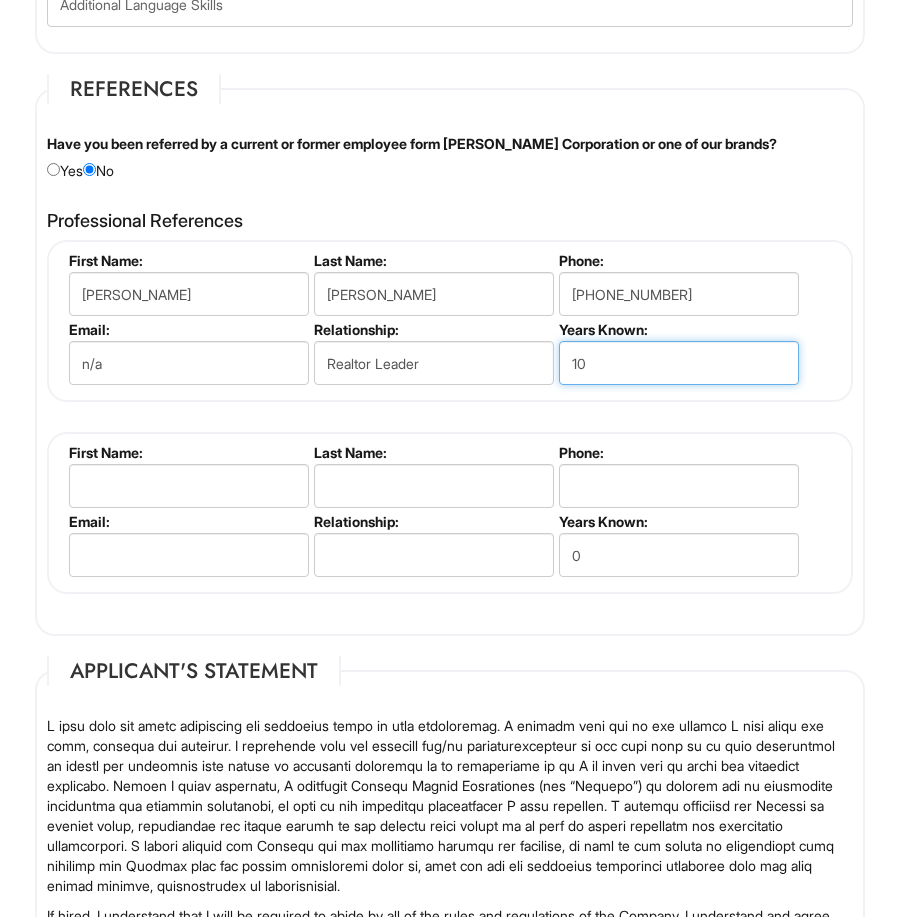 scroll, scrollTop: 3437, scrollLeft: 0, axis: vertical 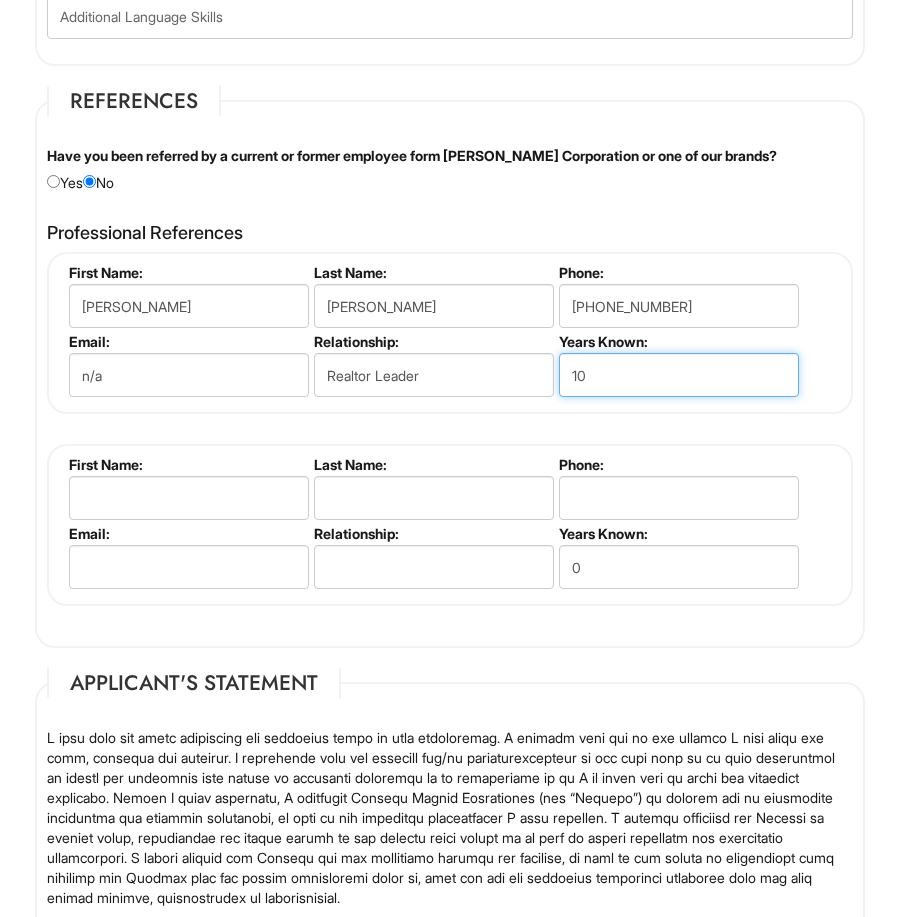type on "10" 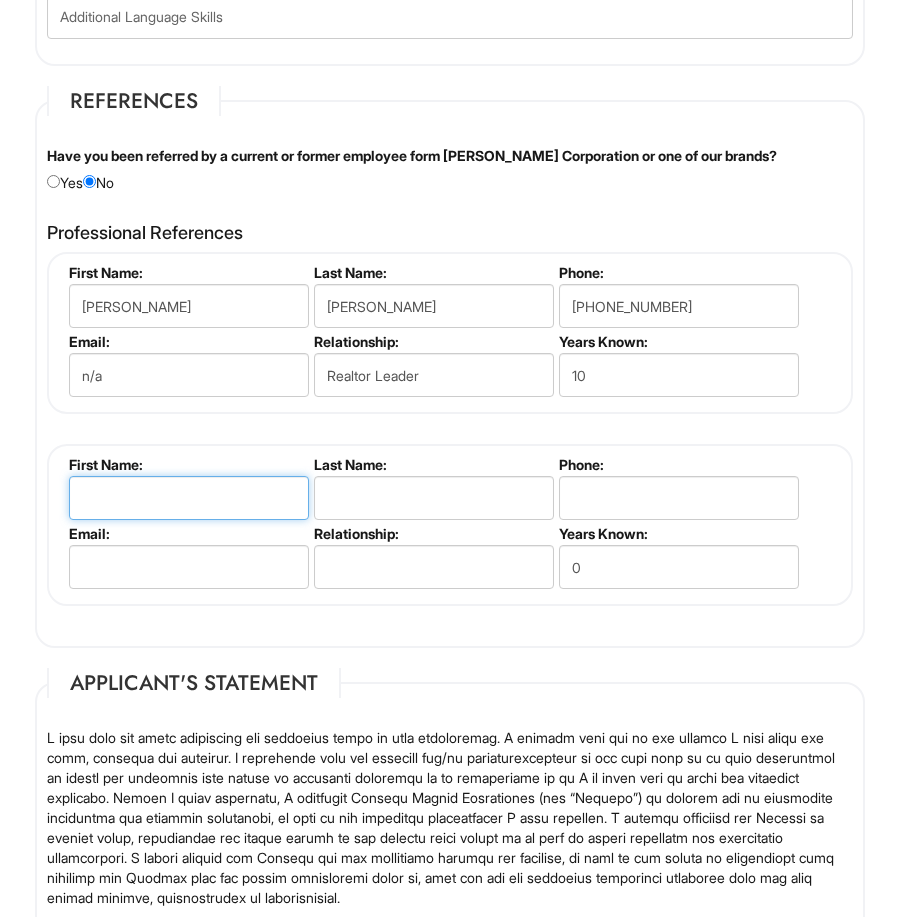 drag, startPoint x: 116, startPoint y: 509, endPoint x: 148, endPoint y: 527, distance: 36.71512 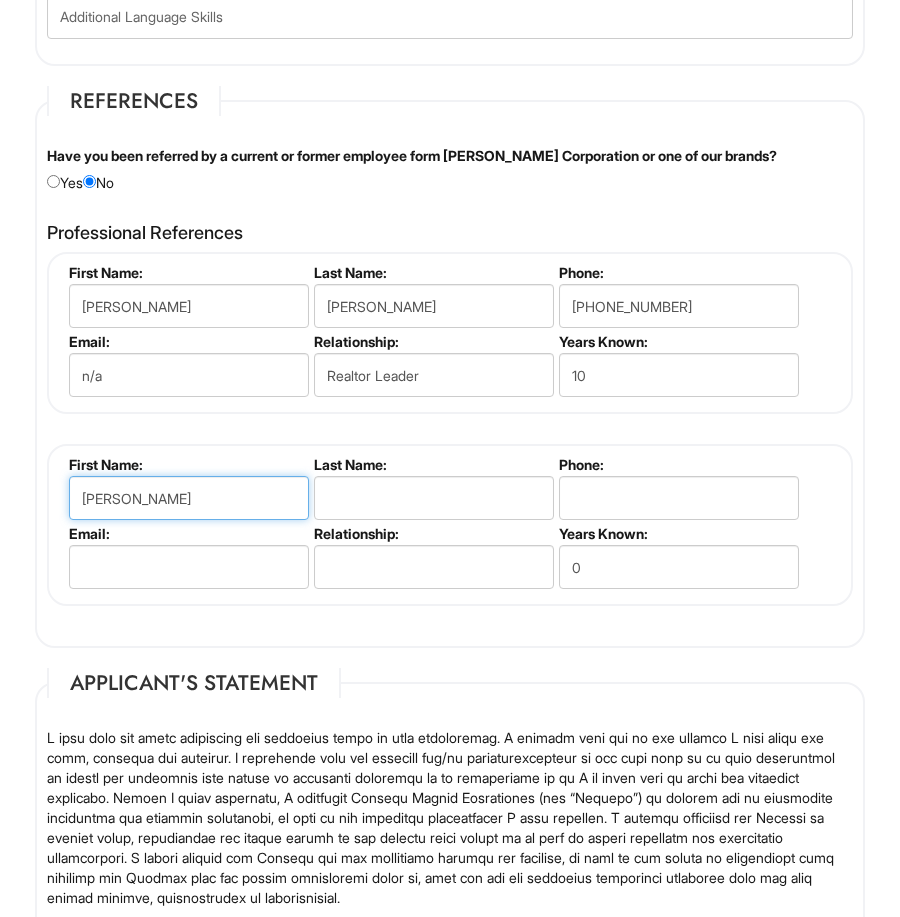 type on "[PERSON_NAME]" 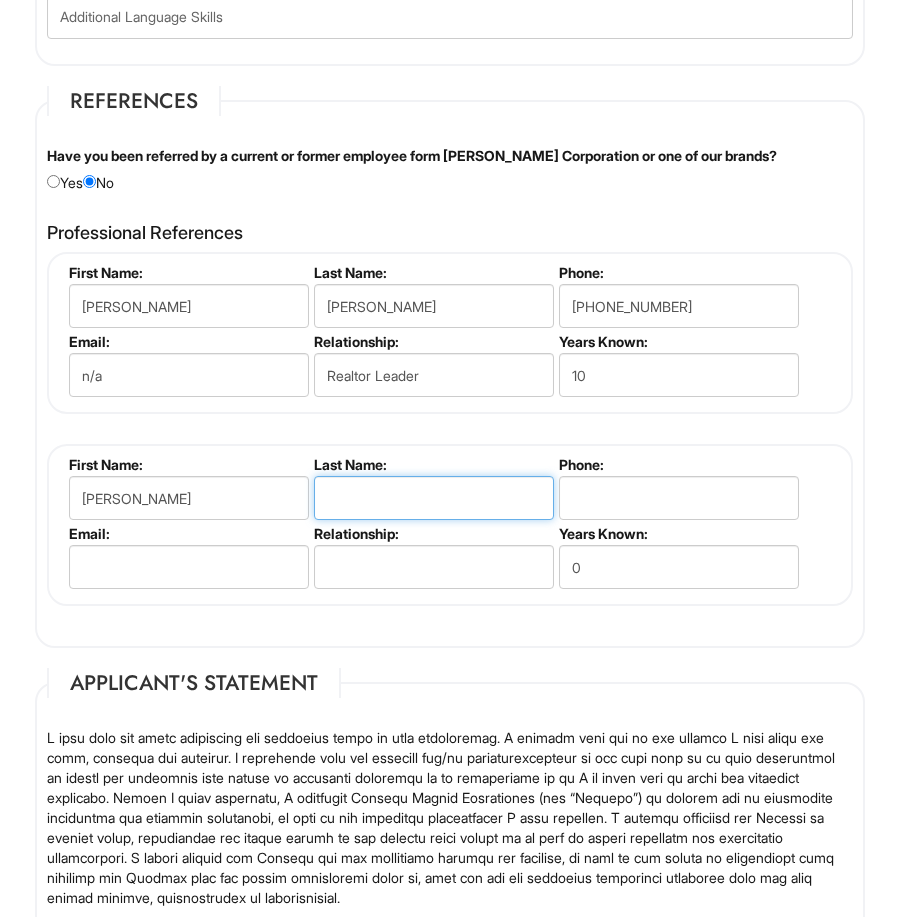 drag, startPoint x: 335, startPoint y: 493, endPoint x: 525, endPoint y: 512, distance: 190.94763 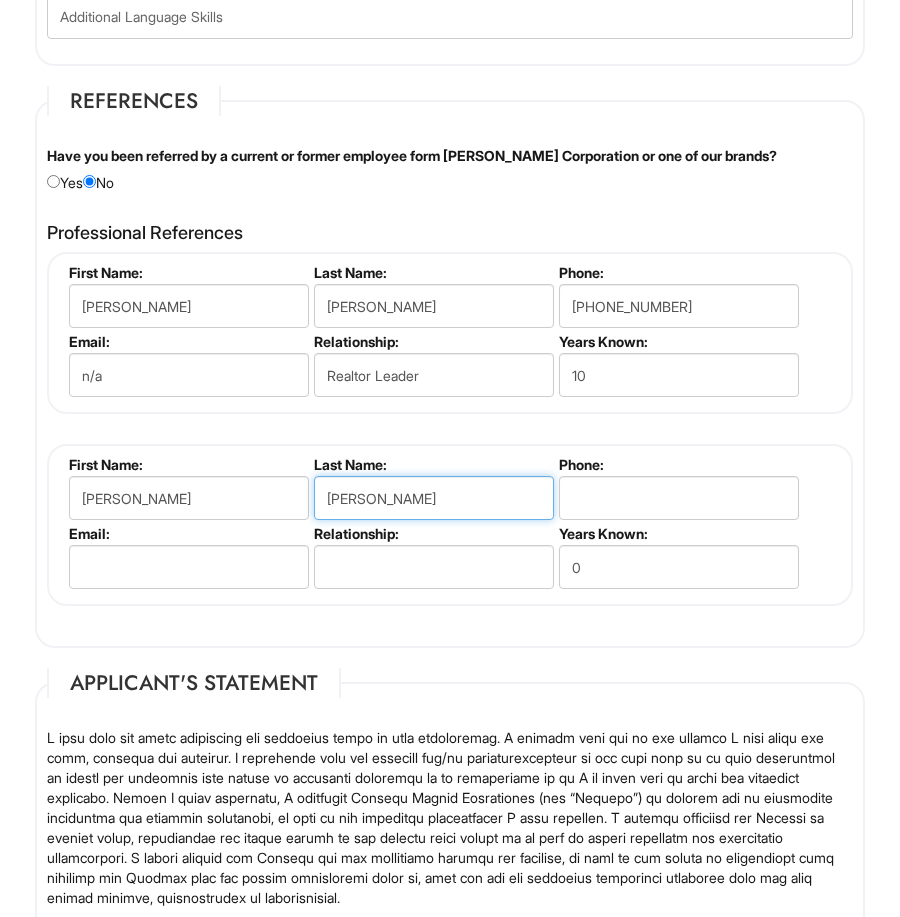 type on "[PERSON_NAME]" 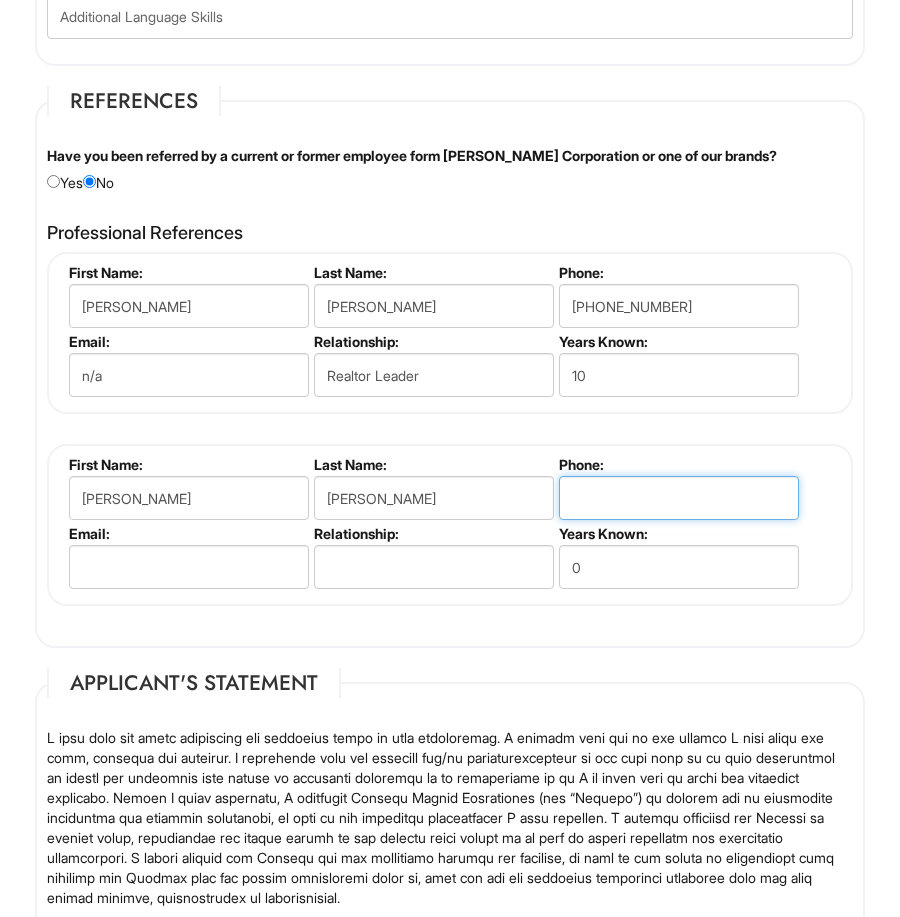 click at bounding box center (679, 498) 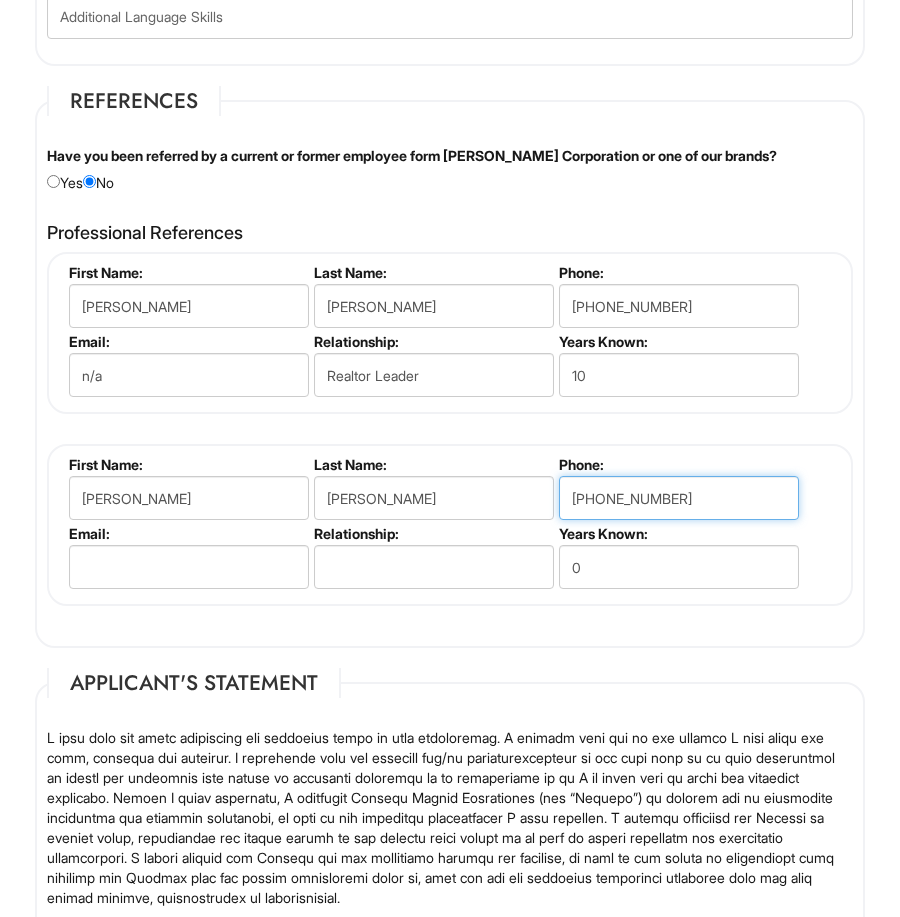 type on "[PHONE_NUMBER]" 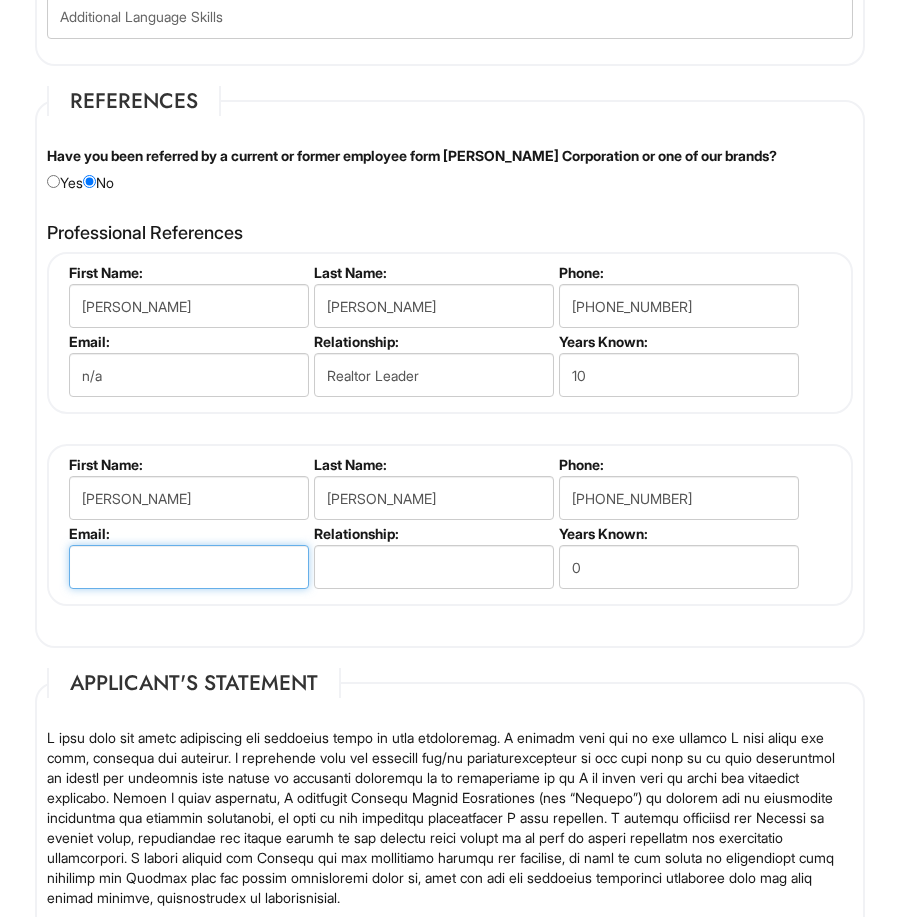 click at bounding box center (189, 567) 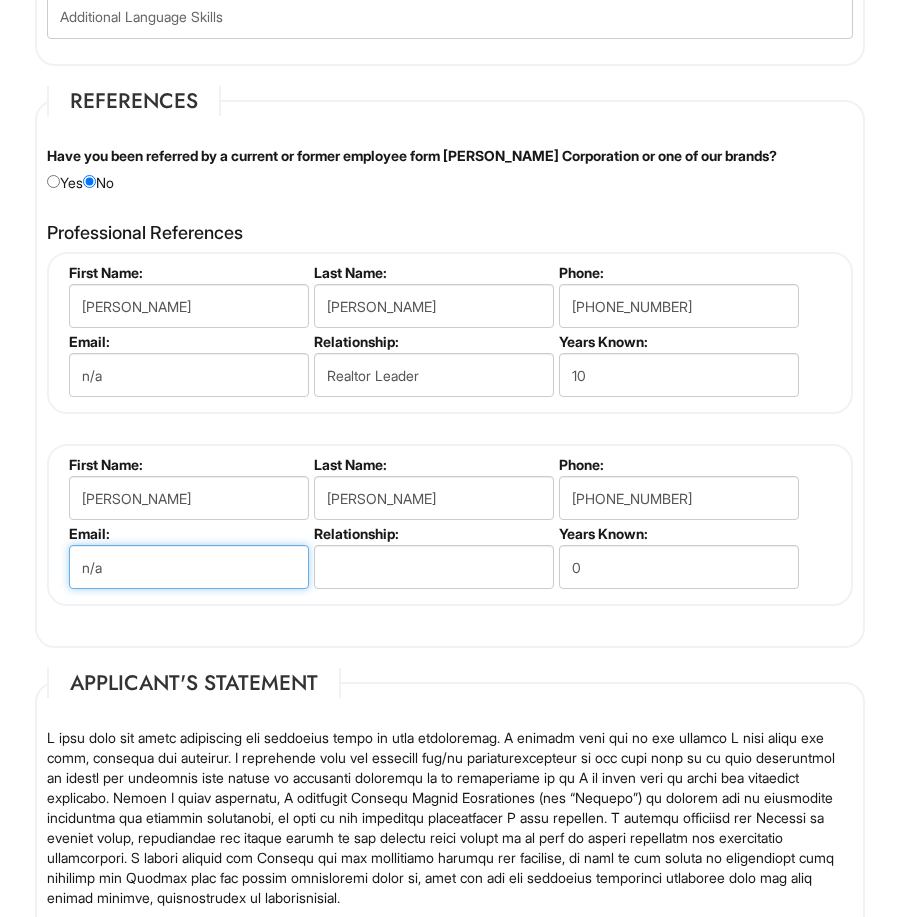 type on "n/a" 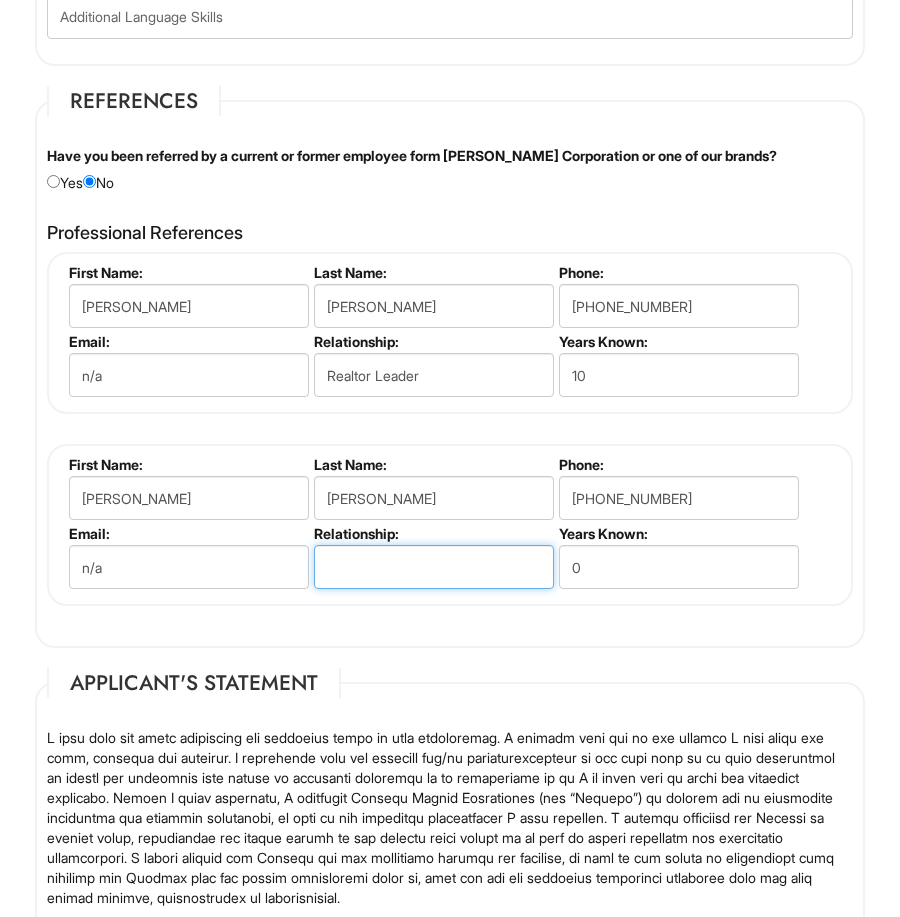 drag, startPoint x: 350, startPoint y: 576, endPoint x: 611, endPoint y: 605, distance: 262.60617 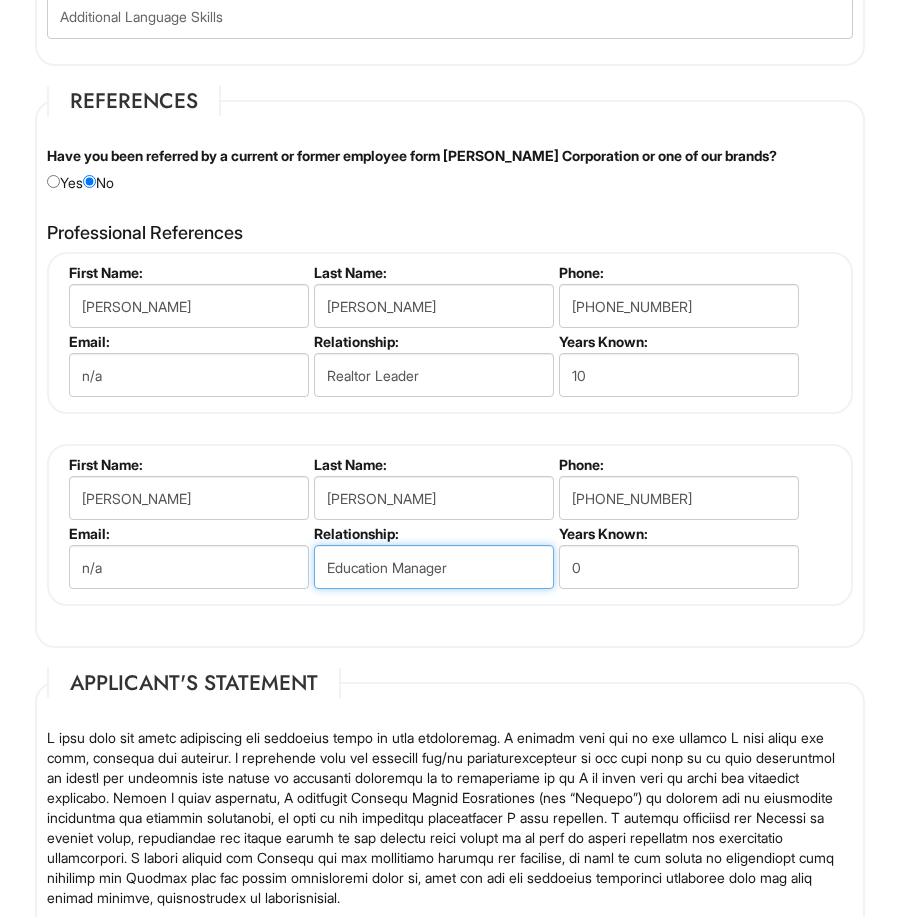 type on "Education Manager" 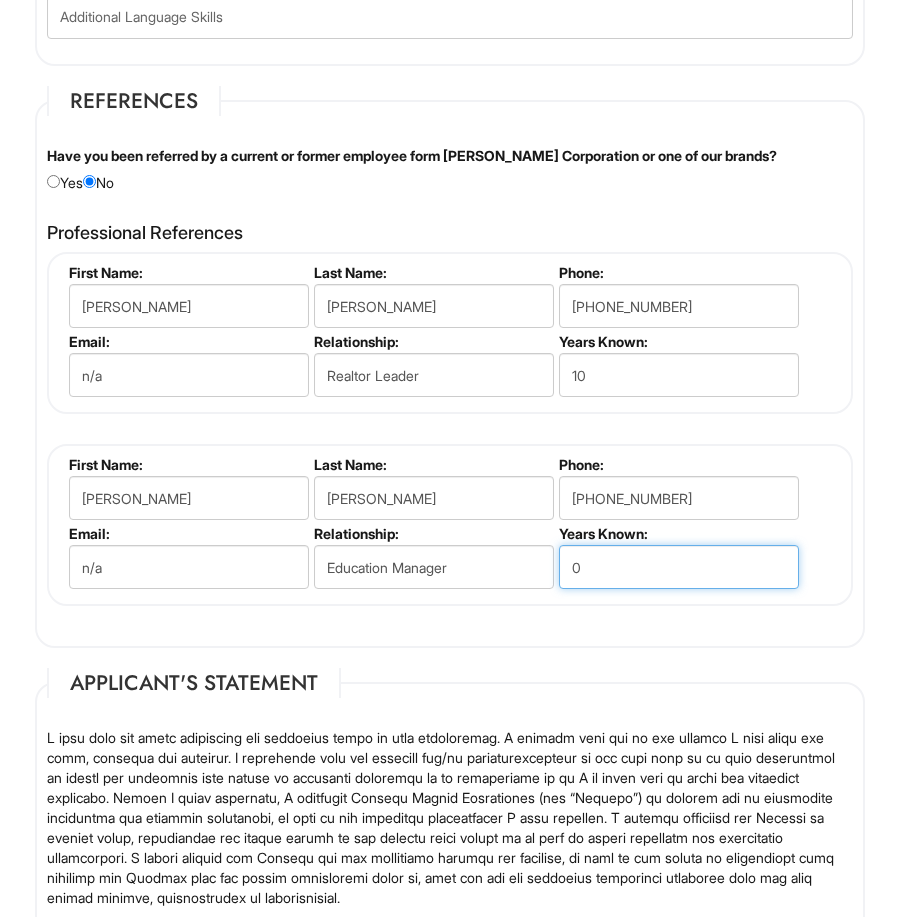 drag, startPoint x: 574, startPoint y: 569, endPoint x: 723, endPoint y: 635, distance: 162.96318 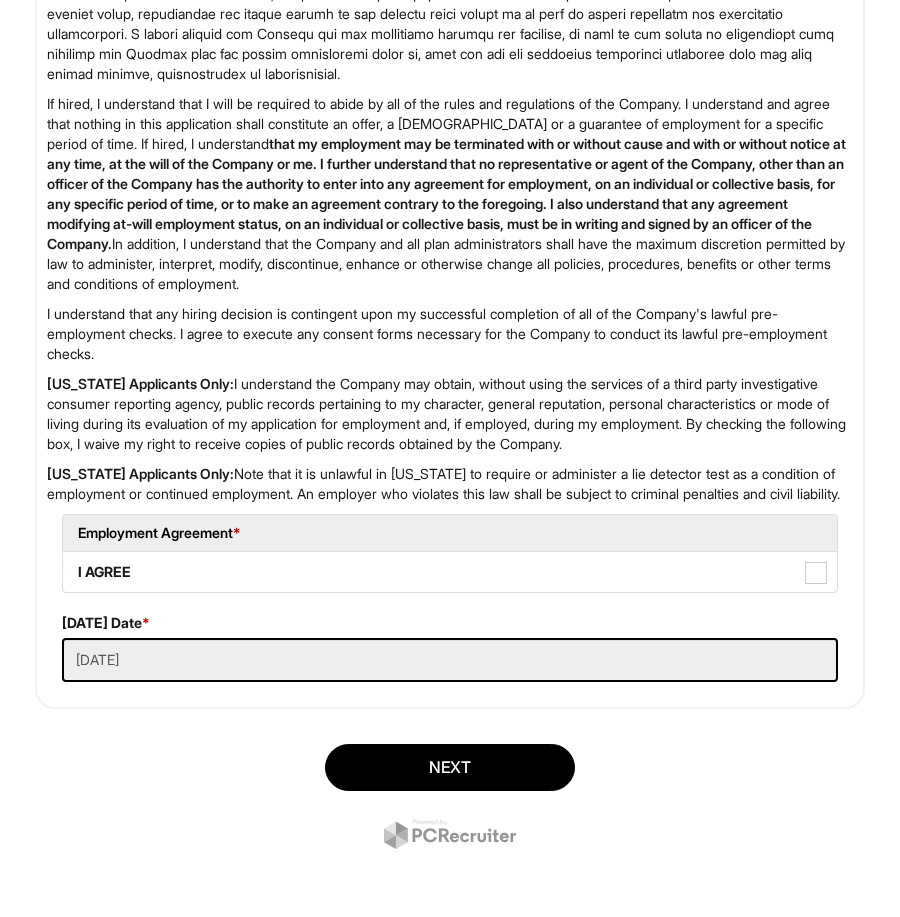 scroll, scrollTop: 4267, scrollLeft: 0, axis: vertical 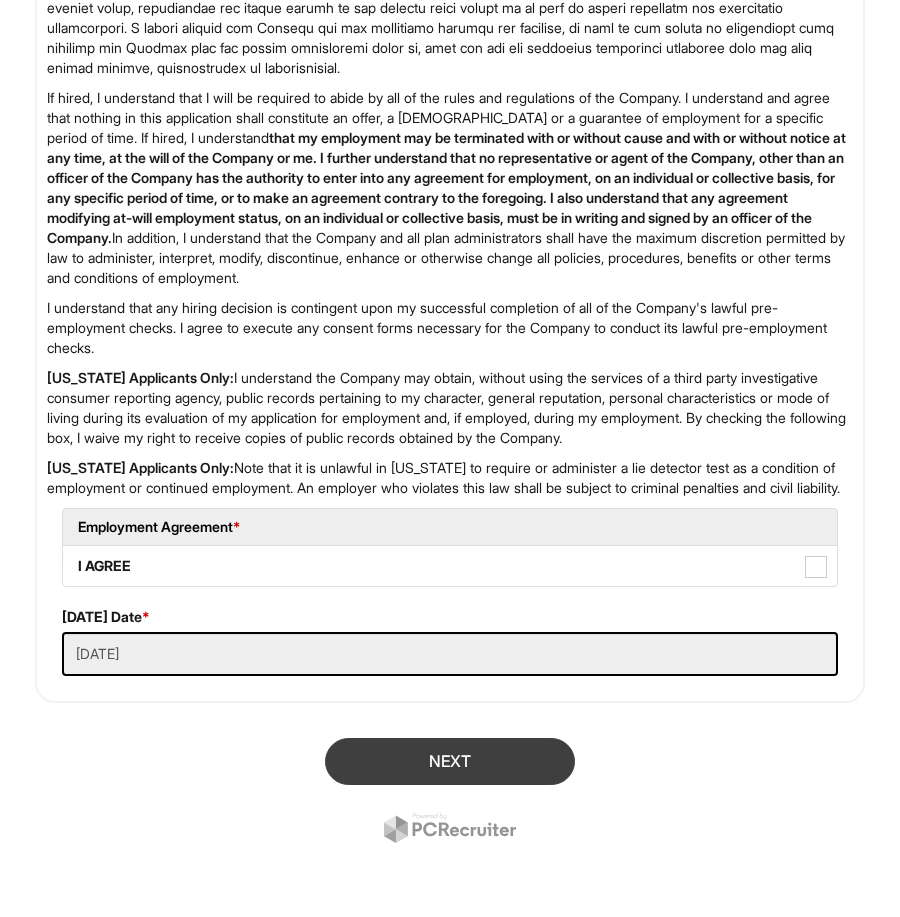type on "10" 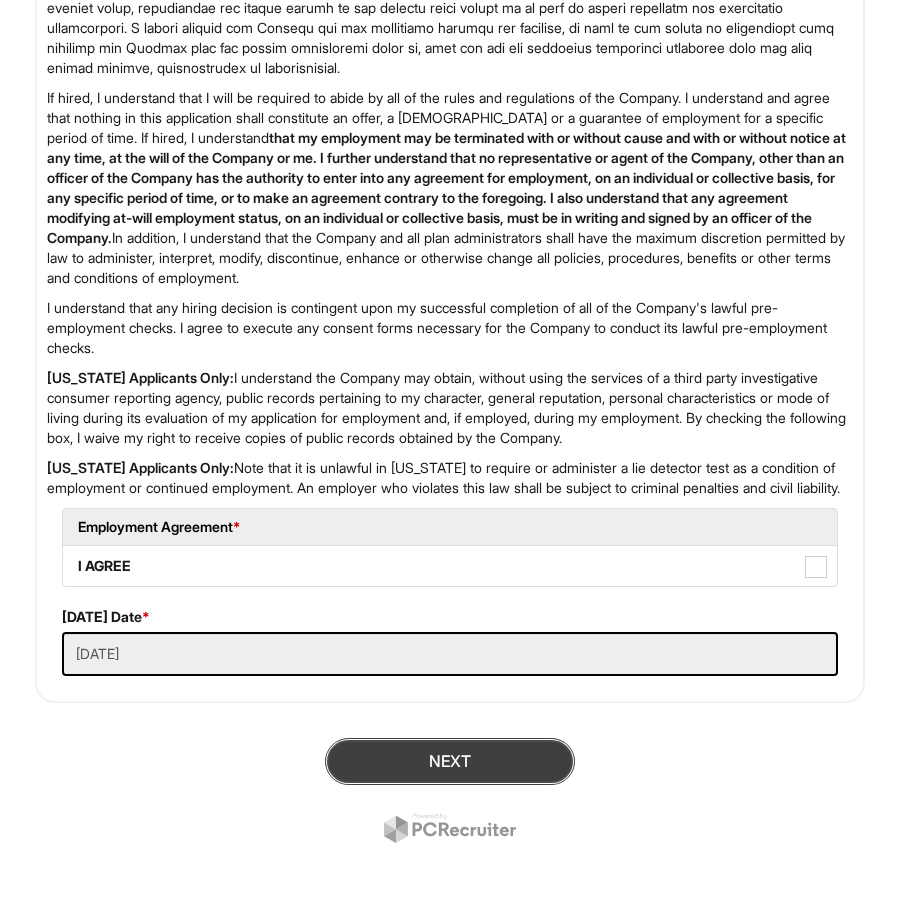 click on "Next" at bounding box center (450, 761) 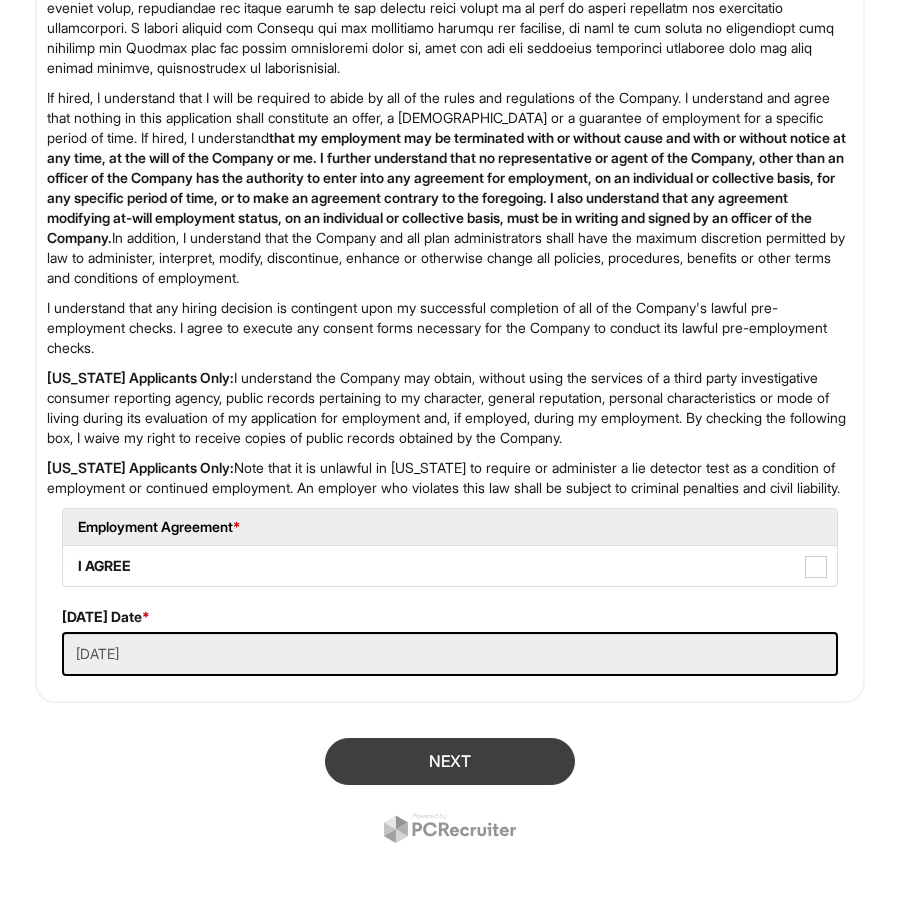 scroll, scrollTop: 3790, scrollLeft: 0, axis: vertical 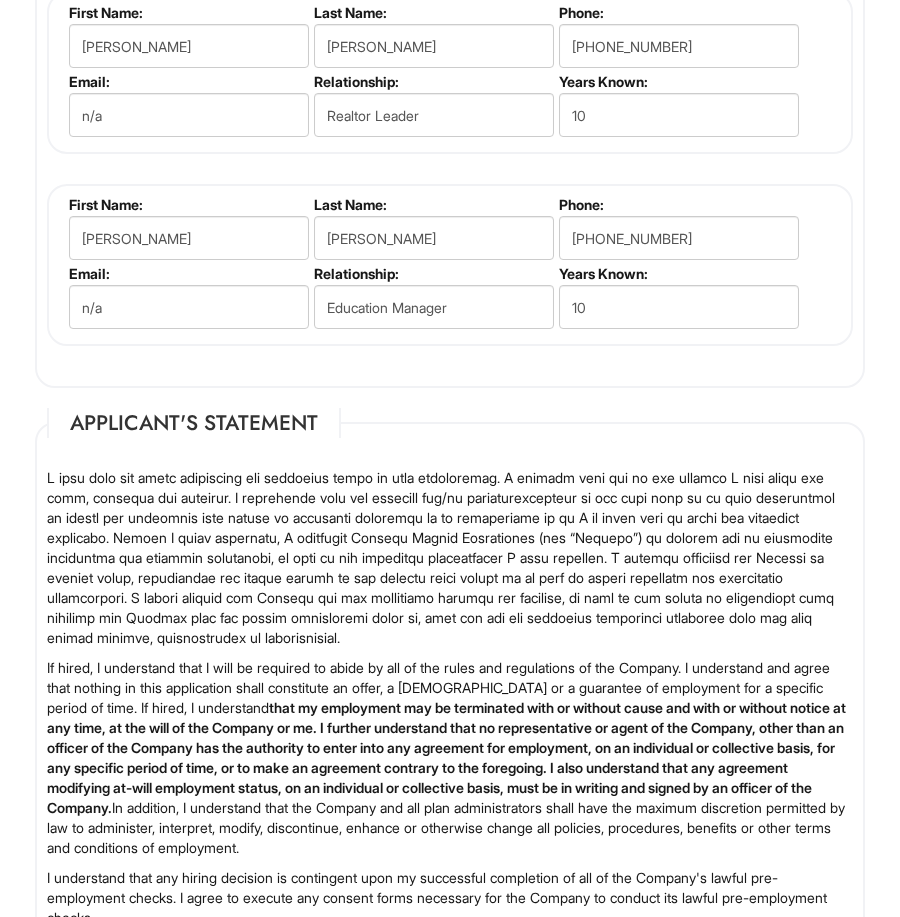 click on "[PERSON_NAME]
First Name:
[PERSON_NAME]
Last Name:
[PERSON_NAME]
Phone:
[PHONE_NUMBER]
Email:
n/a
Relationship:
Realtor Leader
Years Known:
10
[PERSON_NAME]
First Name:
[PERSON_NAME]
Last Name:
[PERSON_NAME]
Phone:
[PHONE_NUMBER]
Email:
n/a
Relationship:
Education Manager
Years Known:
10" at bounding box center (450, 169) 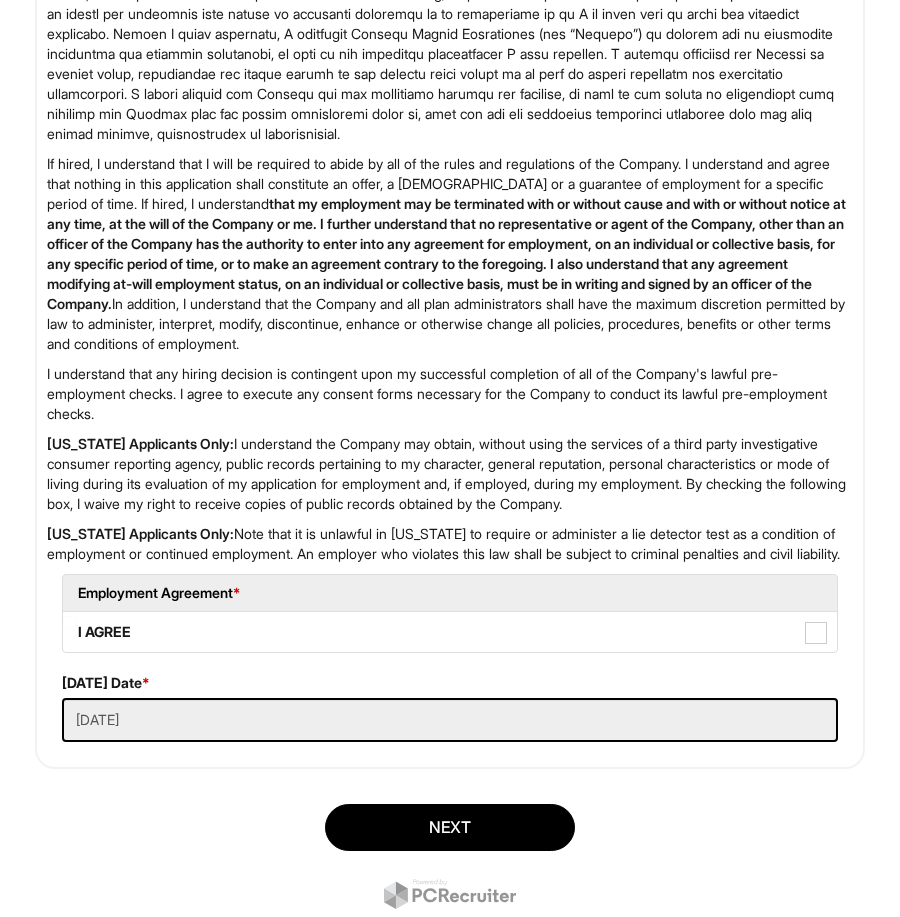 scroll, scrollTop: 4261, scrollLeft: 0, axis: vertical 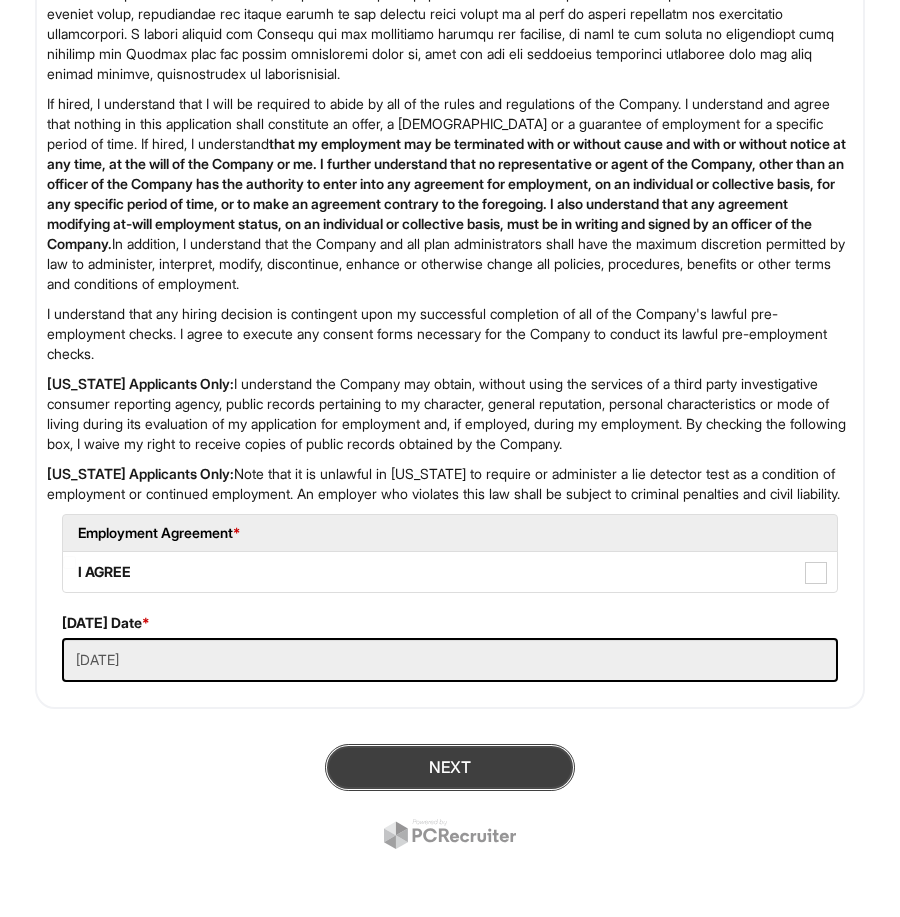 click on "Next" at bounding box center [450, 767] 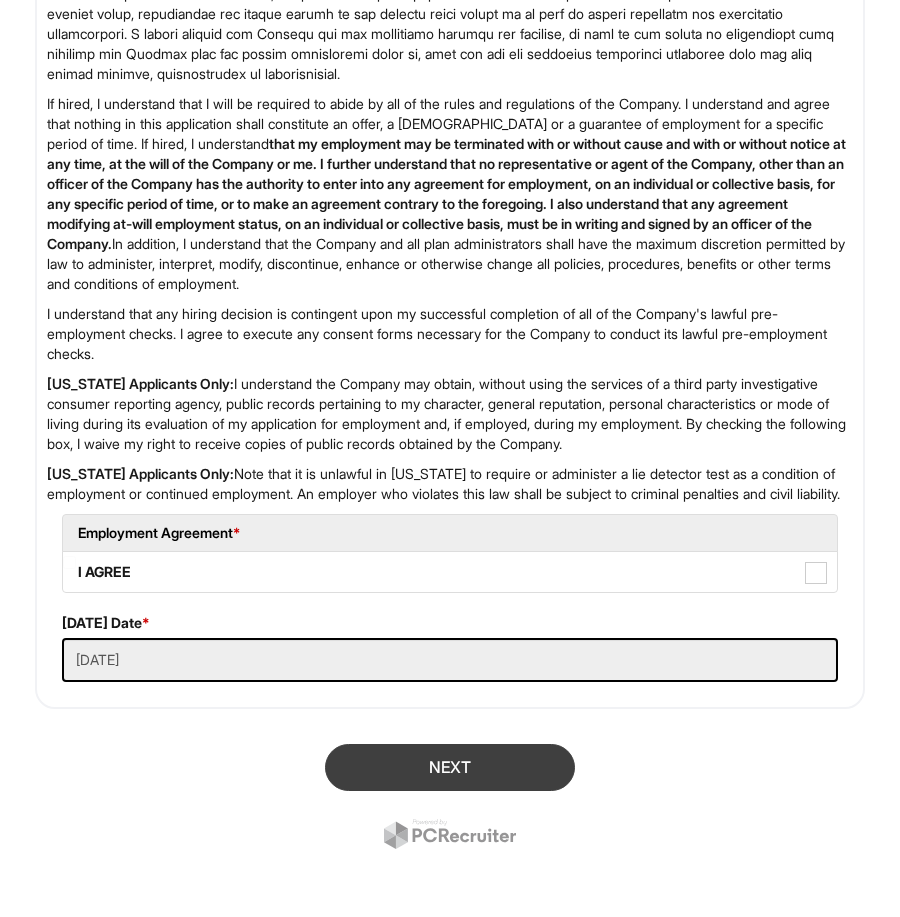 scroll, scrollTop: 3790, scrollLeft: 0, axis: vertical 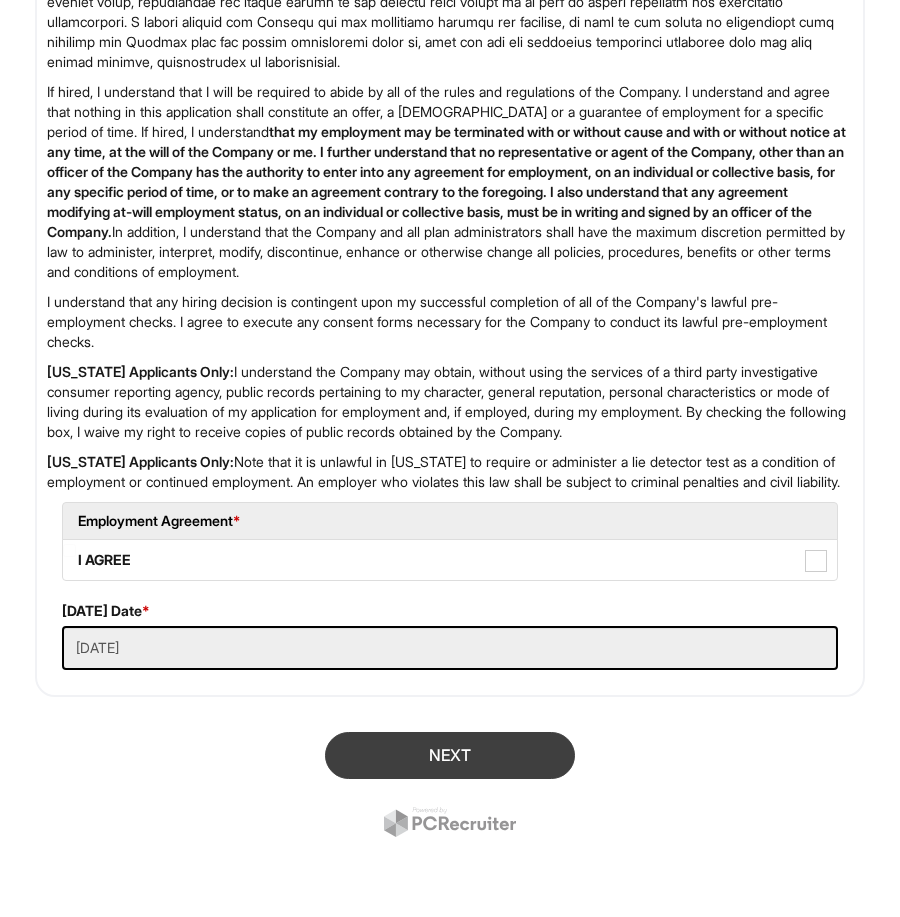 type on "n/[EMAIL_ADDRESS][DOMAIN_NAME]" 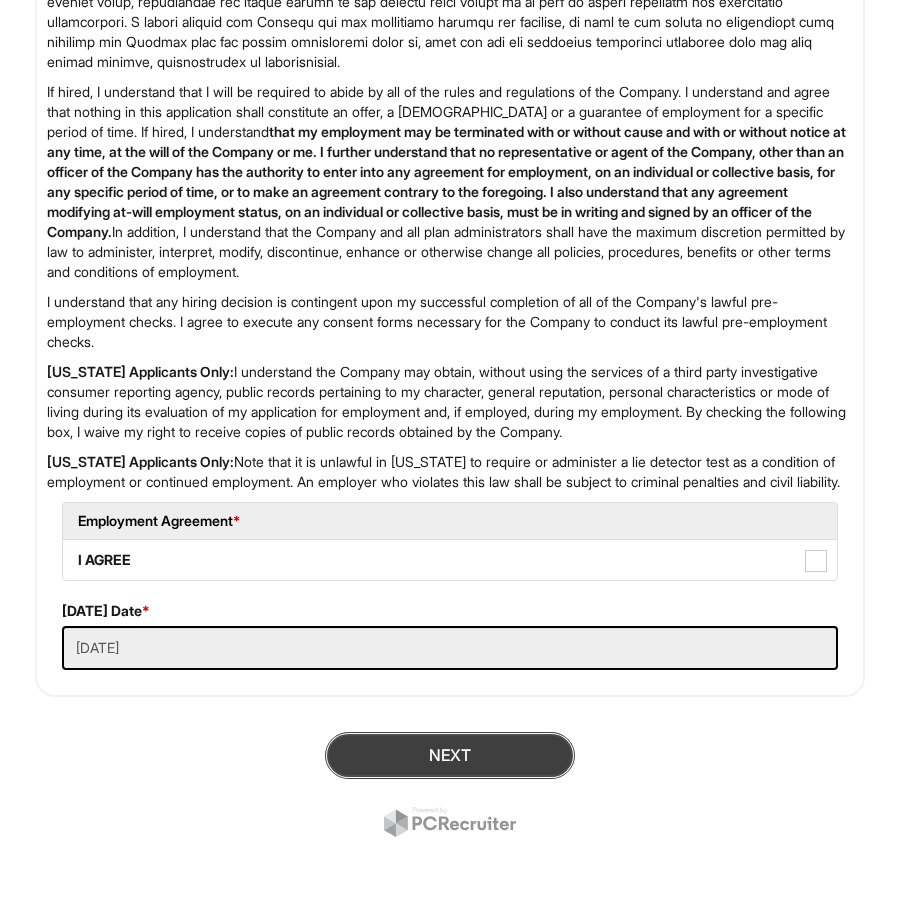 click on "Next" at bounding box center (450, 755) 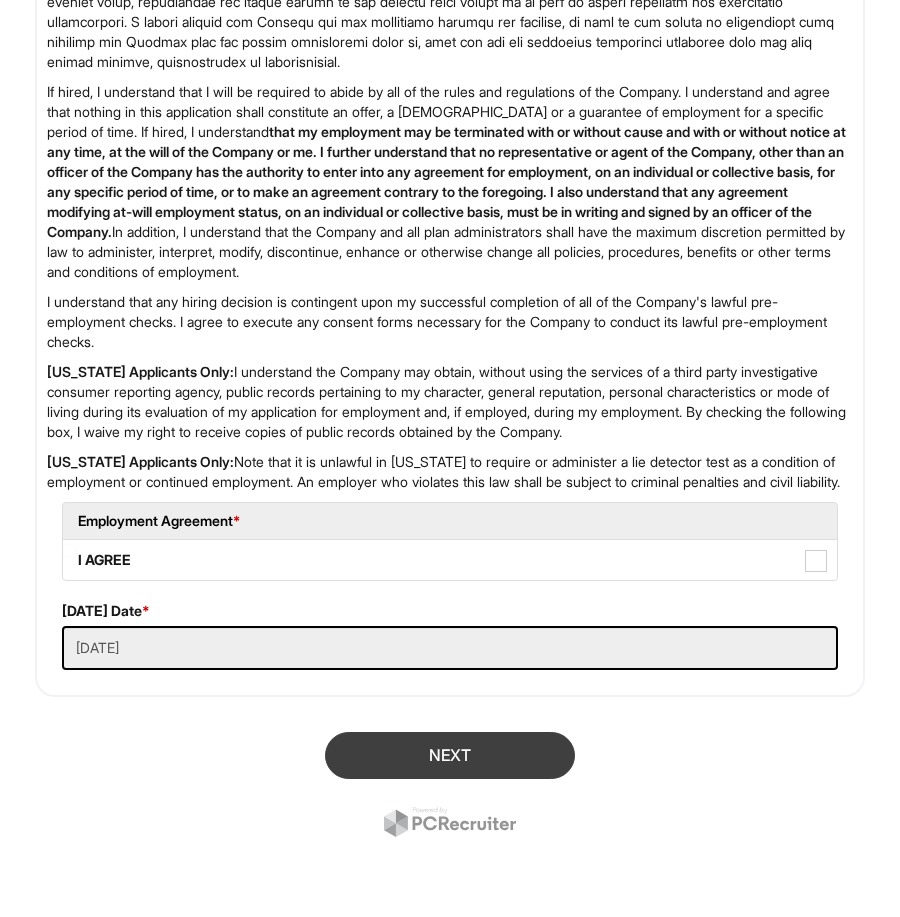scroll, scrollTop: 3982, scrollLeft: 0, axis: vertical 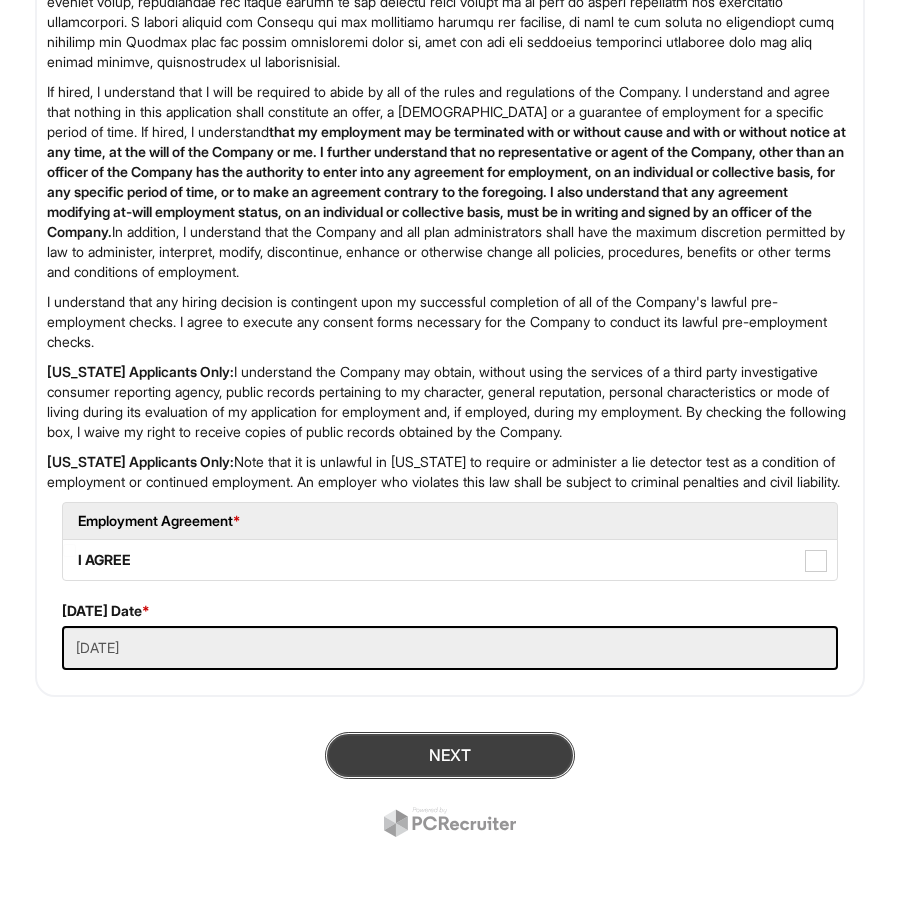 click on "Next" at bounding box center (450, 755) 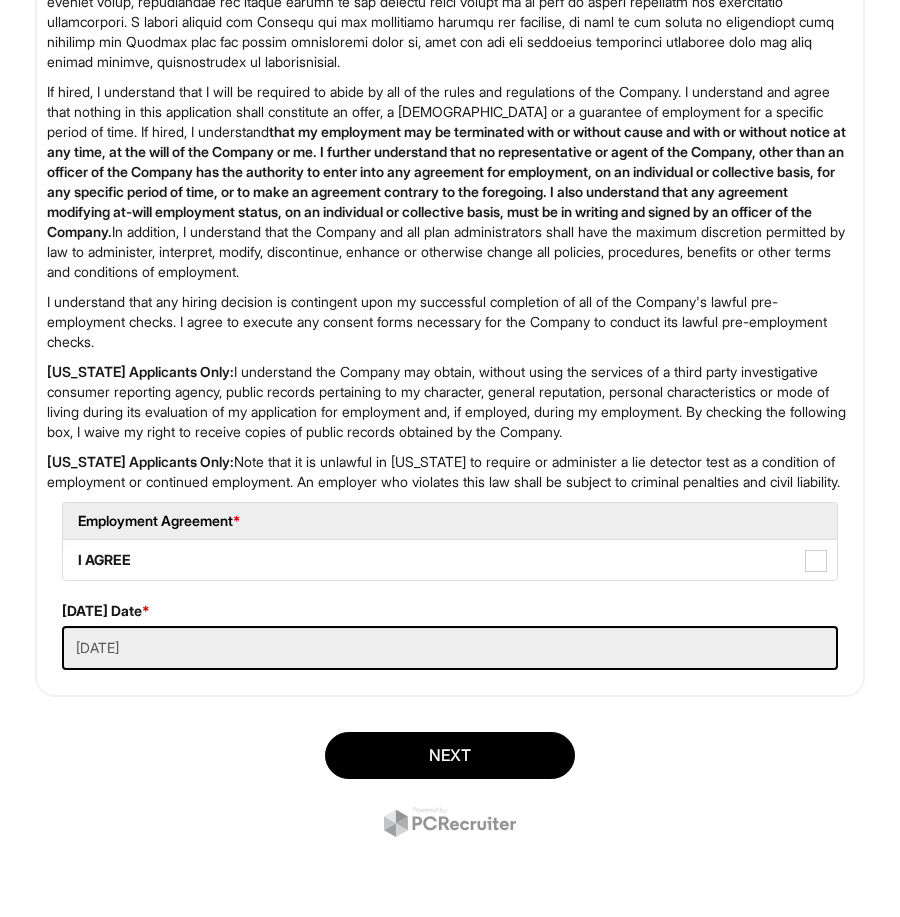 scroll, scrollTop: 3982, scrollLeft: 0, axis: vertical 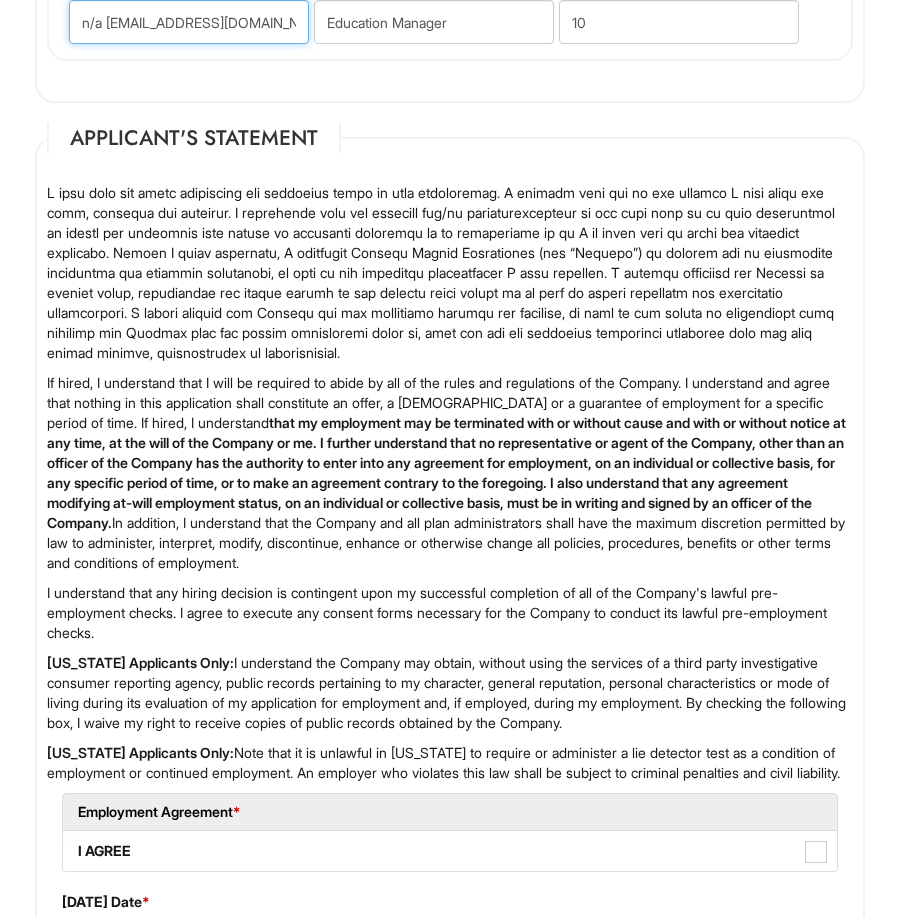 click on "n/a [EMAIL_ADDRESS][DOMAIN_NAME]" at bounding box center (189, 22) 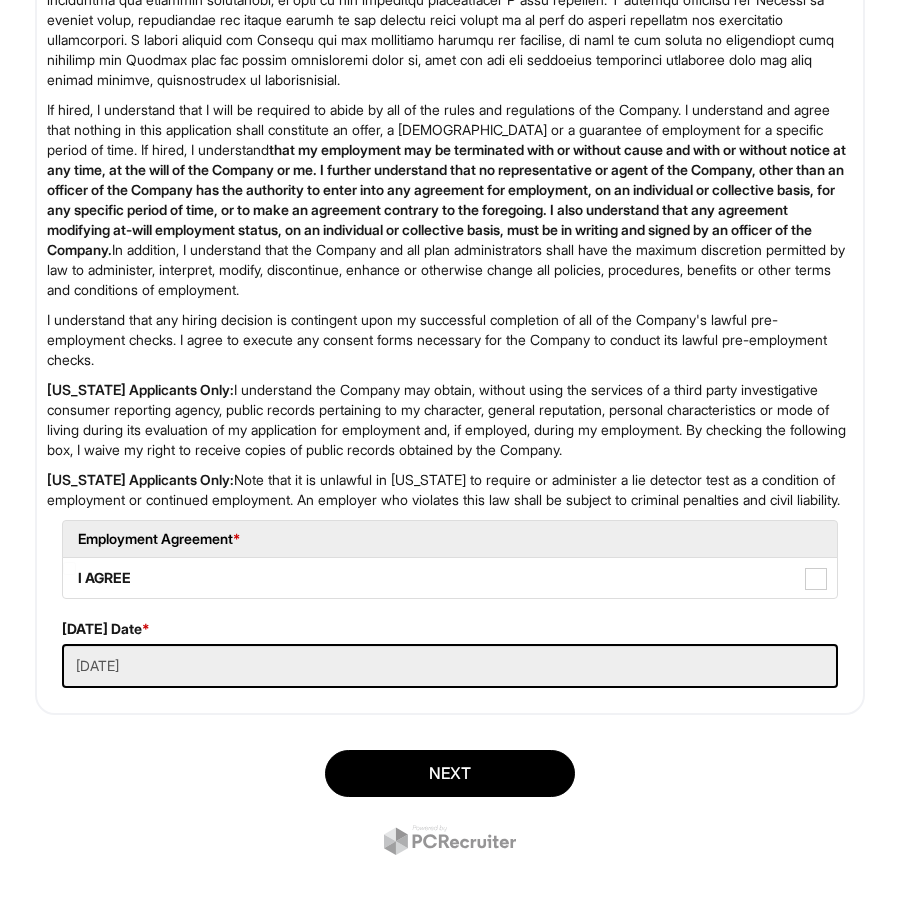 scroll, scrollTop: 4308, scrollLeft: 0, axis: vertical 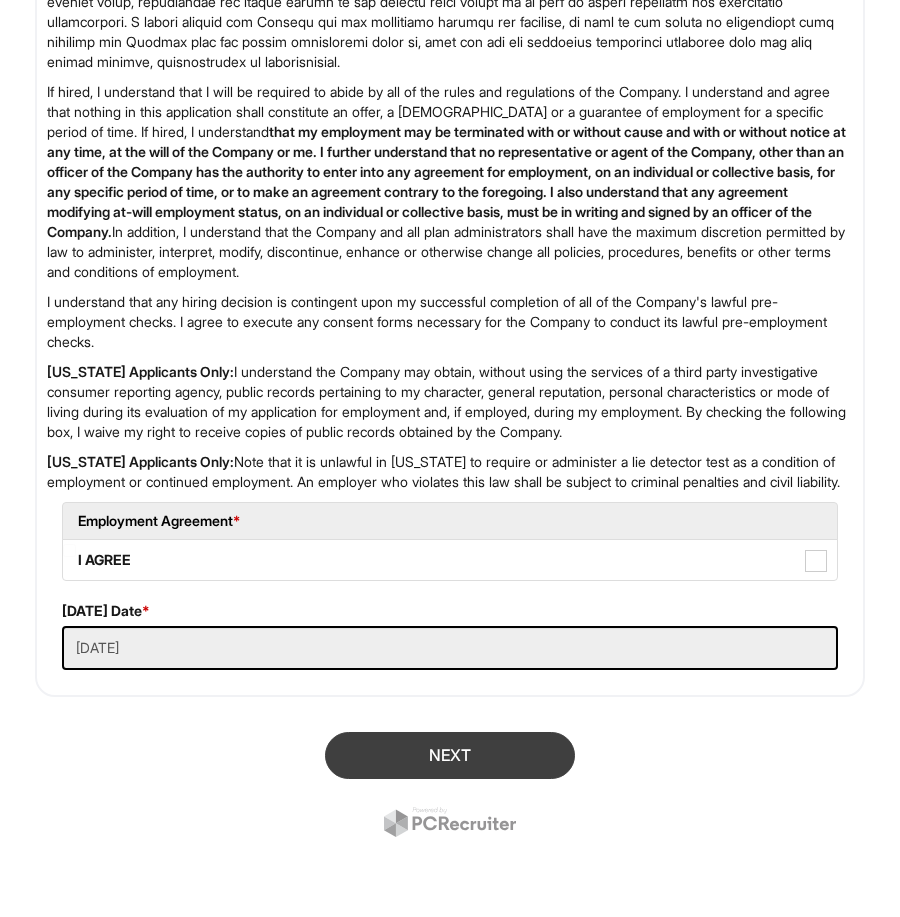 type on "n/[EMAIL_ADDRESS][DOMAIN_NAME]" 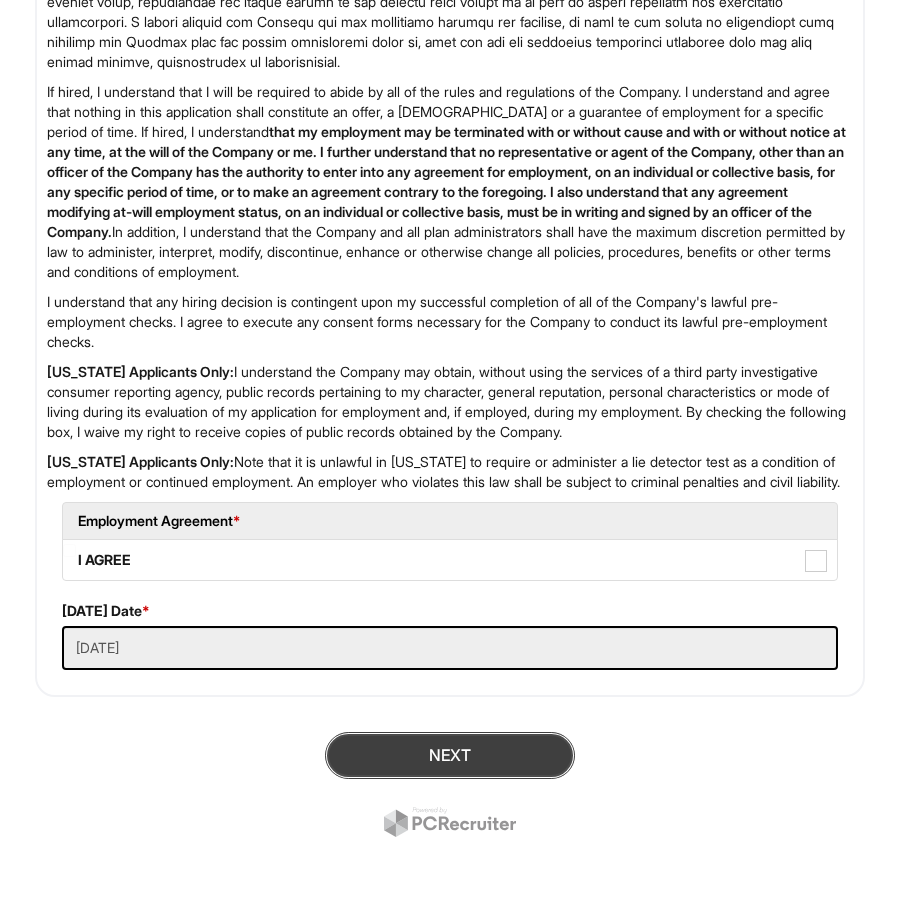 click on "Next" at bounding box center (450, 755) 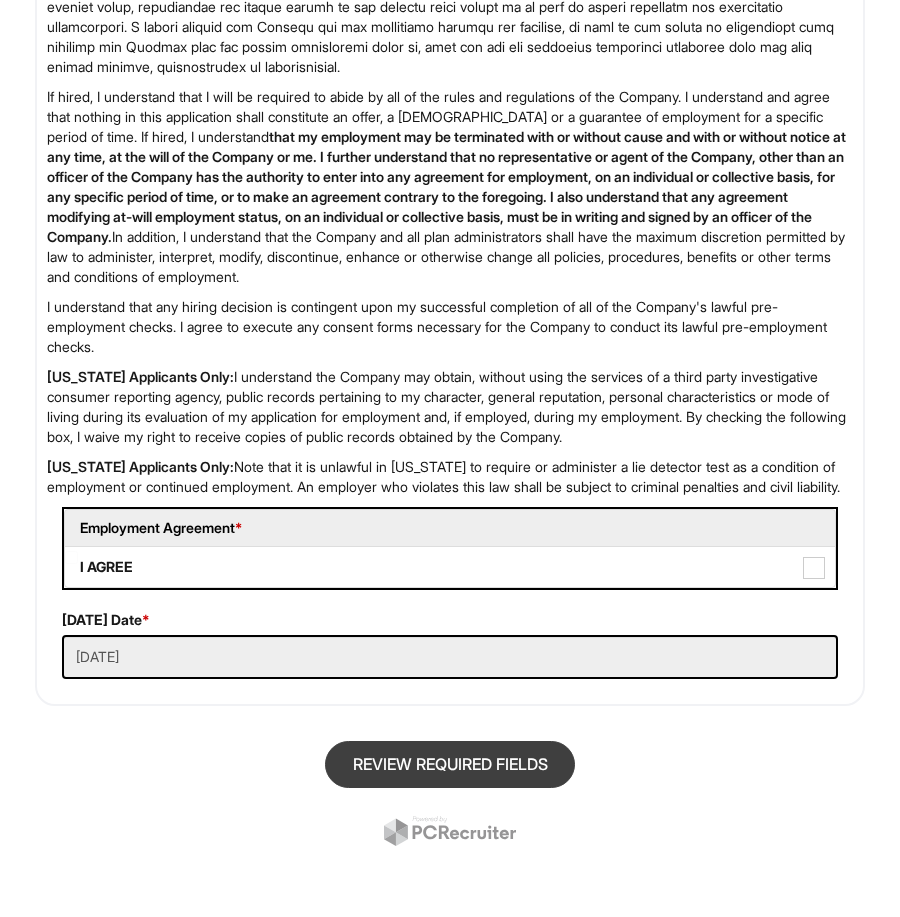 scroll, scrollTop: 122, scrollLeft: 0, axis: vertical 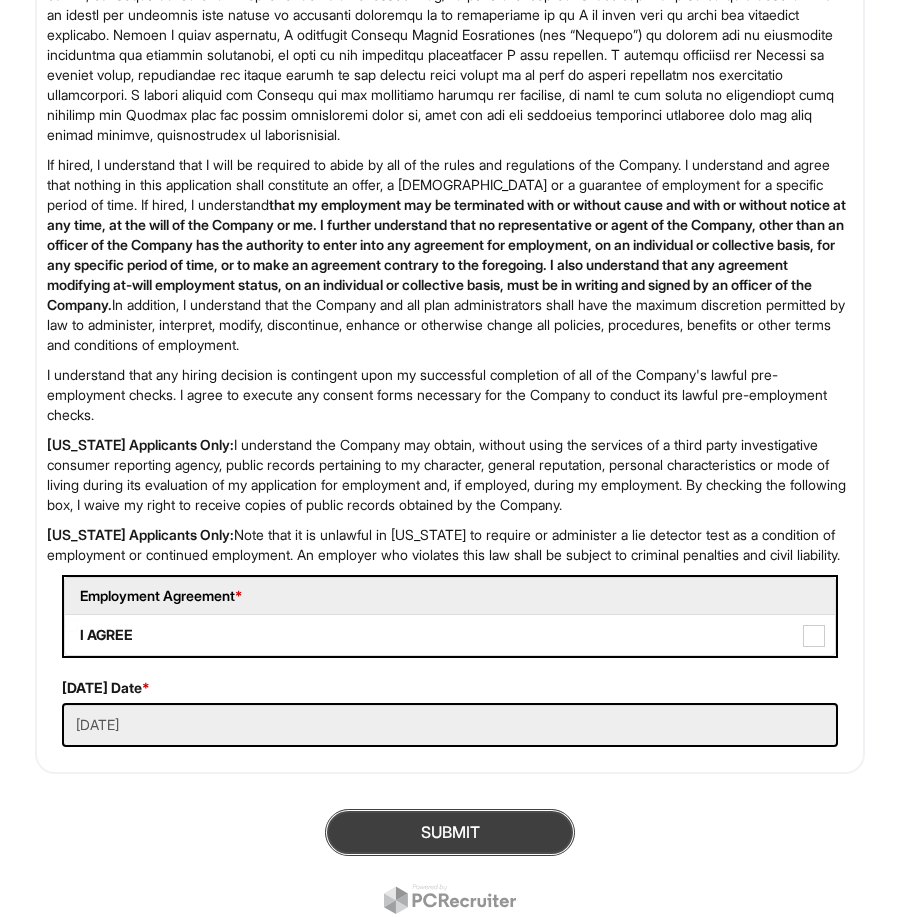 drag, startPoint x: 414, startPoint y: 835, endPoint x: 432, endPoint y: 838, distance: 18.248287 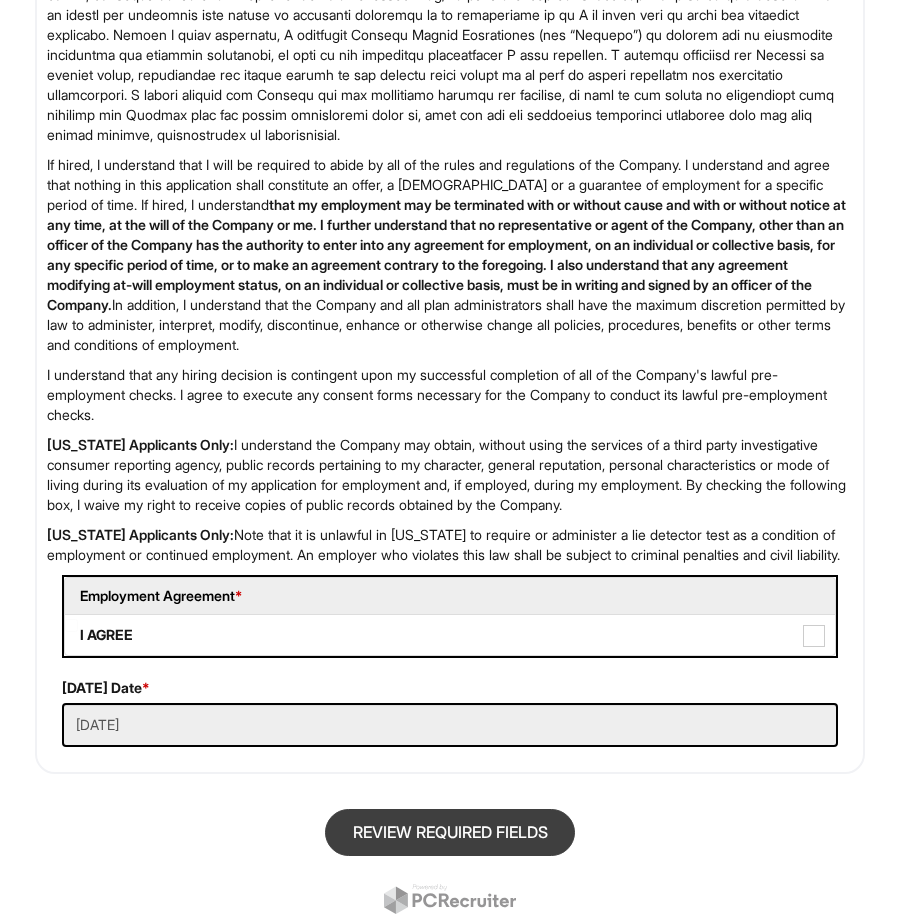 scroll, scrollTop: 122, scrollLeft: 0, axis: vertical 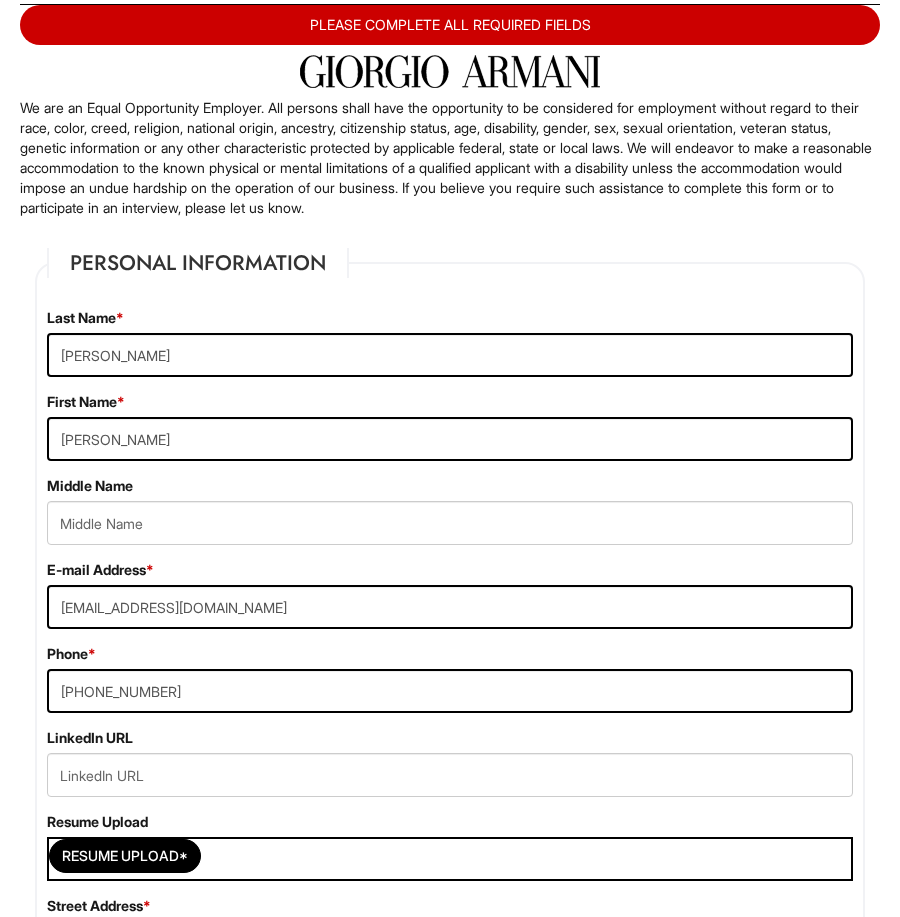 click on "PLEASE COMPLETE ALL REQUIRED FIELDS" at bounding box center (450, 25) 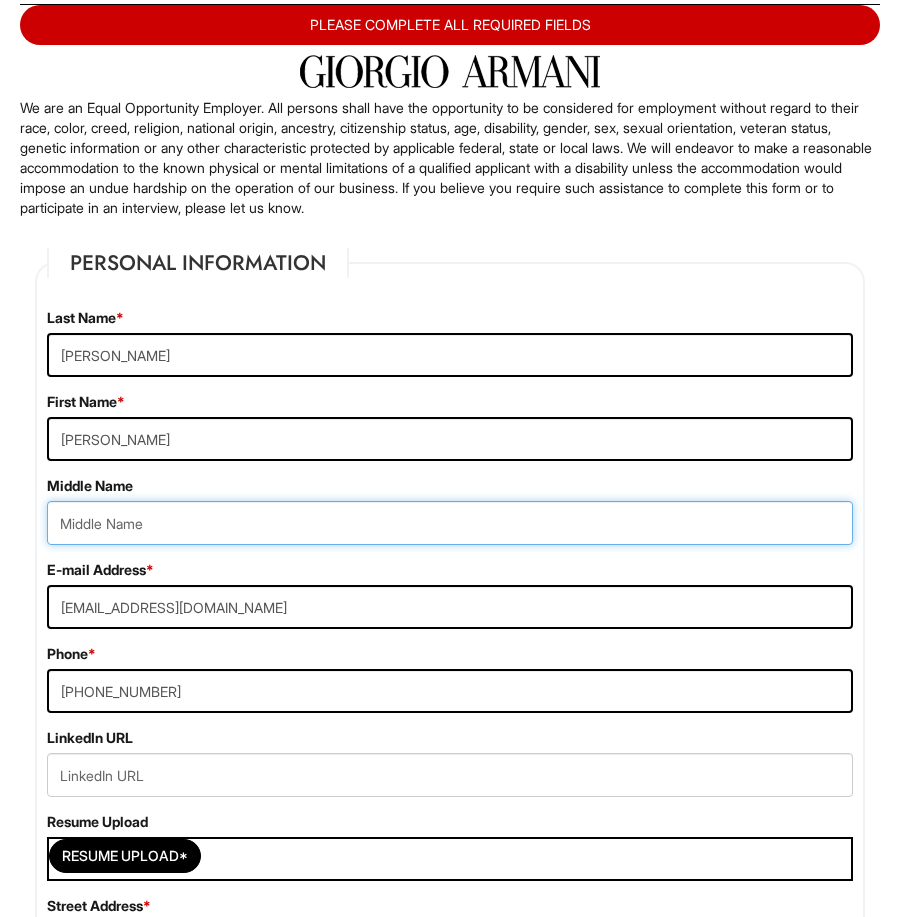 click at bounding box center [450, 523] 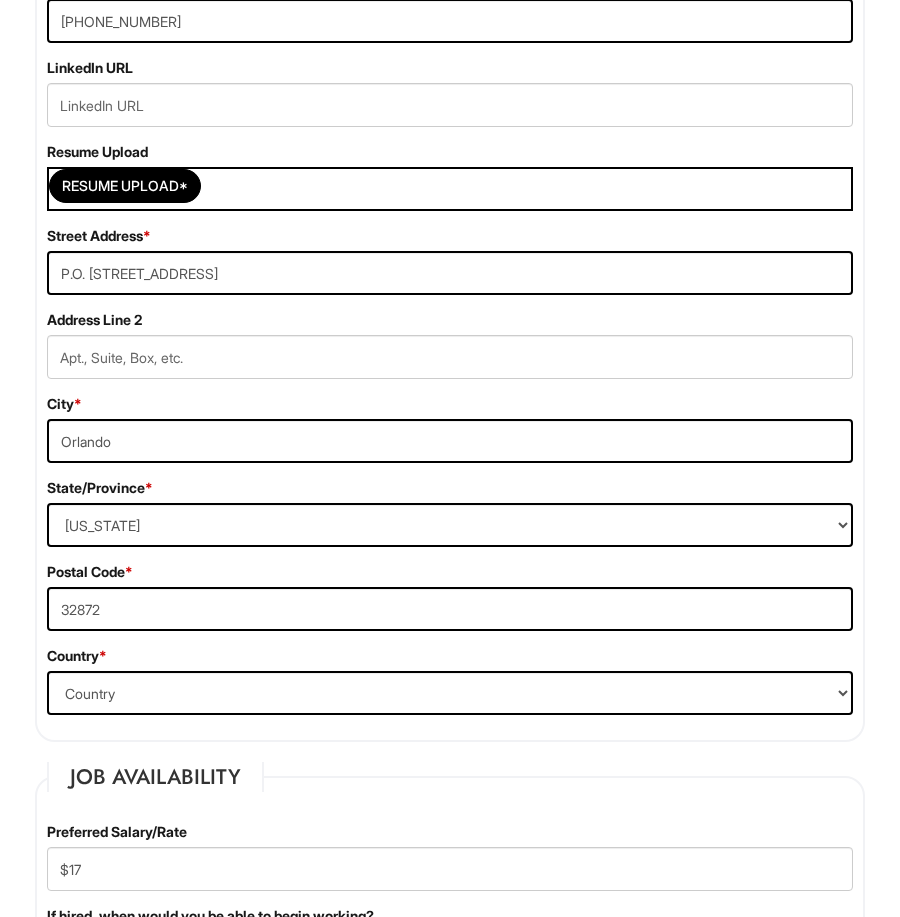 scroll, scrollTop: 858, scrollLeft: 0, axis: vertical 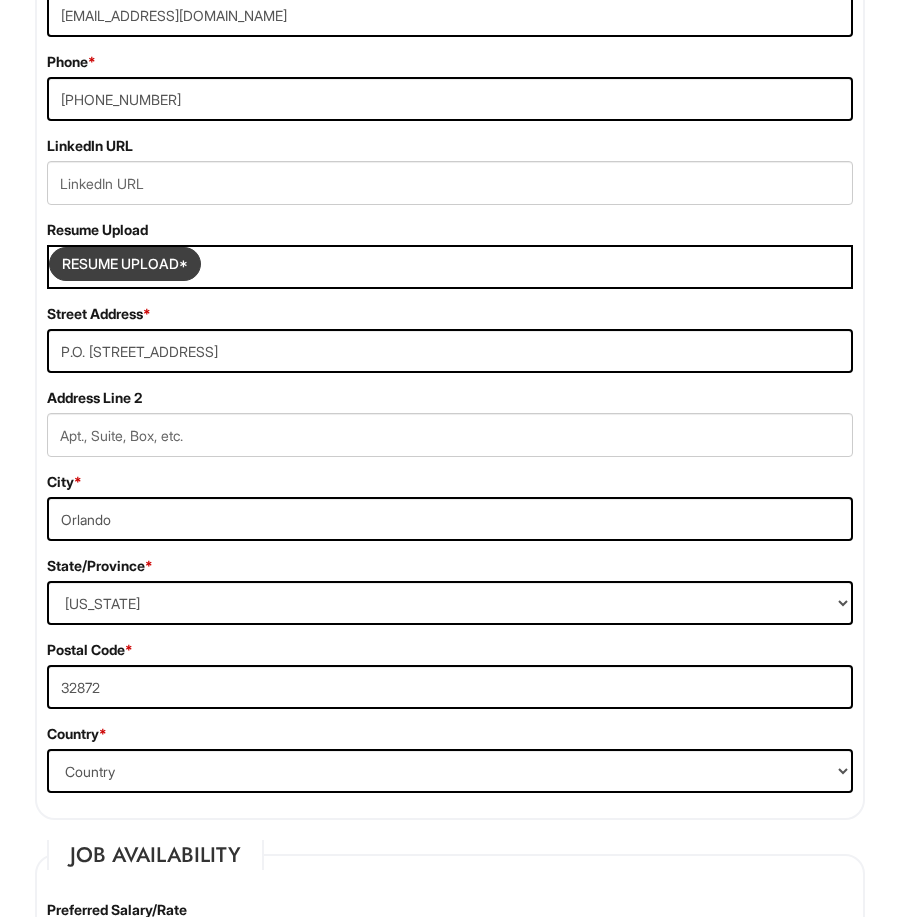 type on "[PERSON_NAME]" 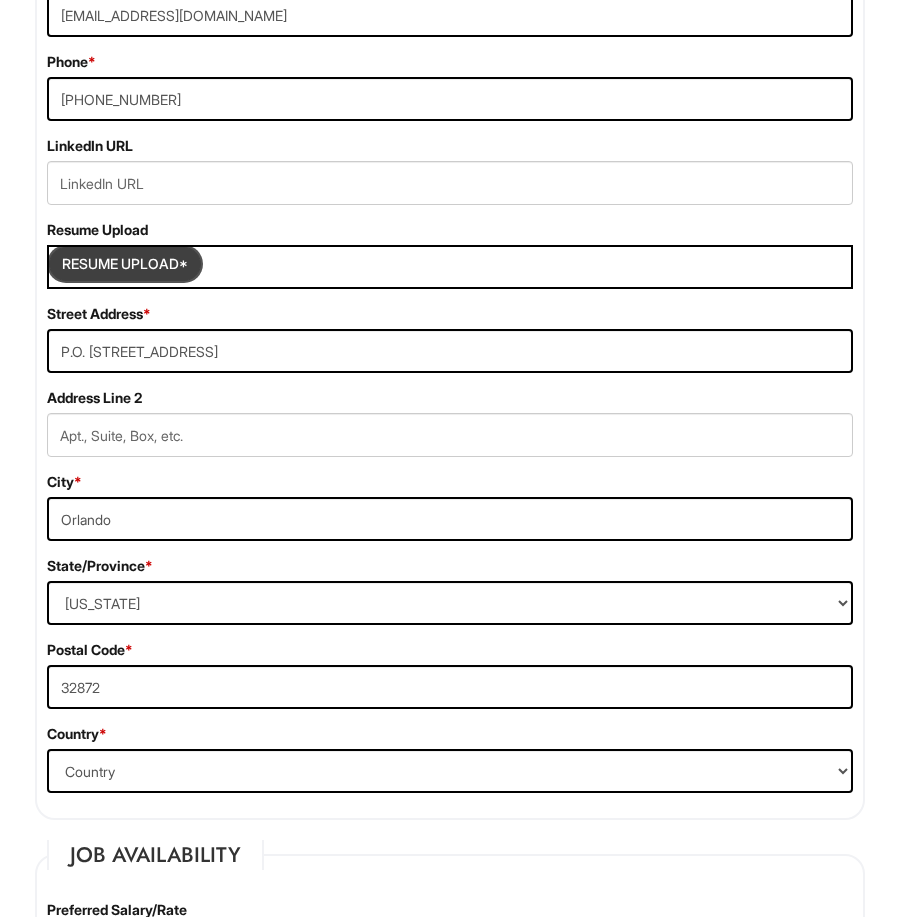 click at bounding box center [125, 264] 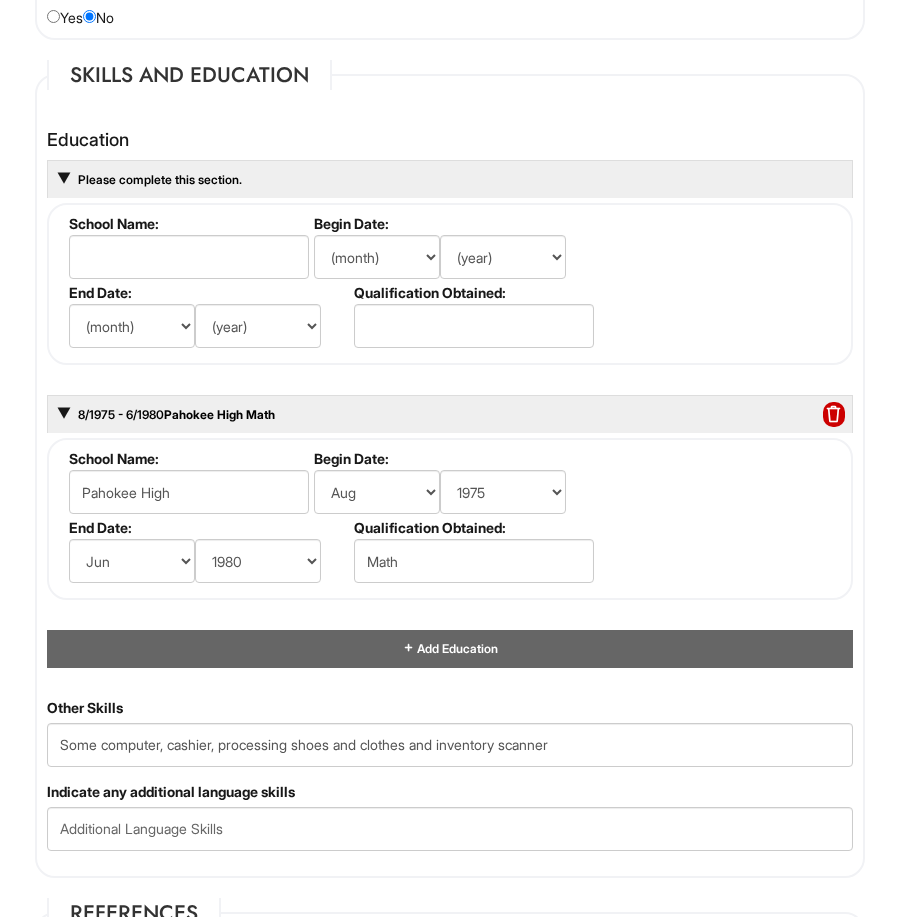 scroll, scrollTop: 2671, scrollLeft: 0, axis: vertical 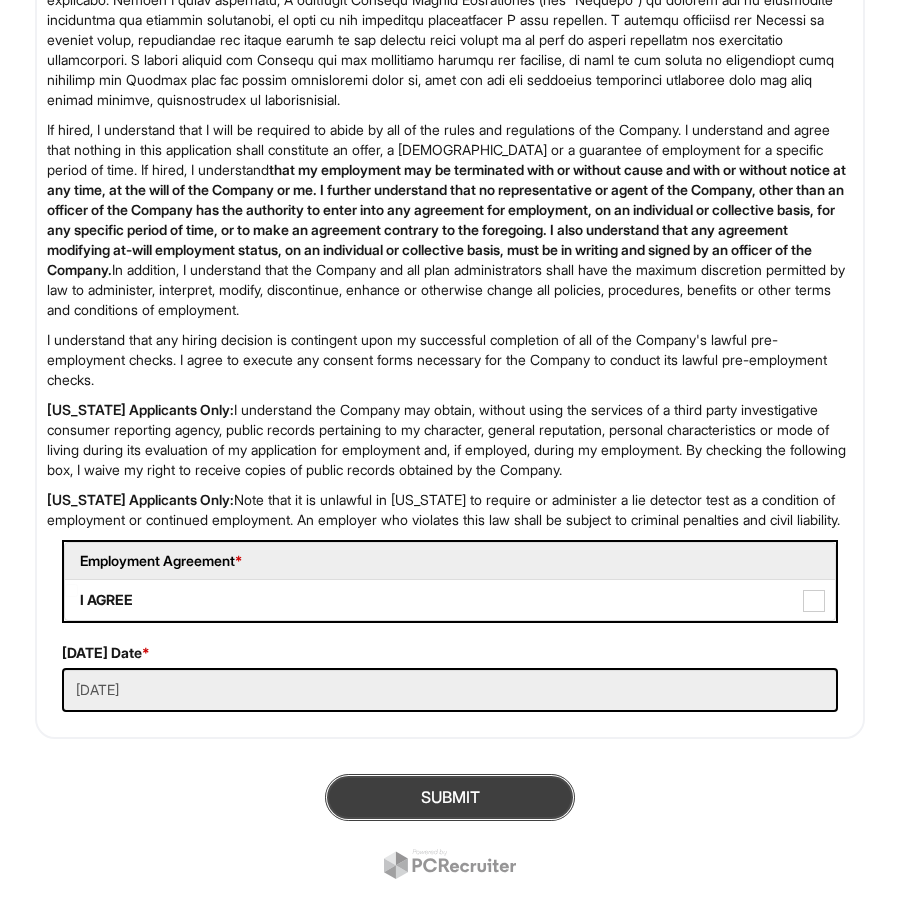 click on "SUBMIT" at bounding box center [450, 797] 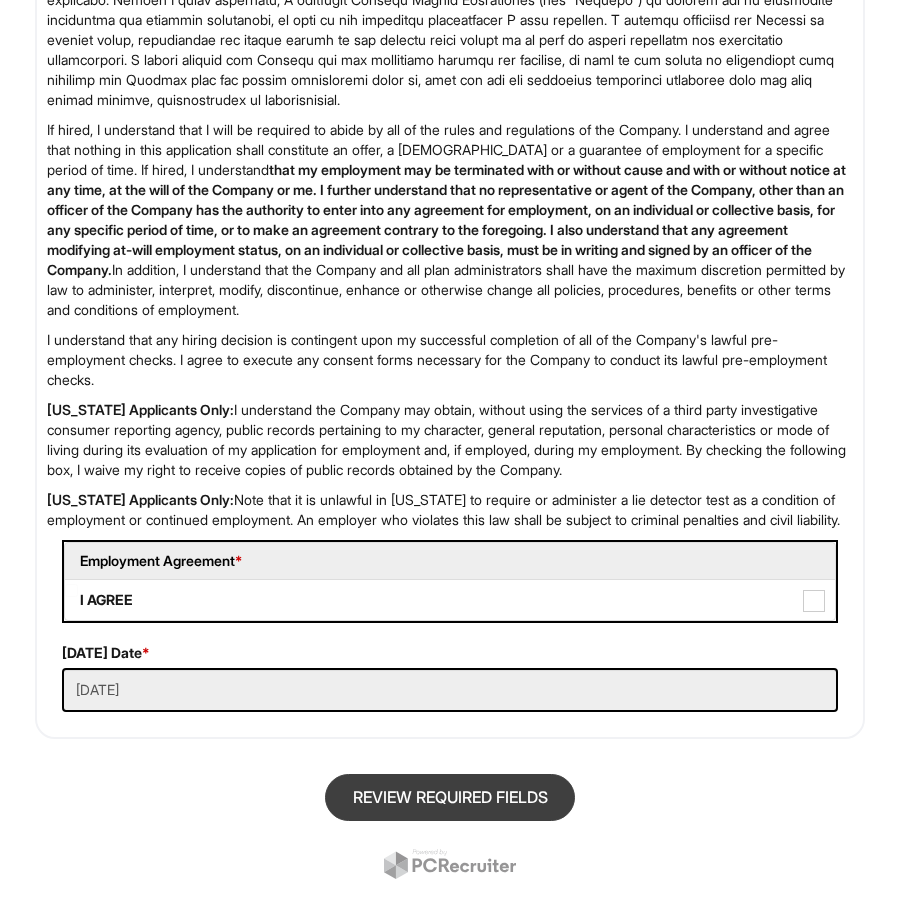scroll, scrollTop: 122, scrollLeft: 0, axis: vertical 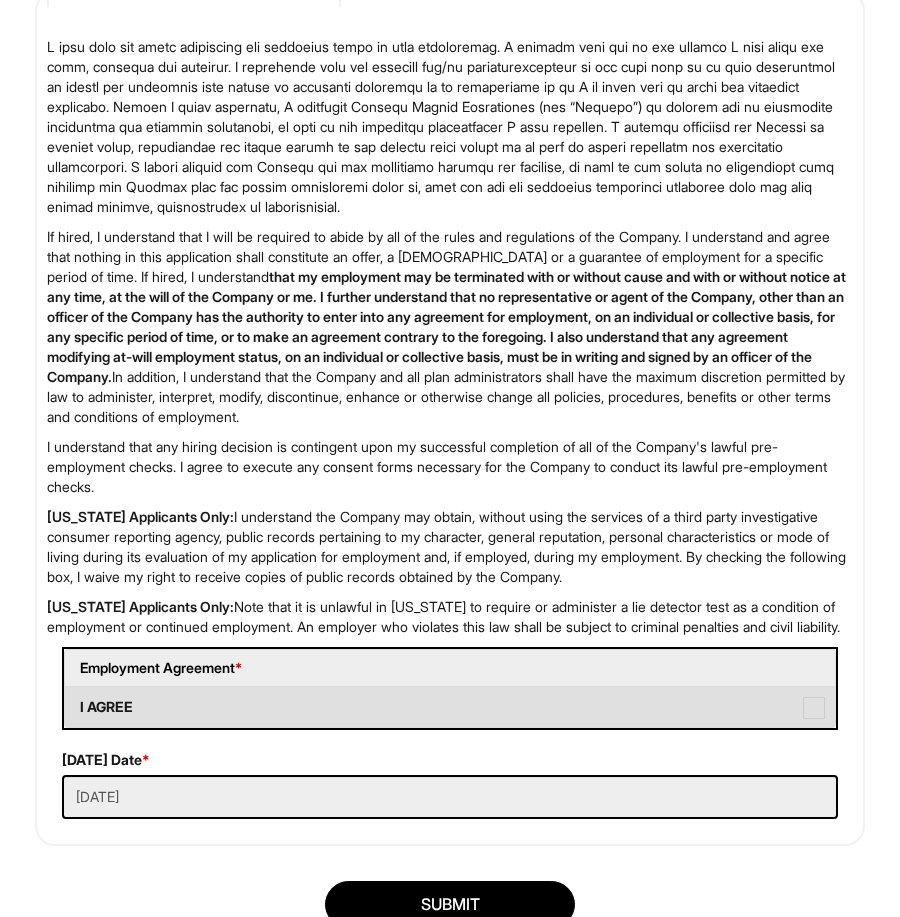click at bounding box center [814, 708] 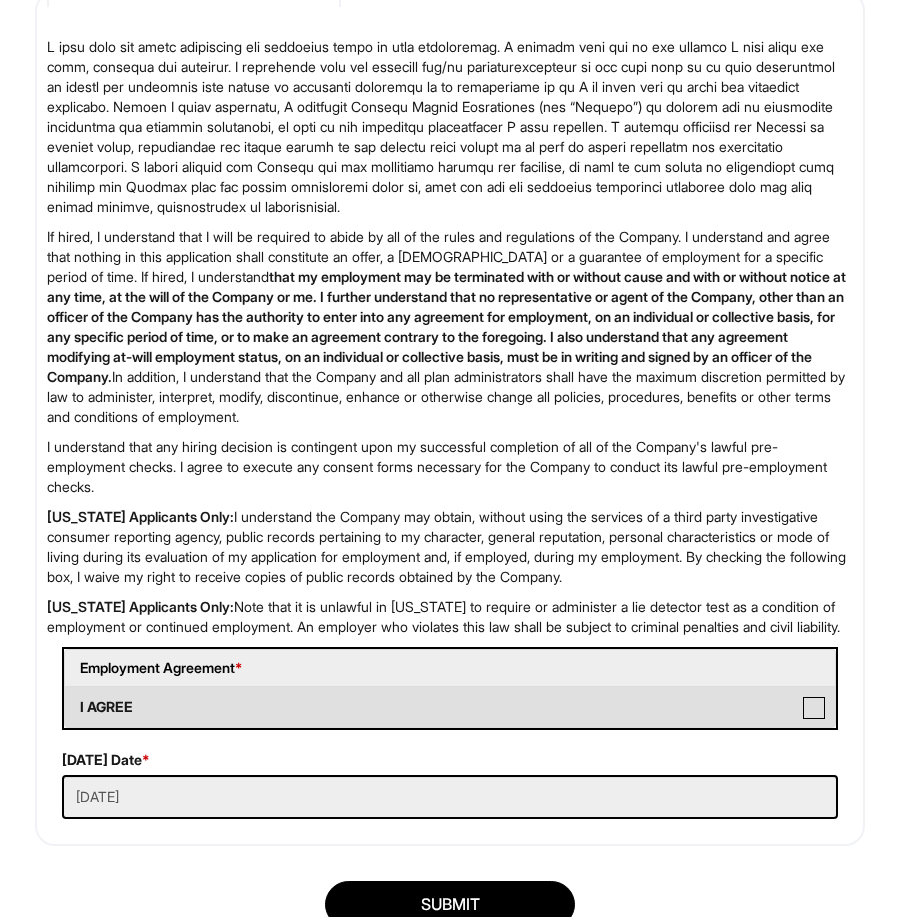 click on "I AGREE" at bounding box center [71, 697] 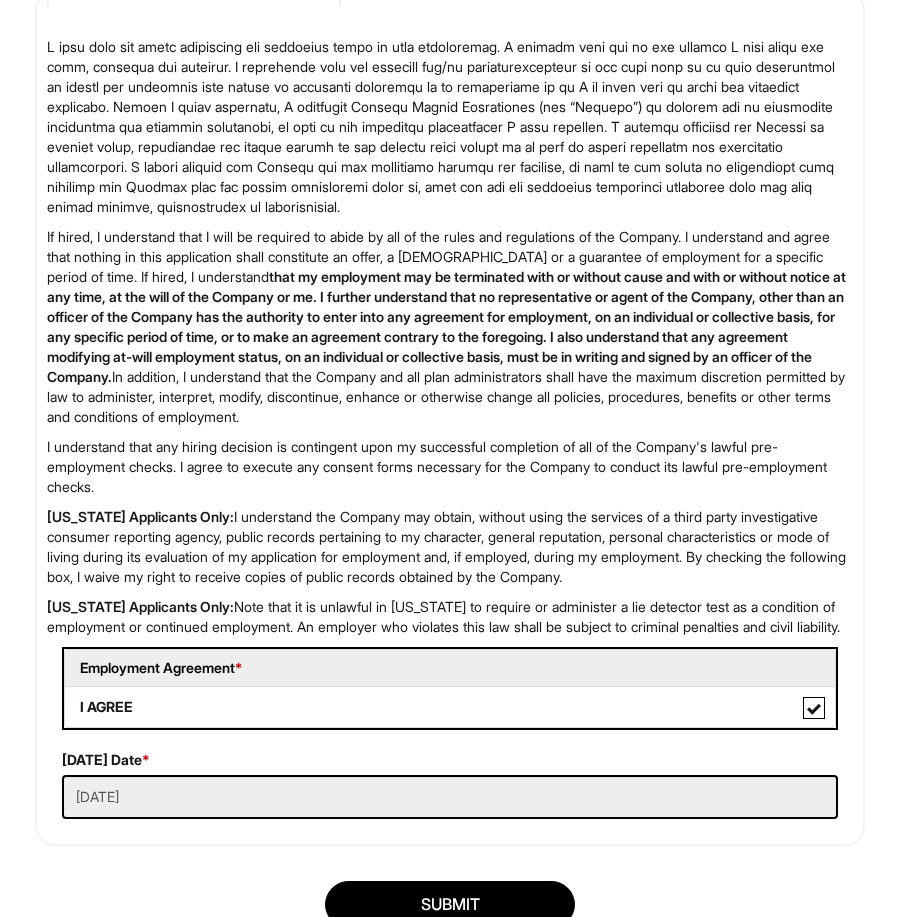 scroll, scrollTop: 4357, scrollLeft: 0, axis: vertical 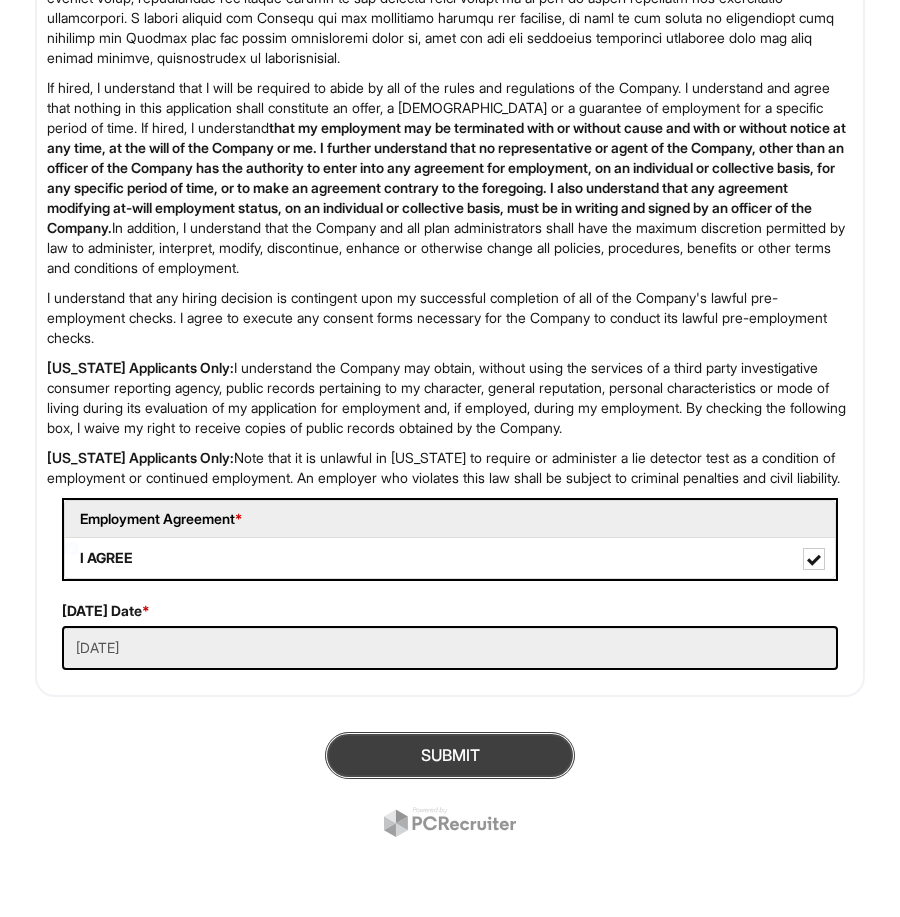 click on "SUBMIT" at bounding box center [450, 755] 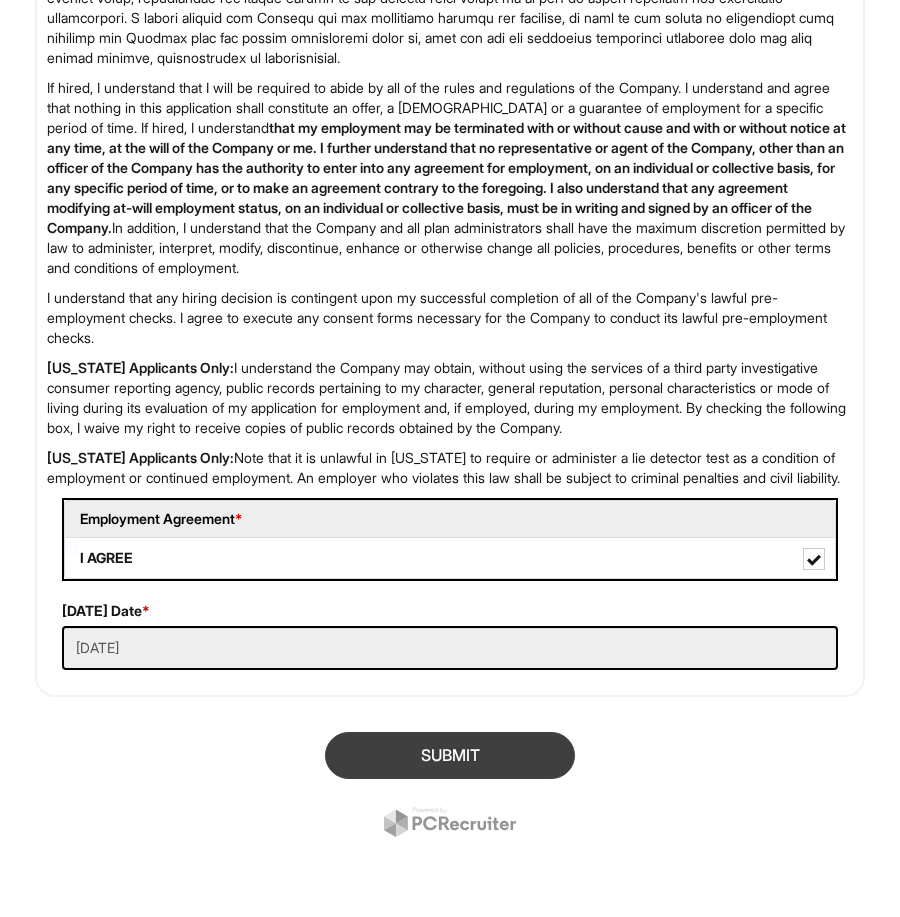 scroll, scrollTop: 122, scrollLeft: 0, axis: vertical 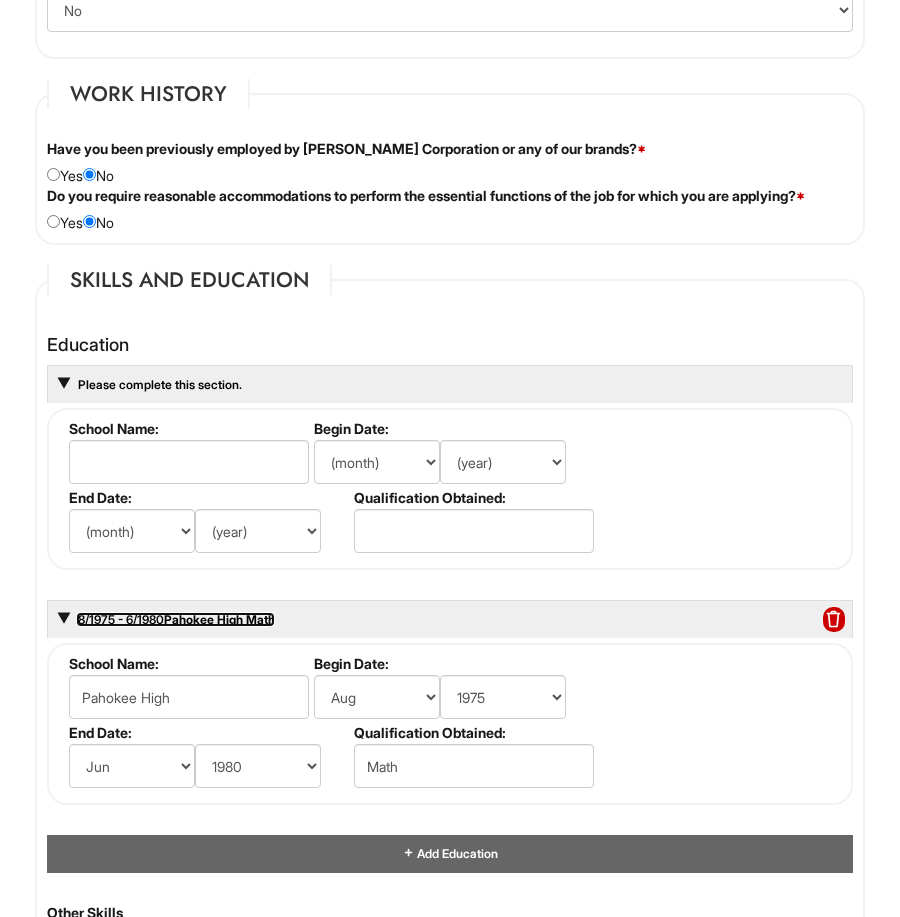click on "8/1975 - 6/1980  Pahokee High Math" at bounding box center [175, 619] 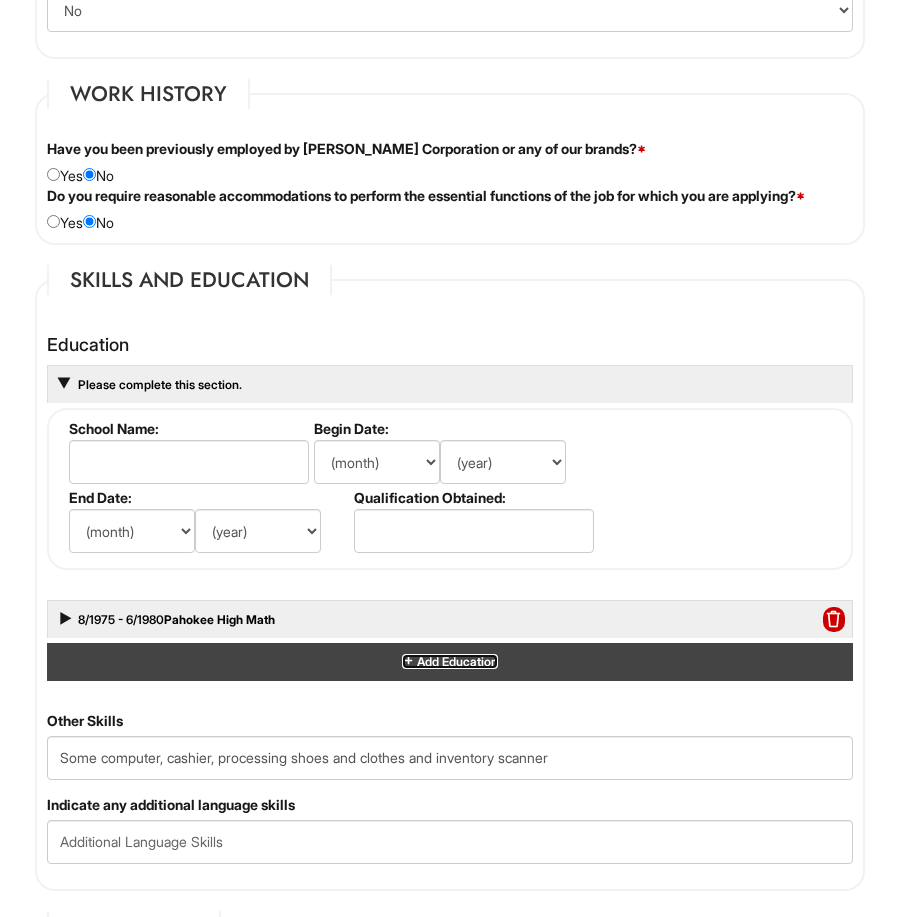 click on "Add Education" at bounding box center (456, 661) 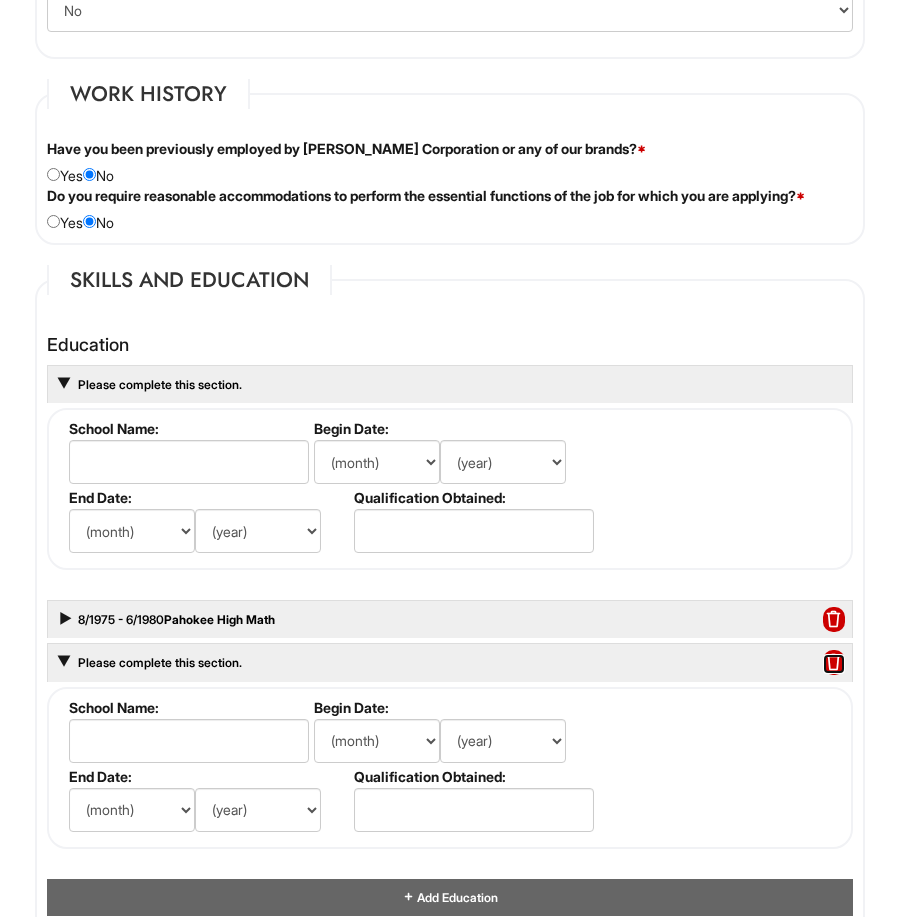 click at bounding box center (834, 663) 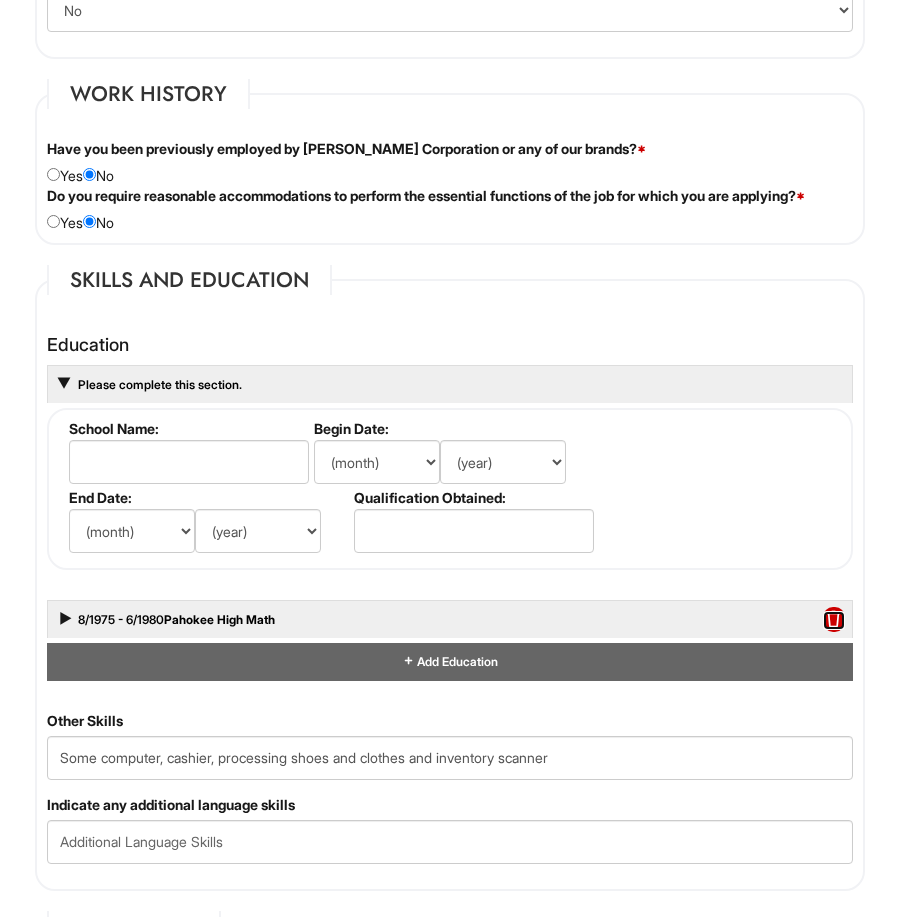 click at bounding box center [834, 620] 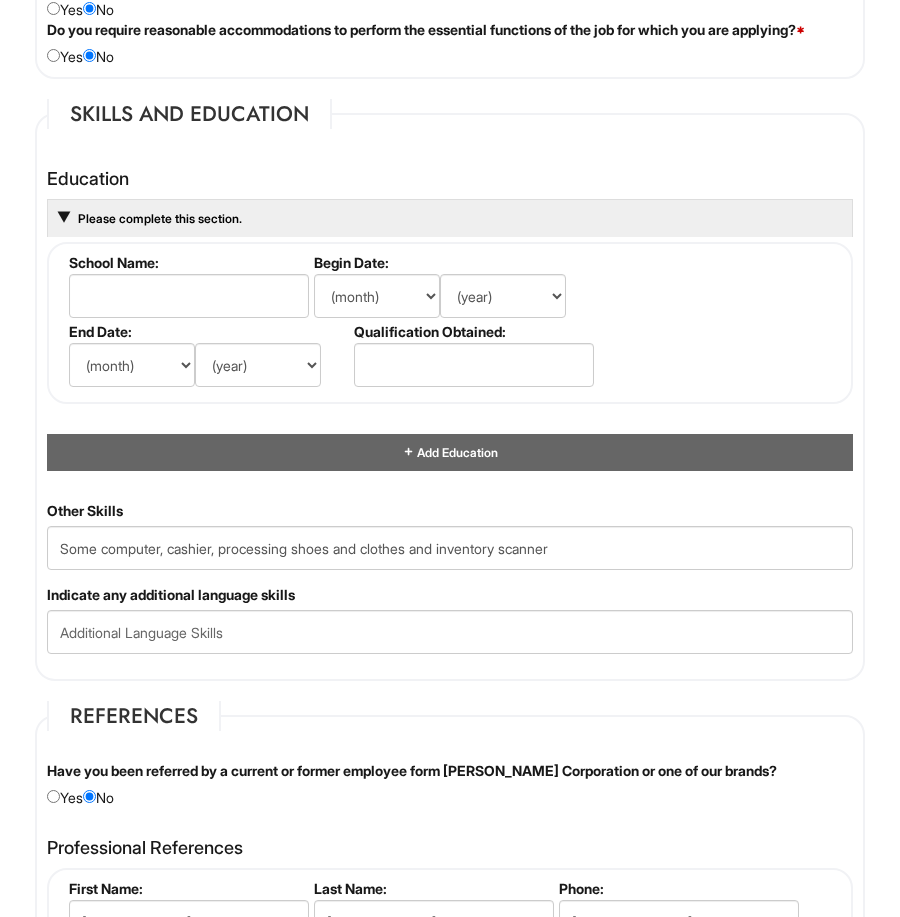 scroll, scrollTop: 2563, scrollLeft: 0, axis: vertical 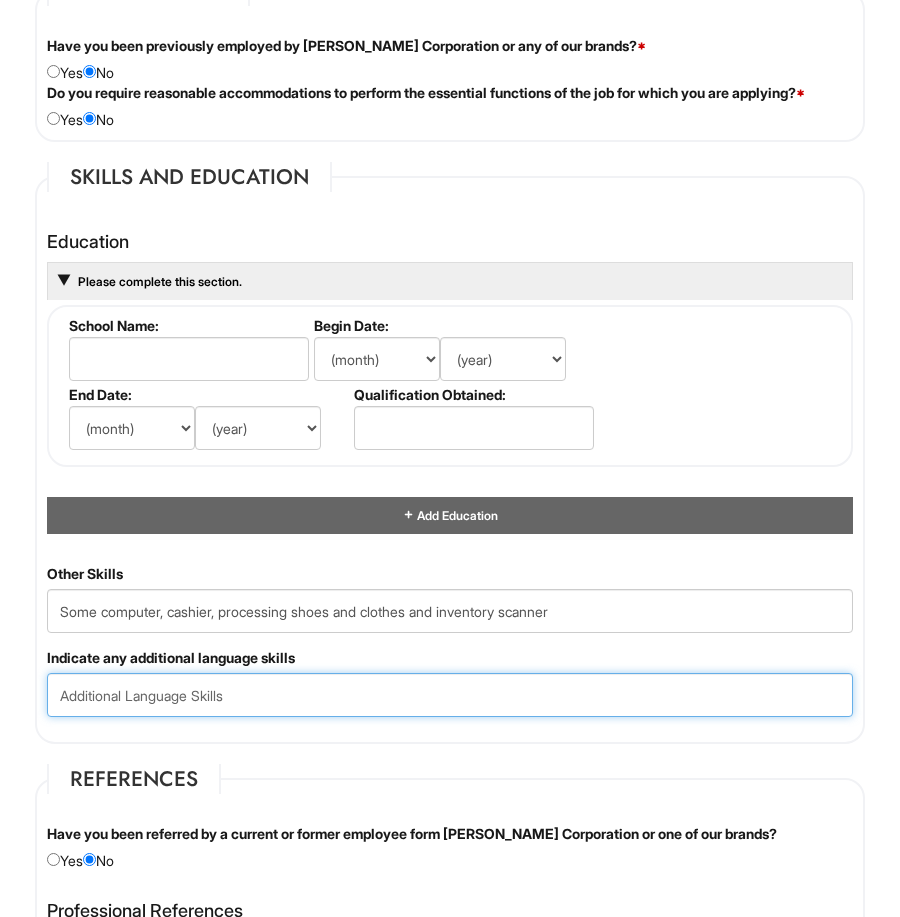 click at bounding box center [450, 695] 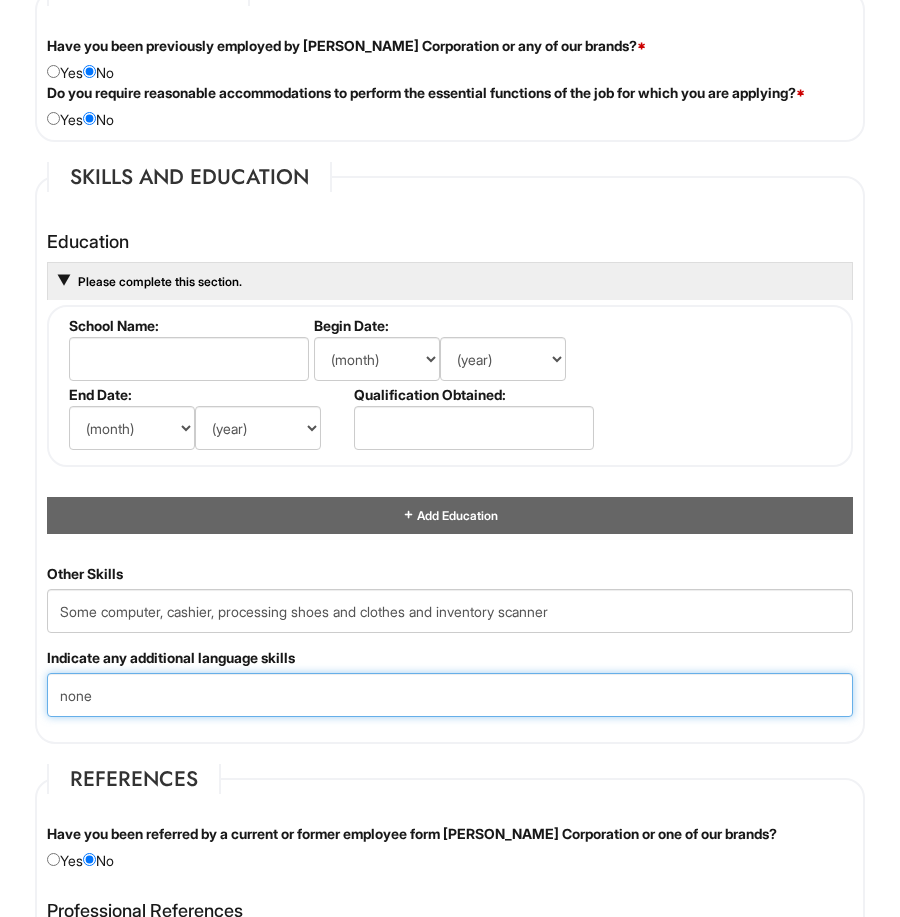 type on "none" 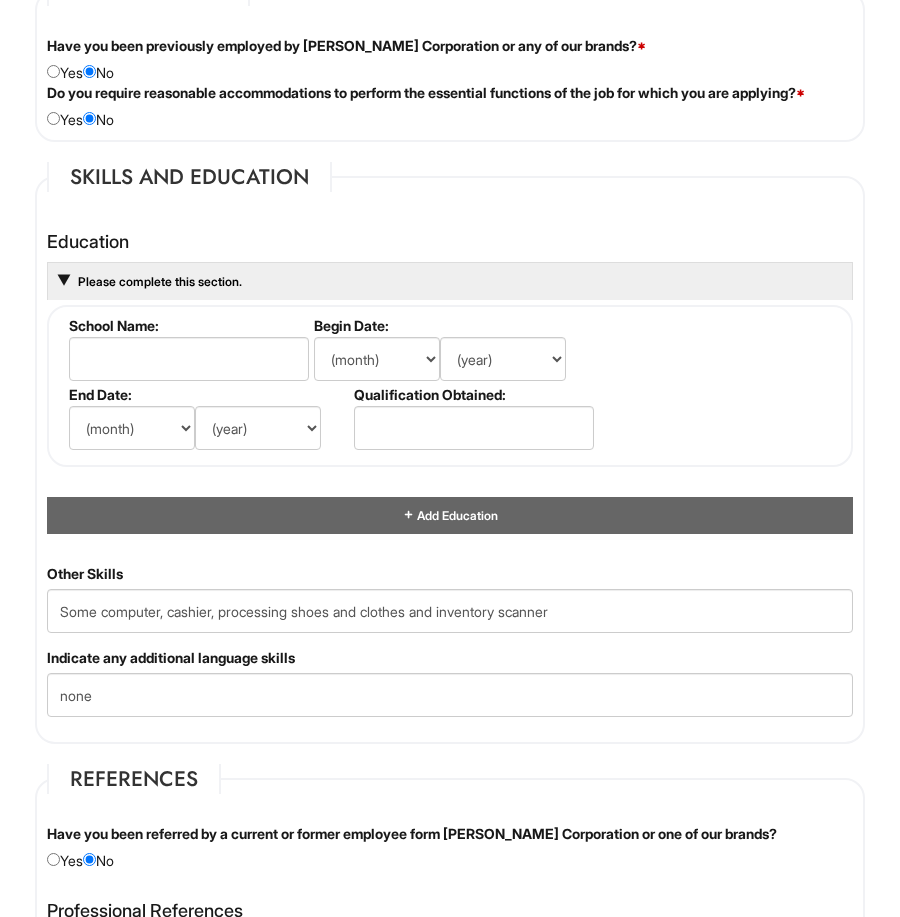 drag, startPoint x: 854, startPoint y: 750, endPoint x: 861, endPoint y: 728, distance: 23.086792 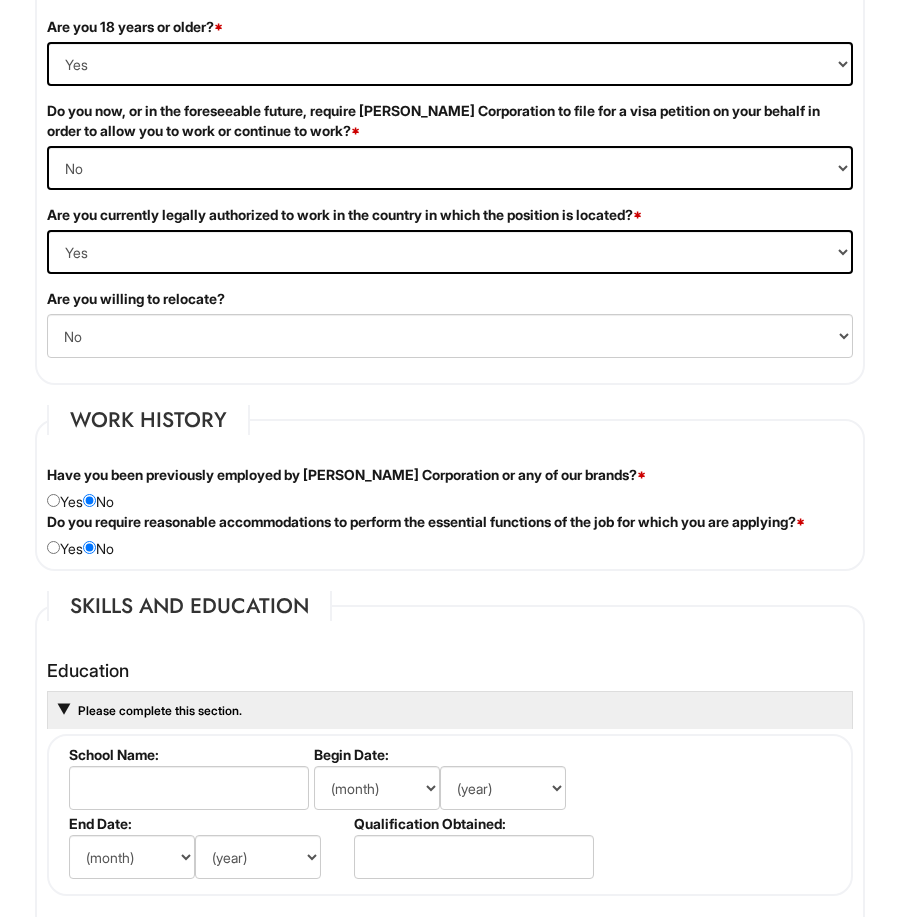 scroll, scrollTop: 2397, scrollLeft: 0, axis: vertical 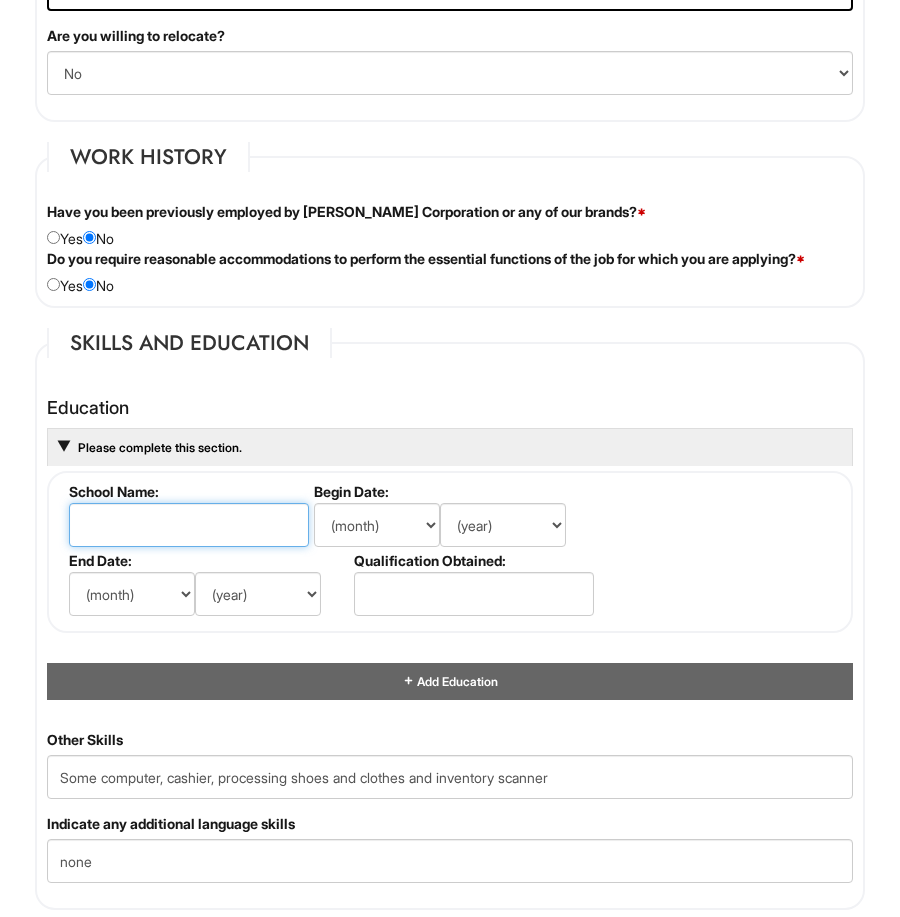 click at bounding box center (189, 525) 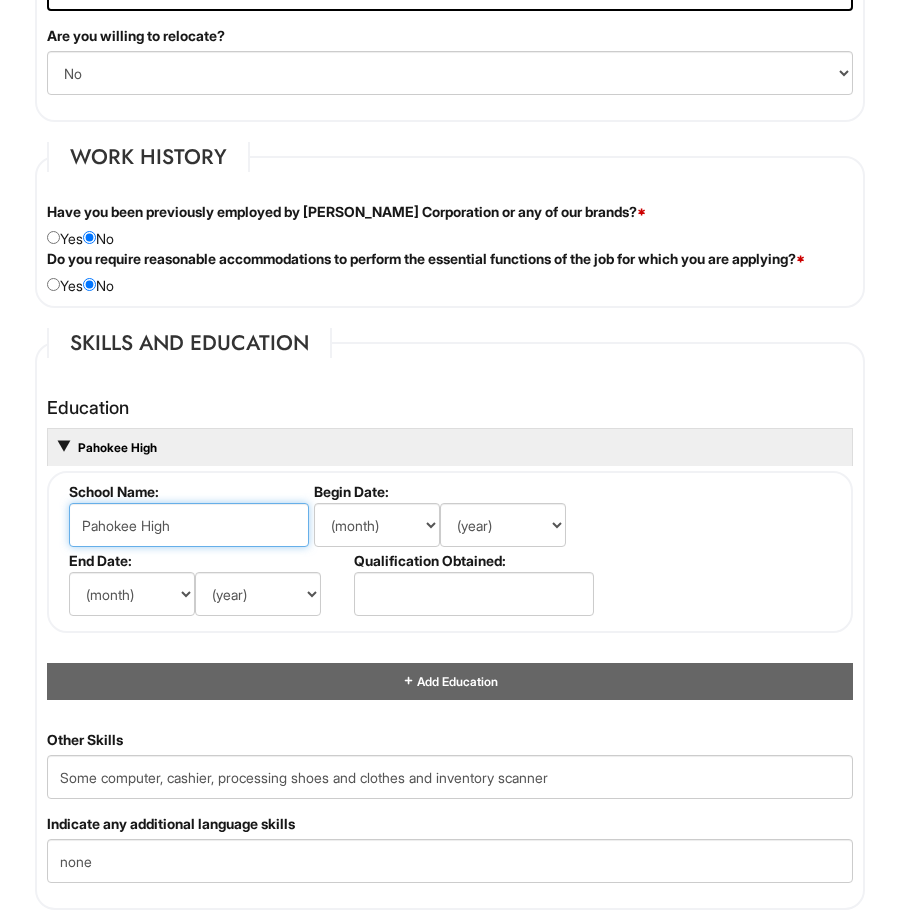 type on "Pahokee High" 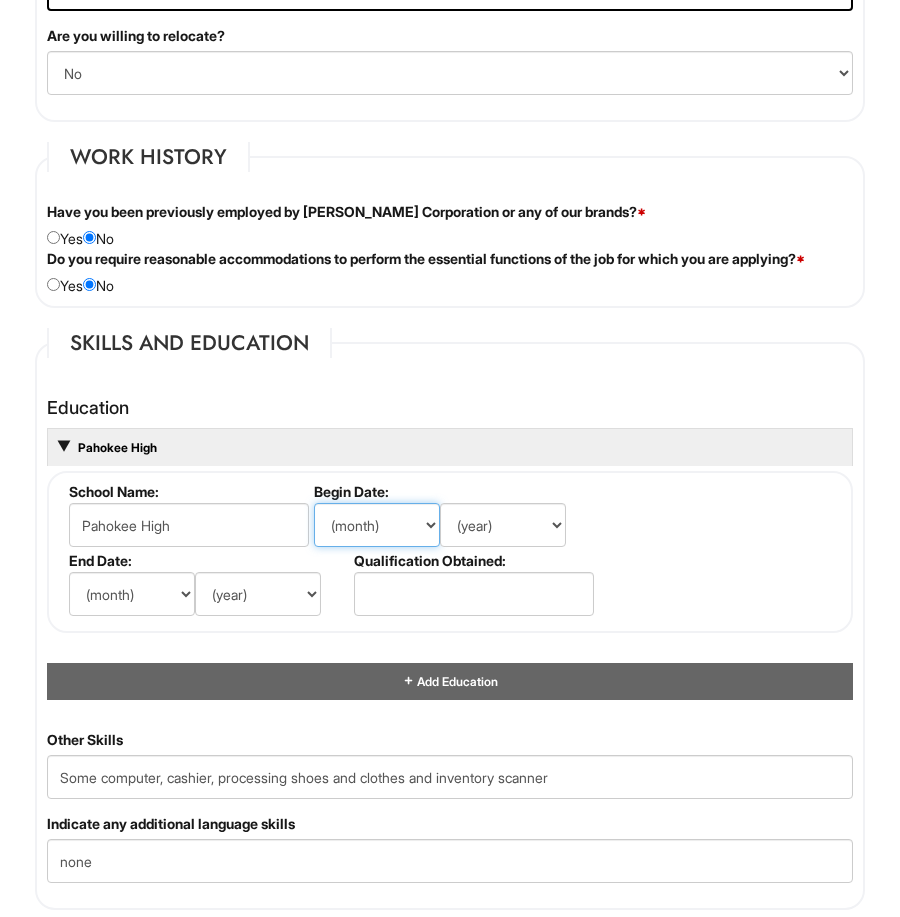click on "(month) Jan Feb Mar Apr May Jun [DATE] Aug Sep Oct Nov Dec" at bounding box center (377, 525) 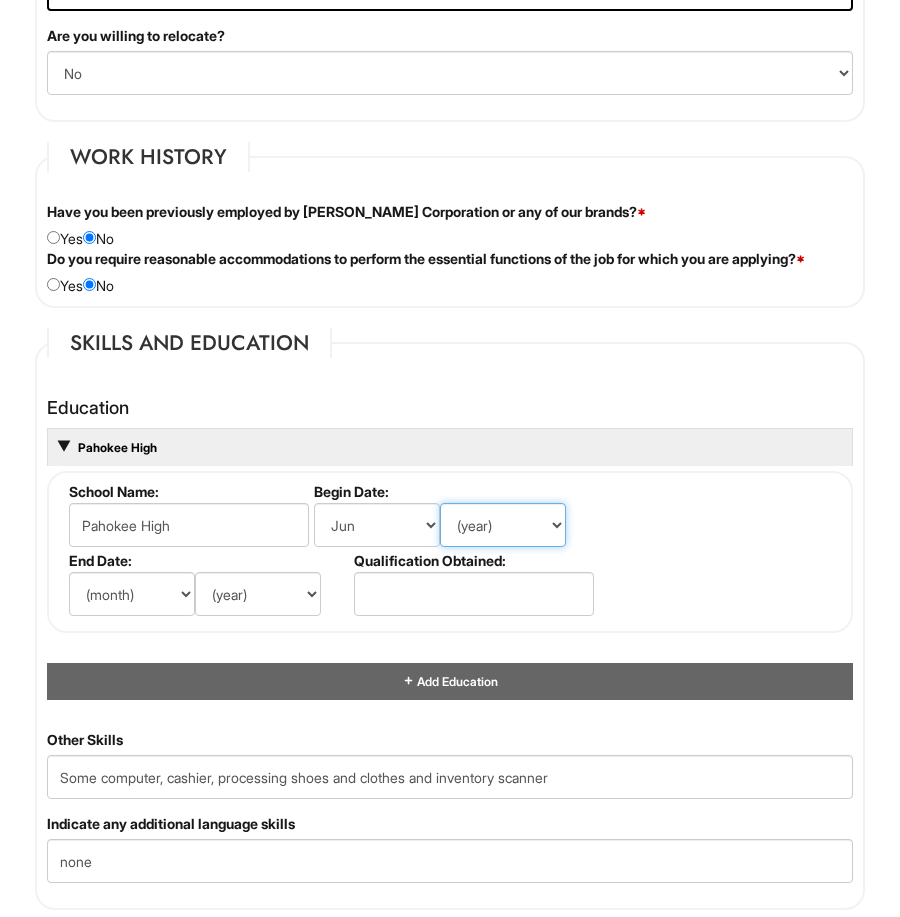 click on "(year) 2029 2028 2027 2026 2025 2024 2023 2022 2021 2020 2019 2018 2017 2016 2015 2014 2013 2012 2011 2010 2009 2008 2007 2006 2005 2004 2003 2002 2001 2000 1999 1998 1997 1996 1995 1994 1993 1992 1991 1990 1989 1988 1987 1986 1985 1984 1983 1982 1981 1980 1979 1978 1977 1976 1975 1974 1973 1972 1971 1970 1969 1968 1967 1966 1965 1964 1963 1962 1961 1960 1959 1958 1957 1956 1955 1954 1953 1952 1951 1950 1949 1948 1947 1946  --  2030 2031 2032 2033 2034 2035 2036 2037 2038 2039 2040 2041 2042 2043 2044 2045 2046 2047 2048 2049 2050 2051 2052 2053 2054 2055 2056 2057 2058 2059 2060 2061 2062 2063 2064" at bounding box center [503, 525] 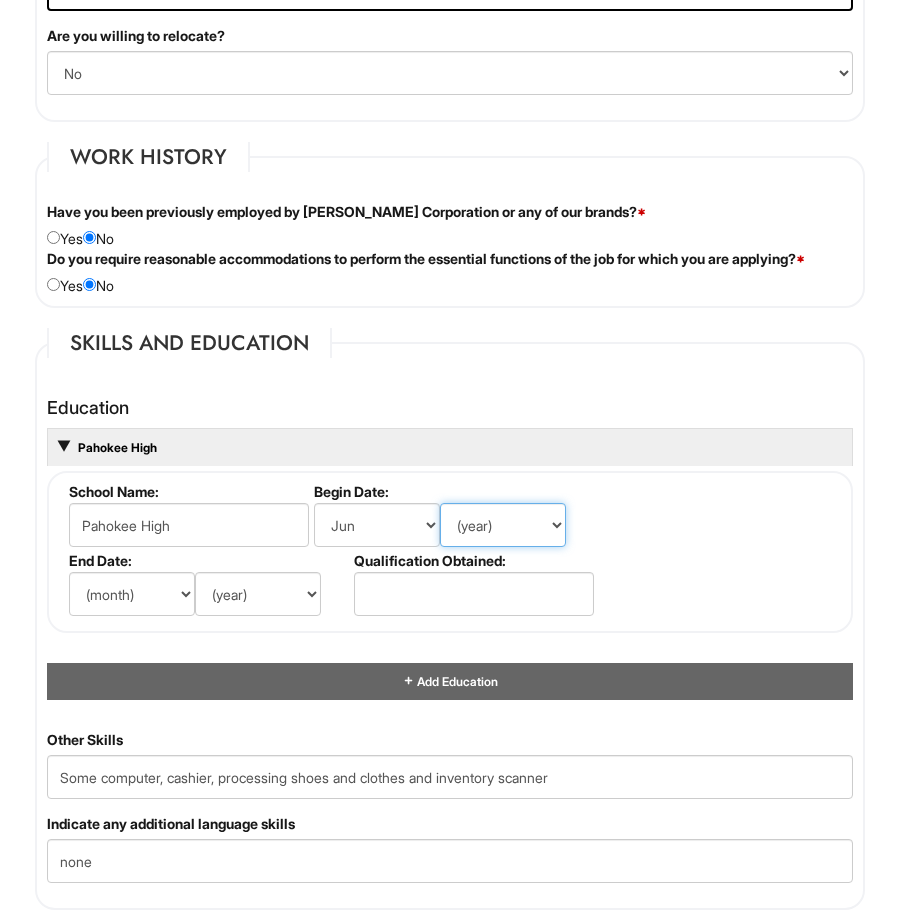 select on "1975" 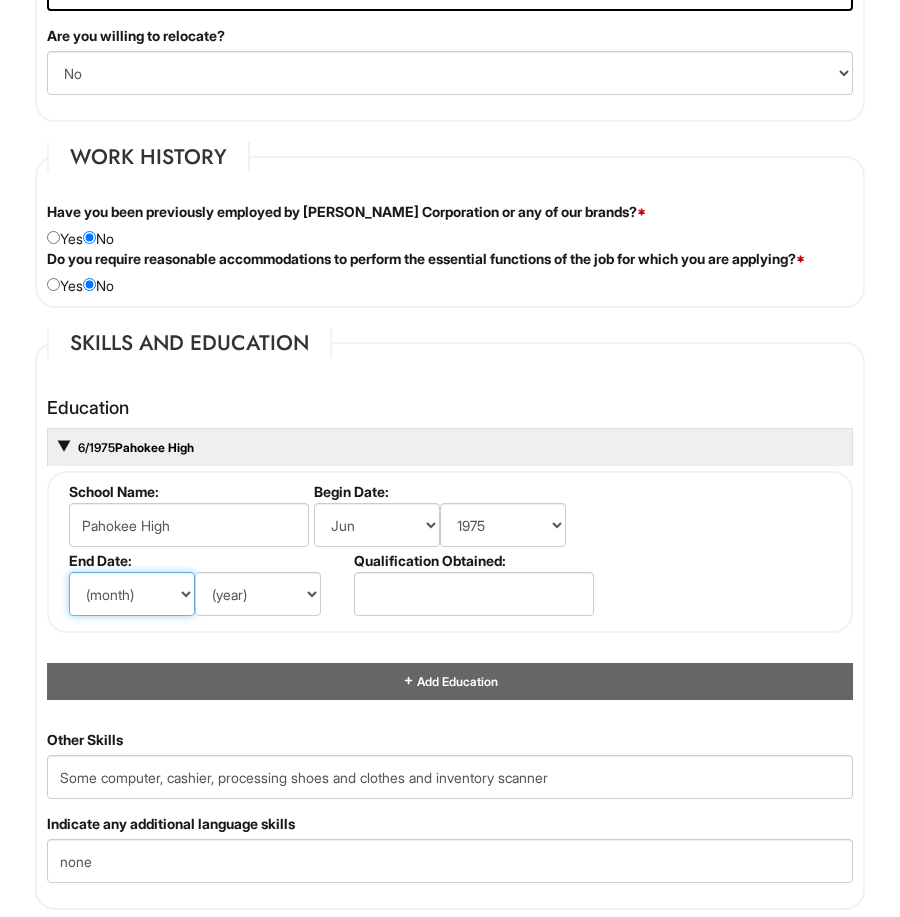 click on "(month) Jan Feb Mar Apr May Jun [DATE] Aug Sep Oct Nov Dec" at bounding box center [132, 594] 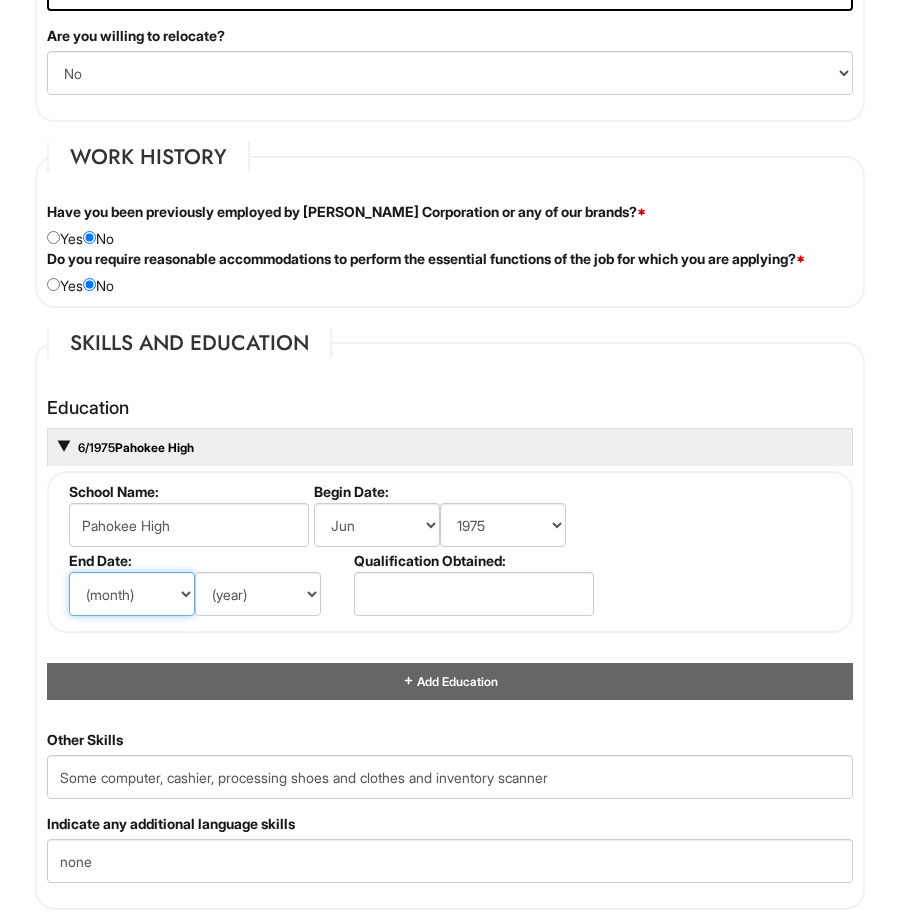 select on "6" 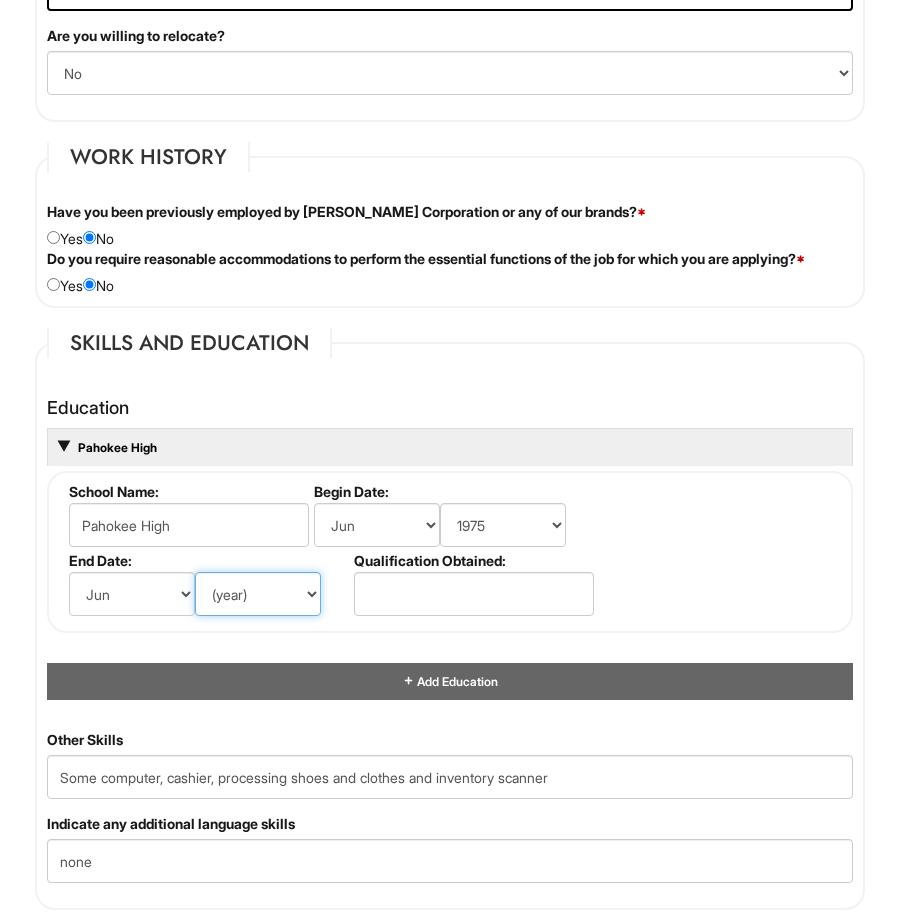 click on "(year) 2029 2028 2027 2026 2025 2024 2023 2022 2021 2020 2019 2018 2017 2016 2015 2014 2013 2012 2011 2010 2009 2008 2007 2006 2005 2004 2003 2002 2001 2000 1999 1998 1997 1996 1995 1994 1993 1992 1991 1990 1989 1988 1987 1986 1985 1984 1983 1982 1981 1980 1979 1978 1977 1976 1975 1974 1973 1972 1971 1970 1969 1968 1967 1966 1965 1964 1963 1962 1961 1960 1959 1958 1957 1956 1955 1954 1953 1952 1951 1950 1949 1948 1947 1946  --  2030 2031 2032 2033 2034 2035 2036 2037 2038 2039 2040 2041 2042 2043 2044 2045 2046 2047 2048 2049 2050 2051 2052 2053 2054 2055 2056 2057 2058 2059 2060 2061 2062 2063 2064" at bounding box center (258, 594) 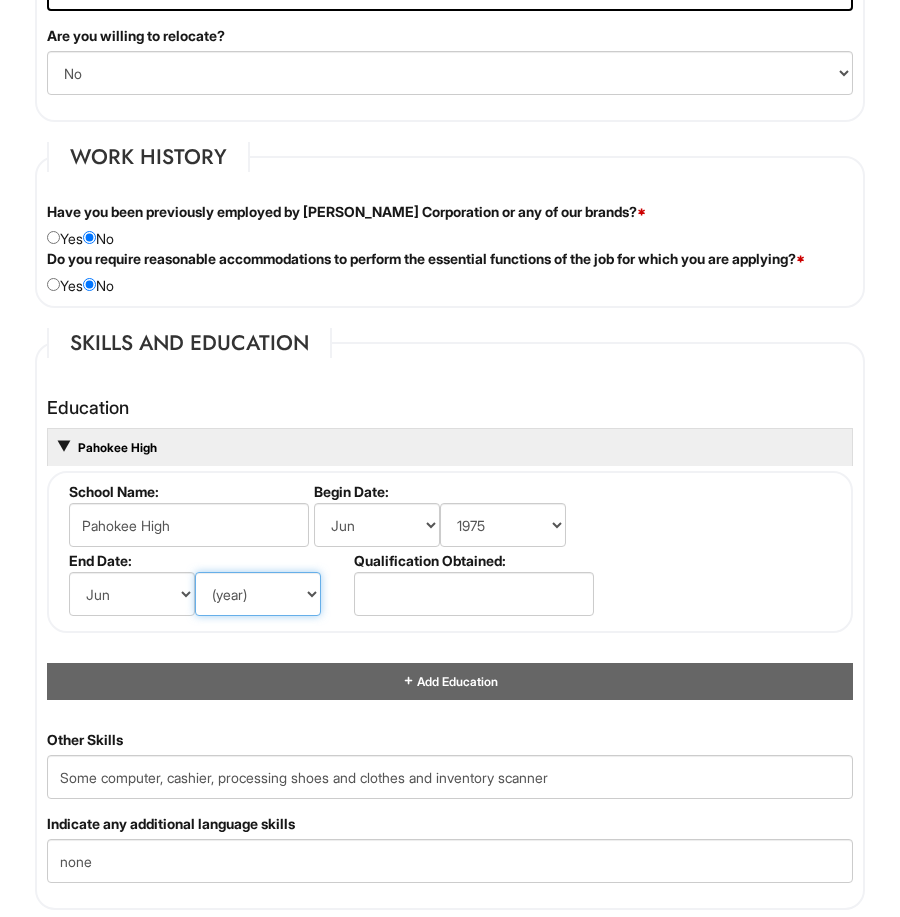 select on "1980" 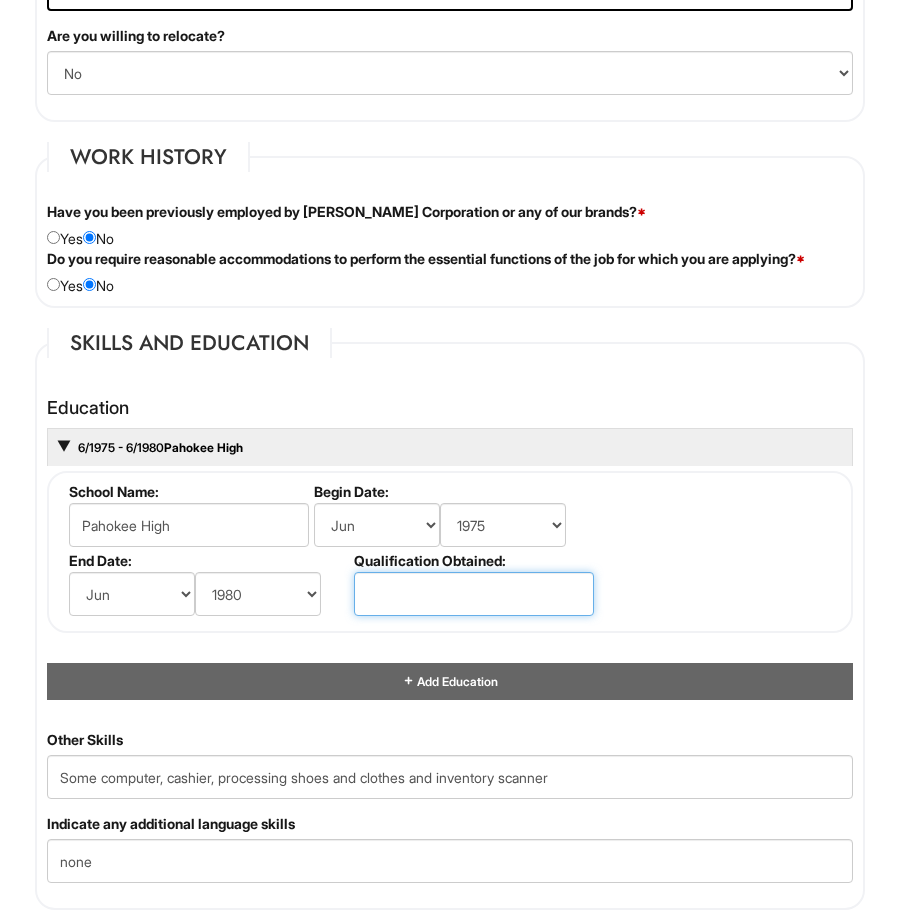 click at bounding box center [474, 594] 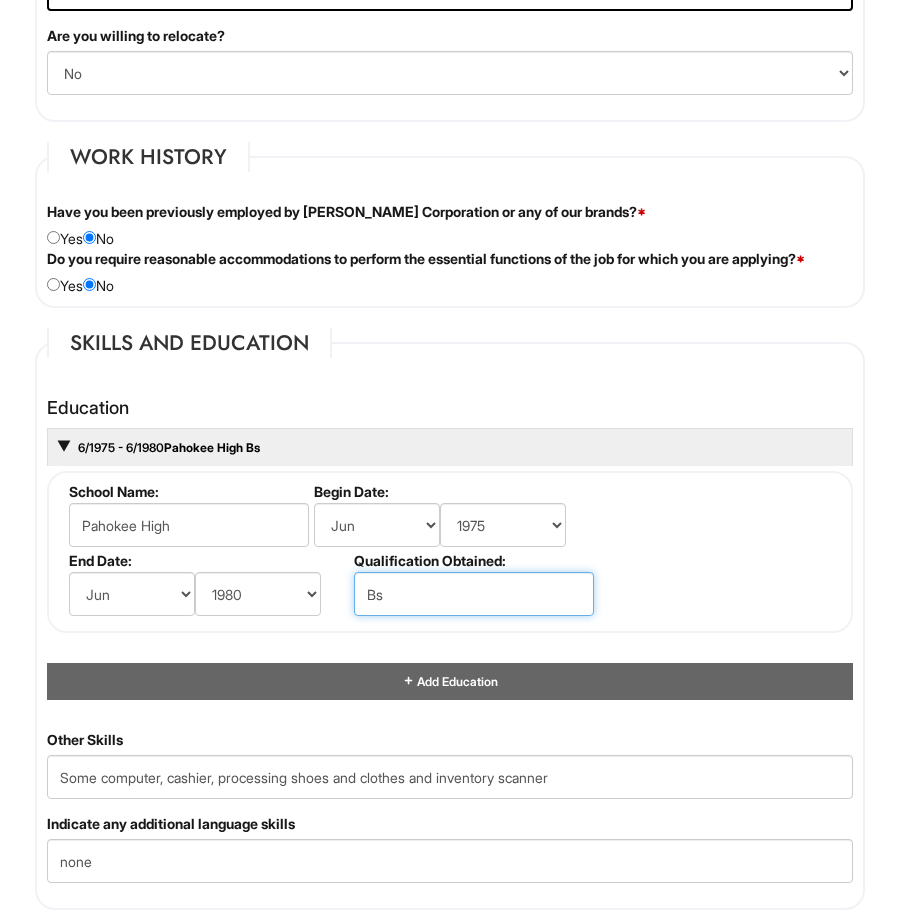 type on "B" 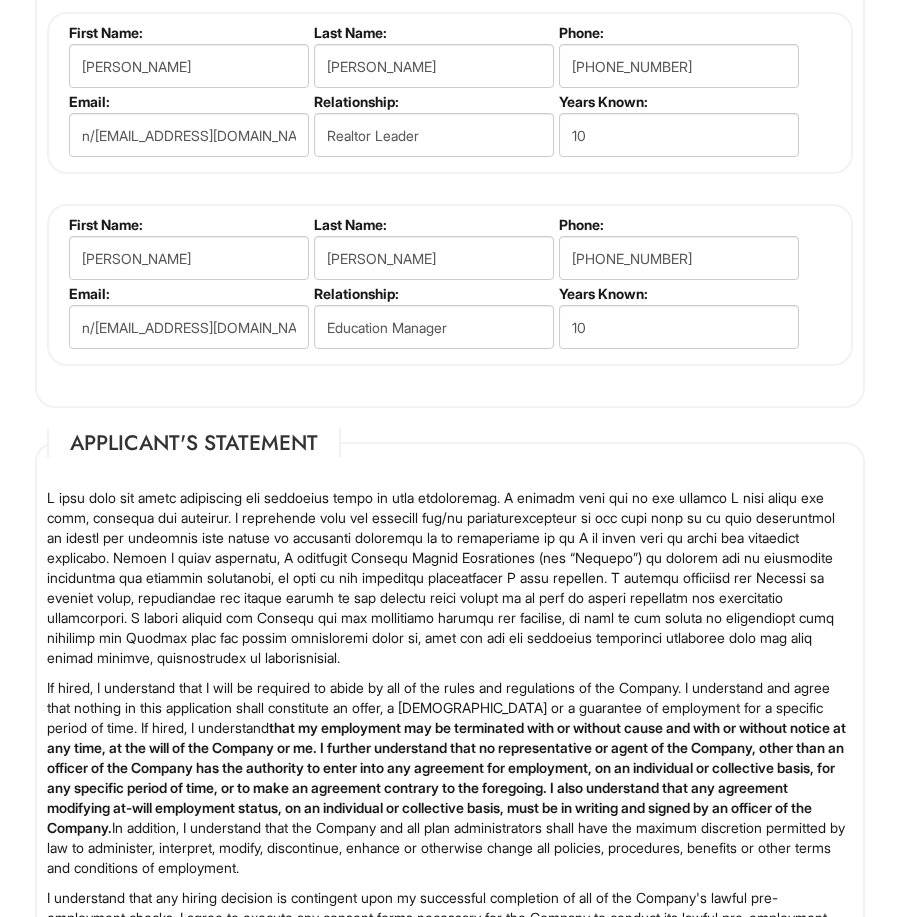 scroll, scrollTop: 3996, scrollLeft: 0, axis: vertical 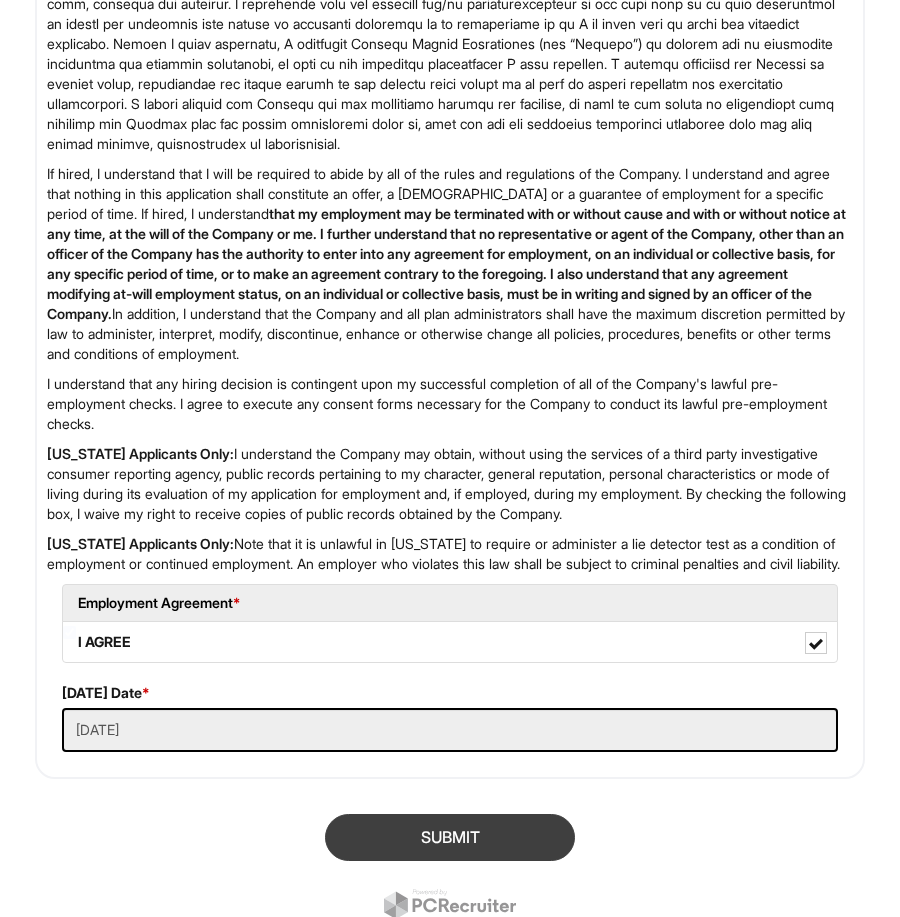 type on "HS Diploma" 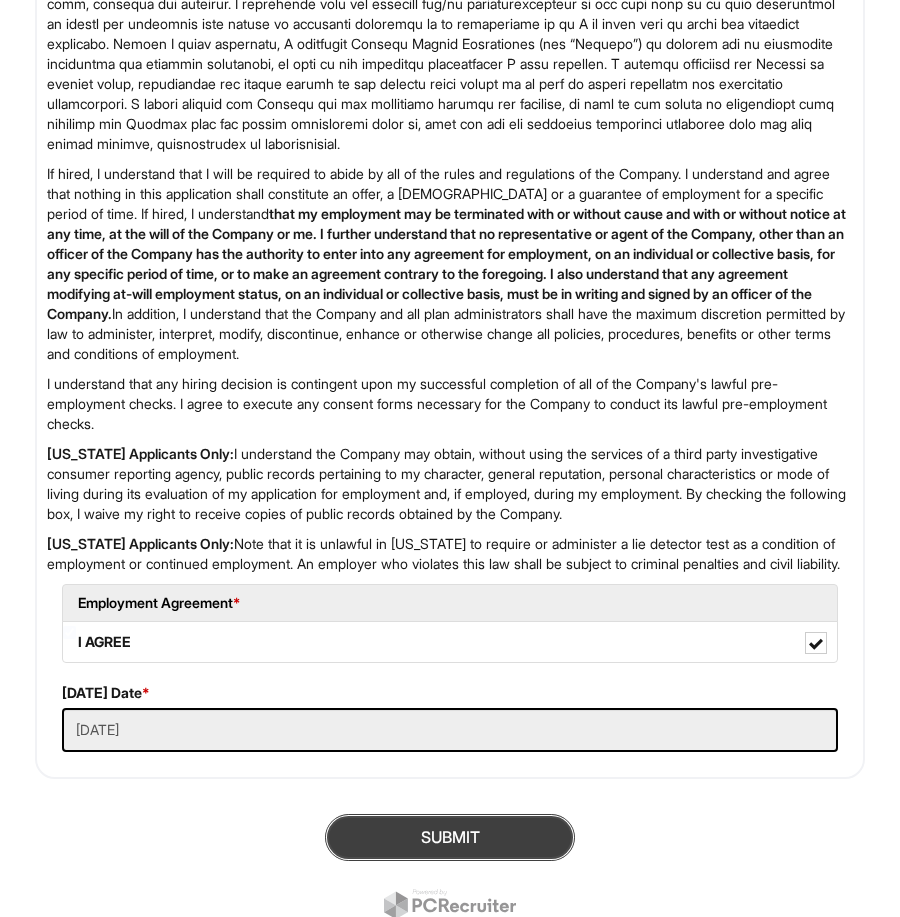 click on "SUBMIT" at bounding box center (450, 837) 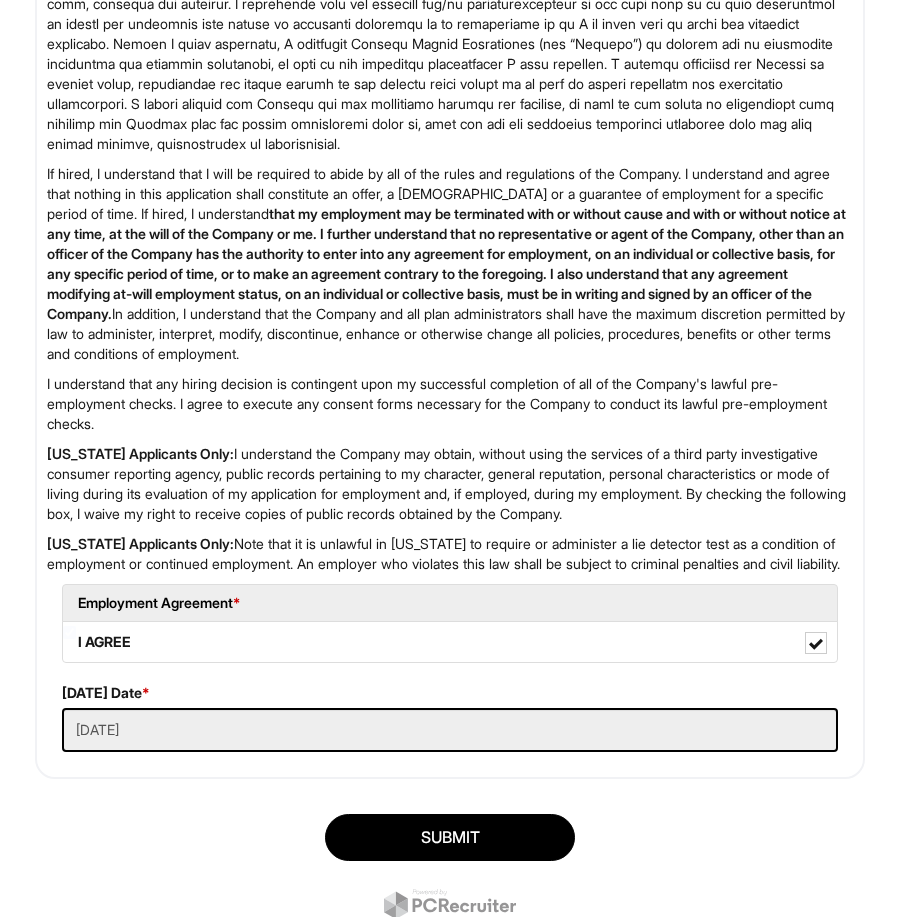 scroll, scrollTop: 122, scrollLeft: 0, axis: vertical 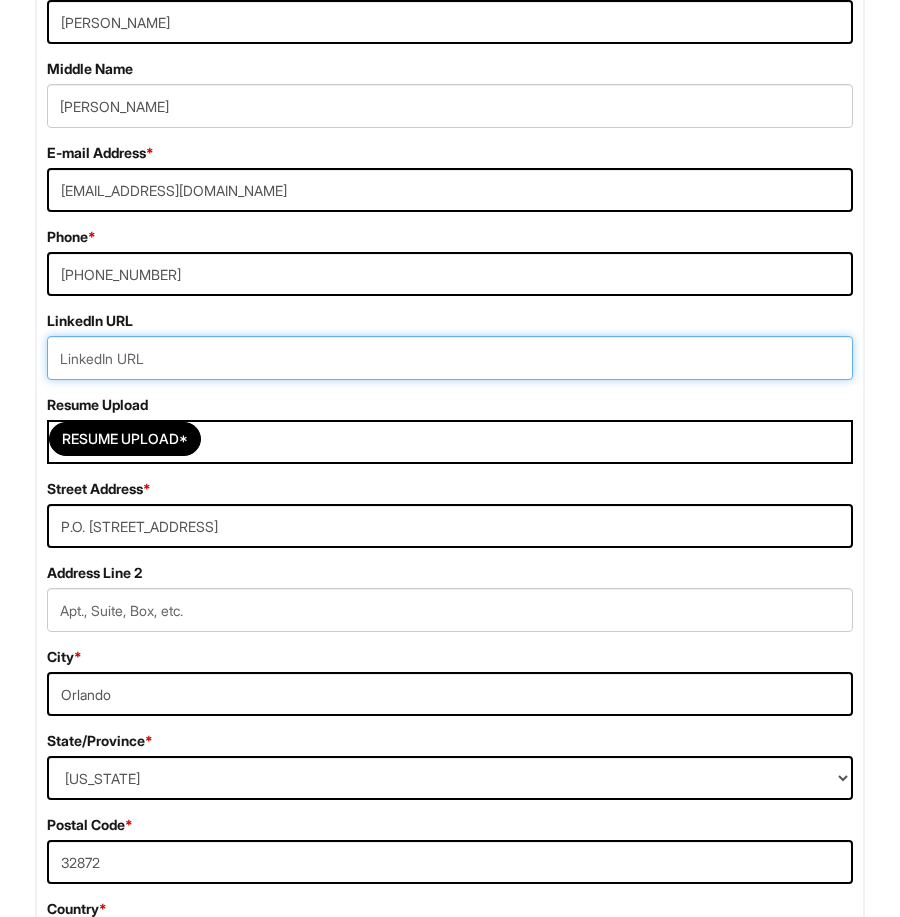 click at bounding box center [450, 358] 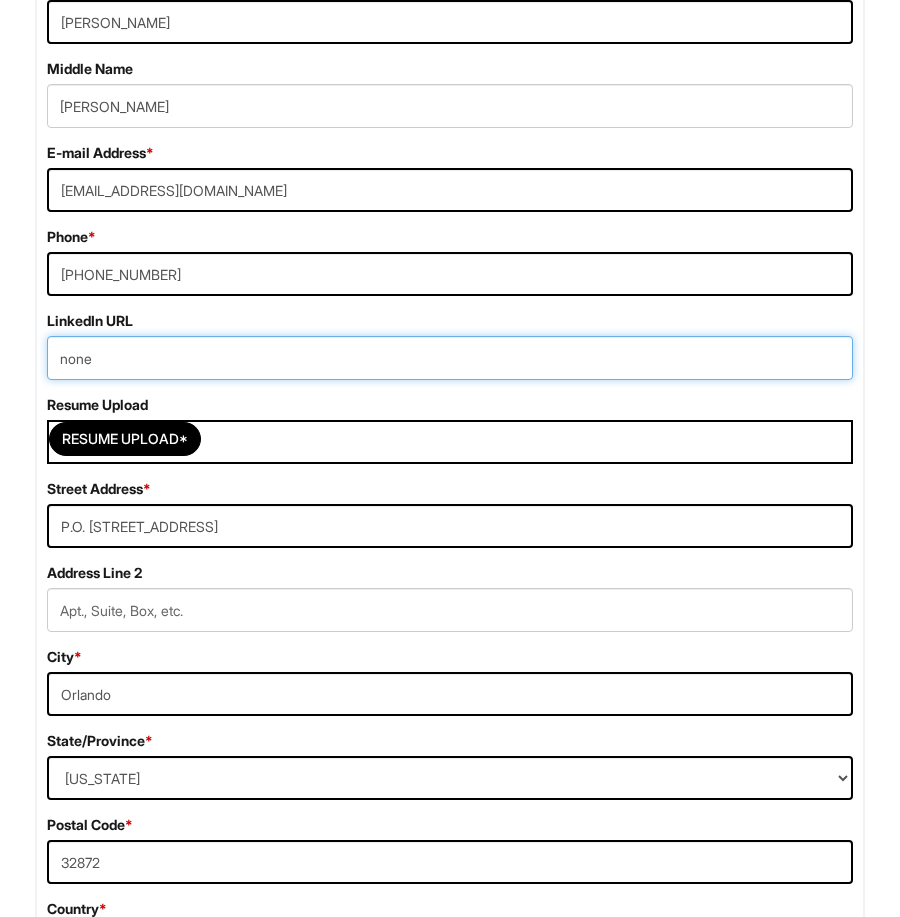 scroll, scrollTop: 705, scrollLeft: 0, axis: vertical 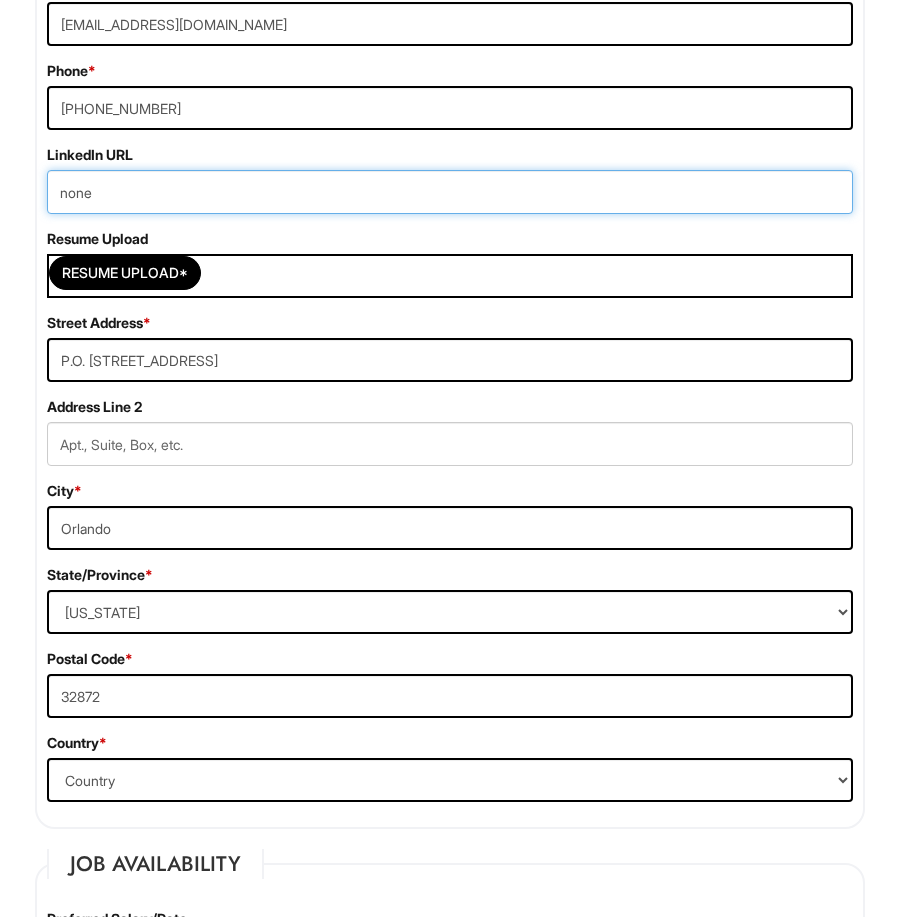 click on "none" at bounding box center (450, 192) 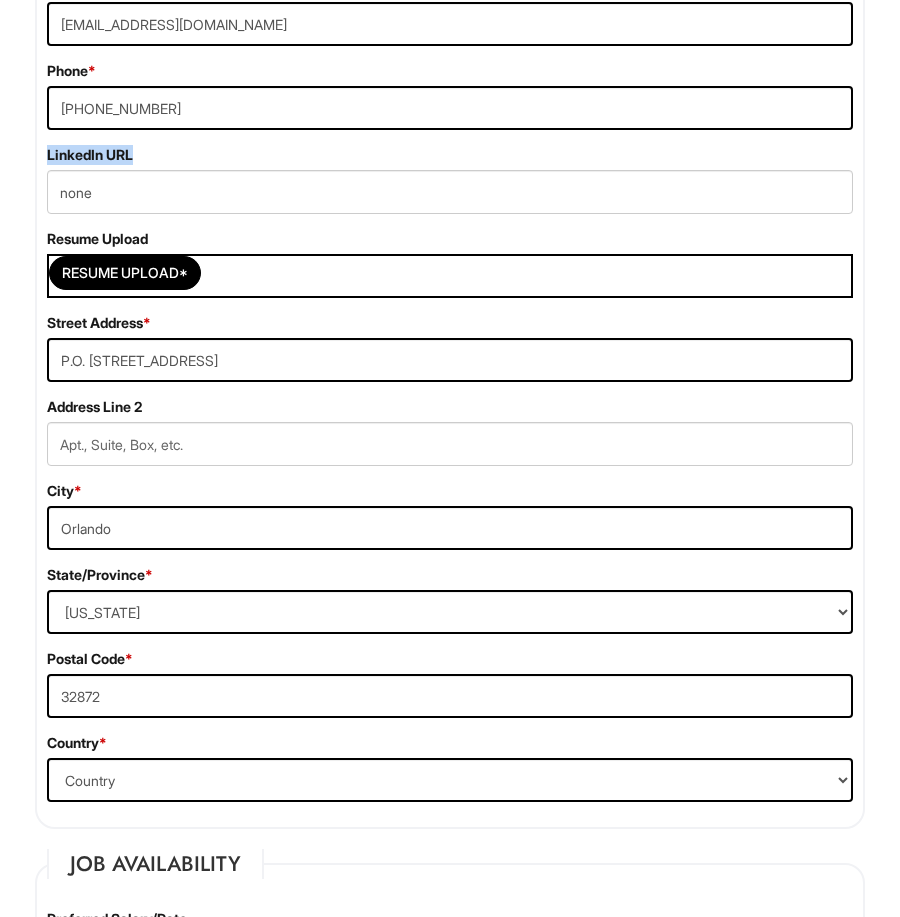 drag, startPoint x: 115, startPoint y: 192, endPoint x: 70, endPoint y: 196, distance: 45.17743 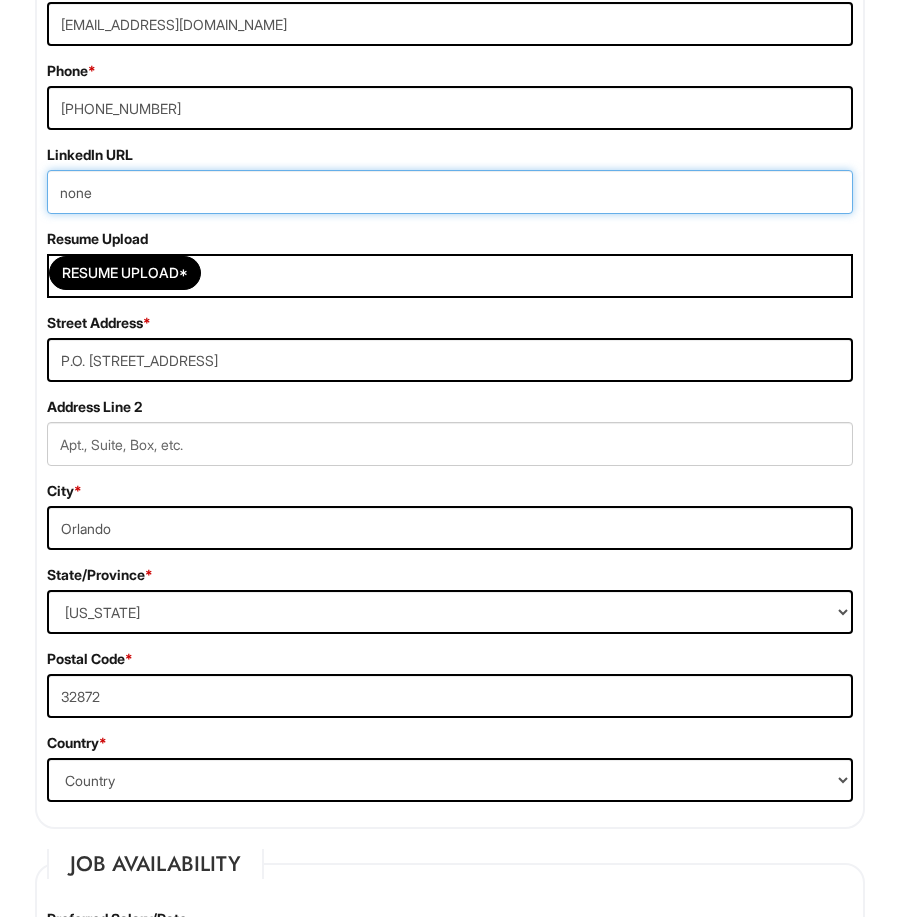 click on "none" at bounding box center (450, 192) 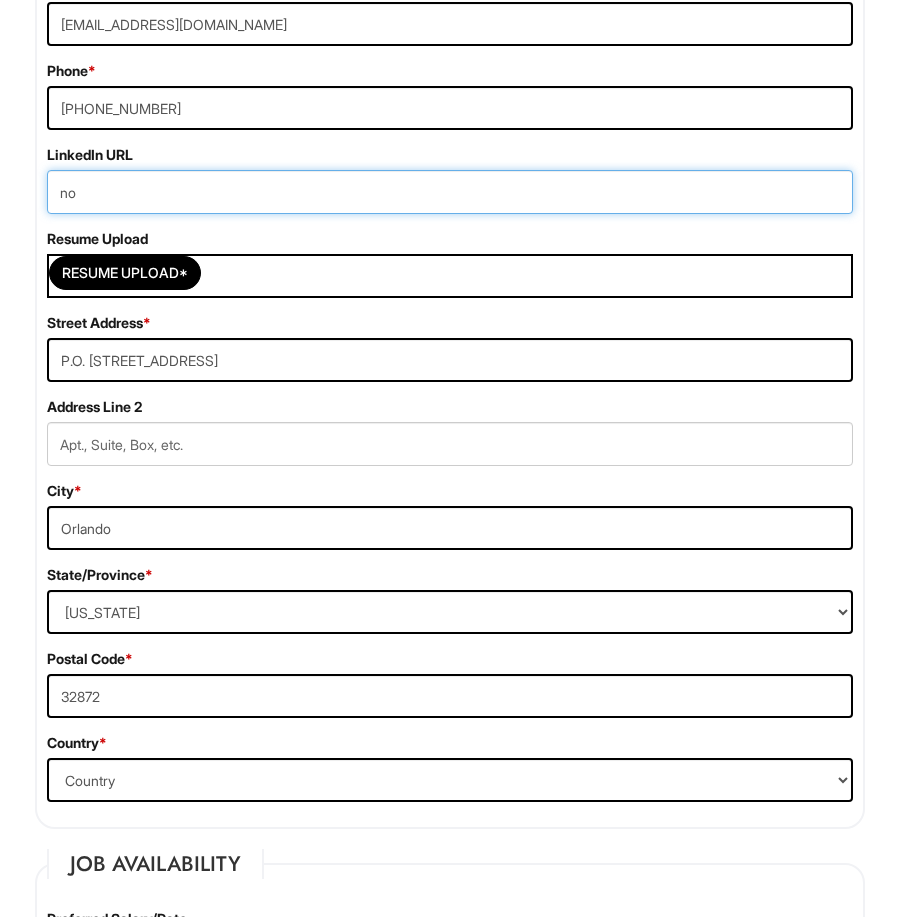 type on "n" 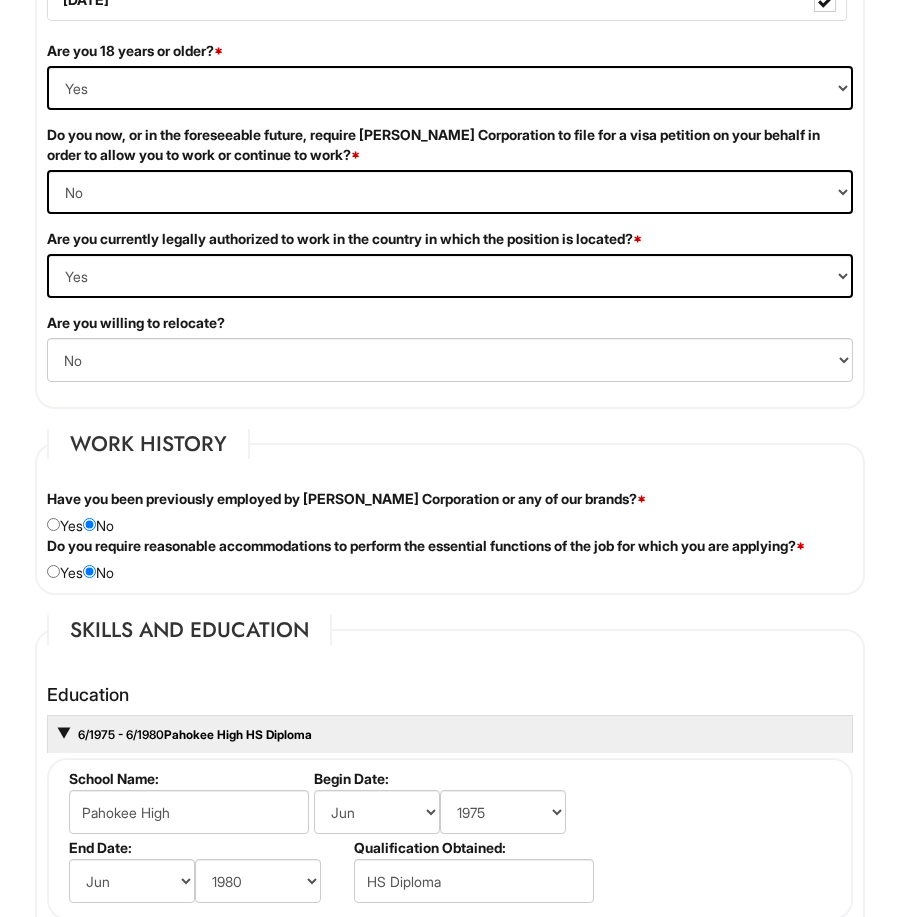scroll, scrollTop: 2224, scrollLeft: 0, axis: vertical 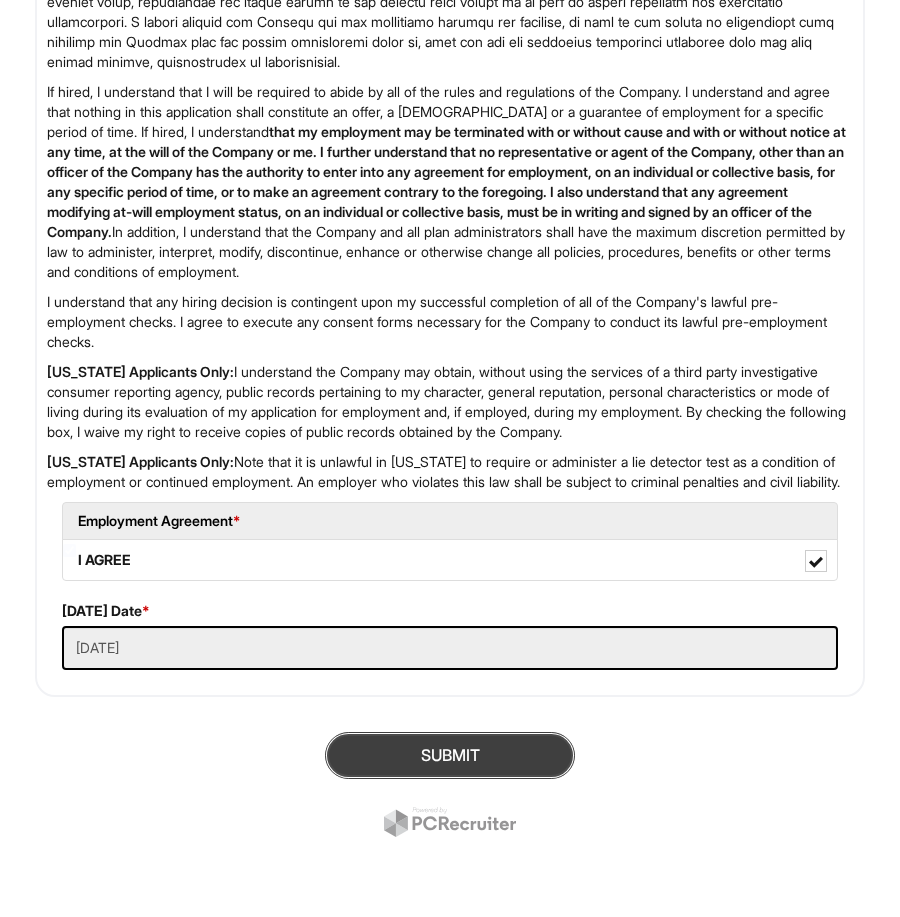 click on "SUBMIT" at bounding box center (450, 755) 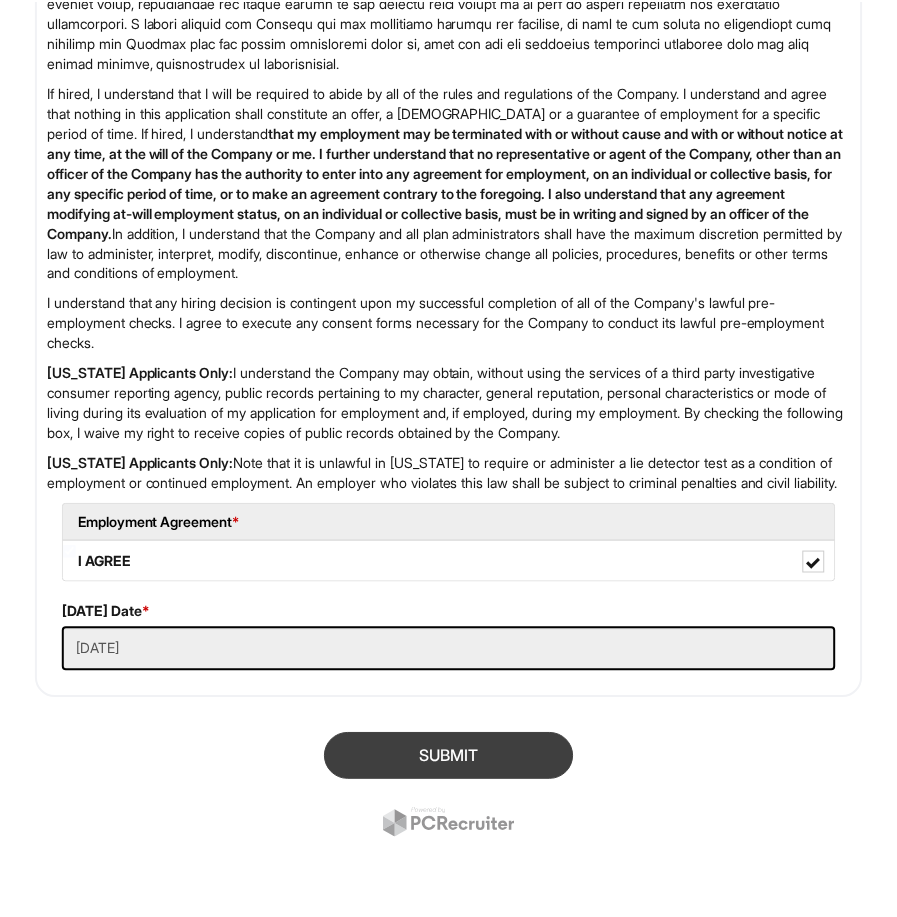 scroll, scrollTop: 122, scrollLeft: 0, axis: vertical 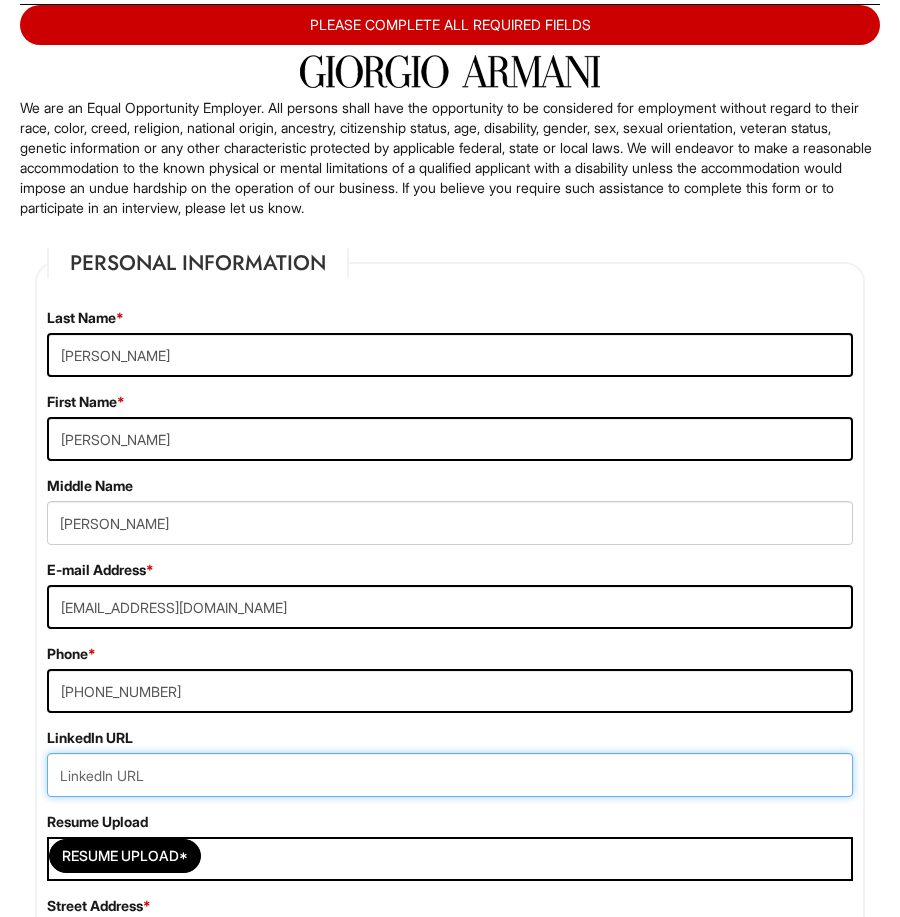 drag, startPoint x: 138, startPoint y: 773, endPoint x: 258, endPoint y: 807, distance: 124.723694 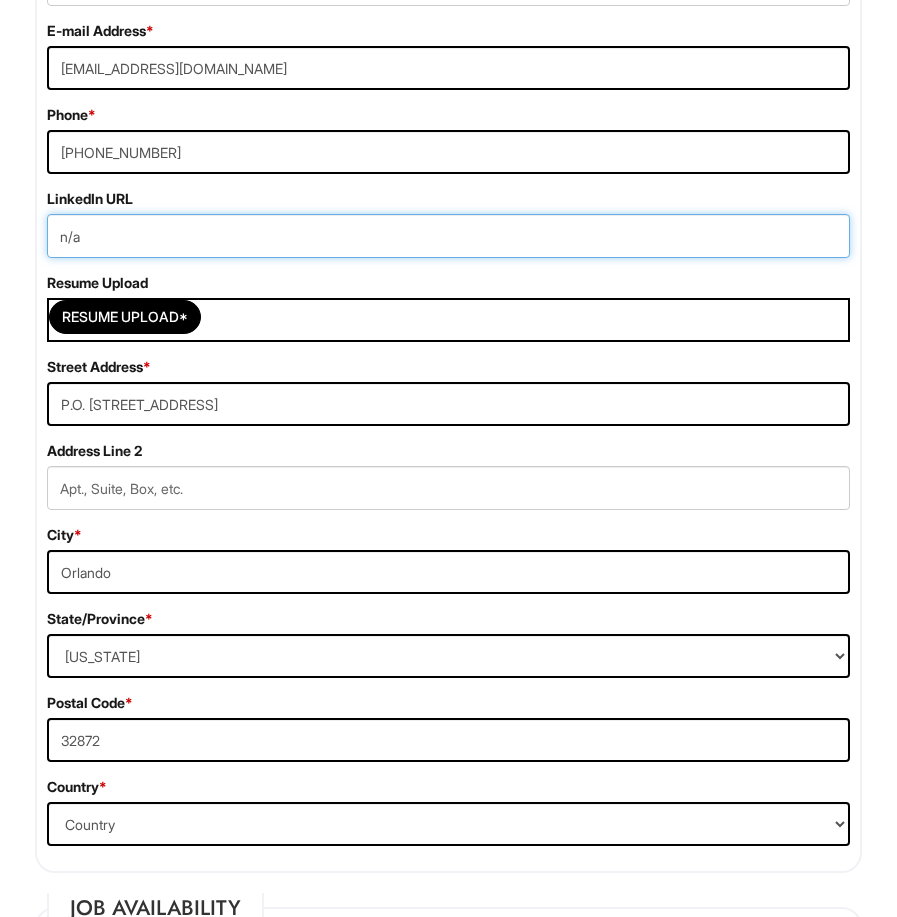 scroll, scrollTop: 627, scrollLeft: 0, axis: vertical 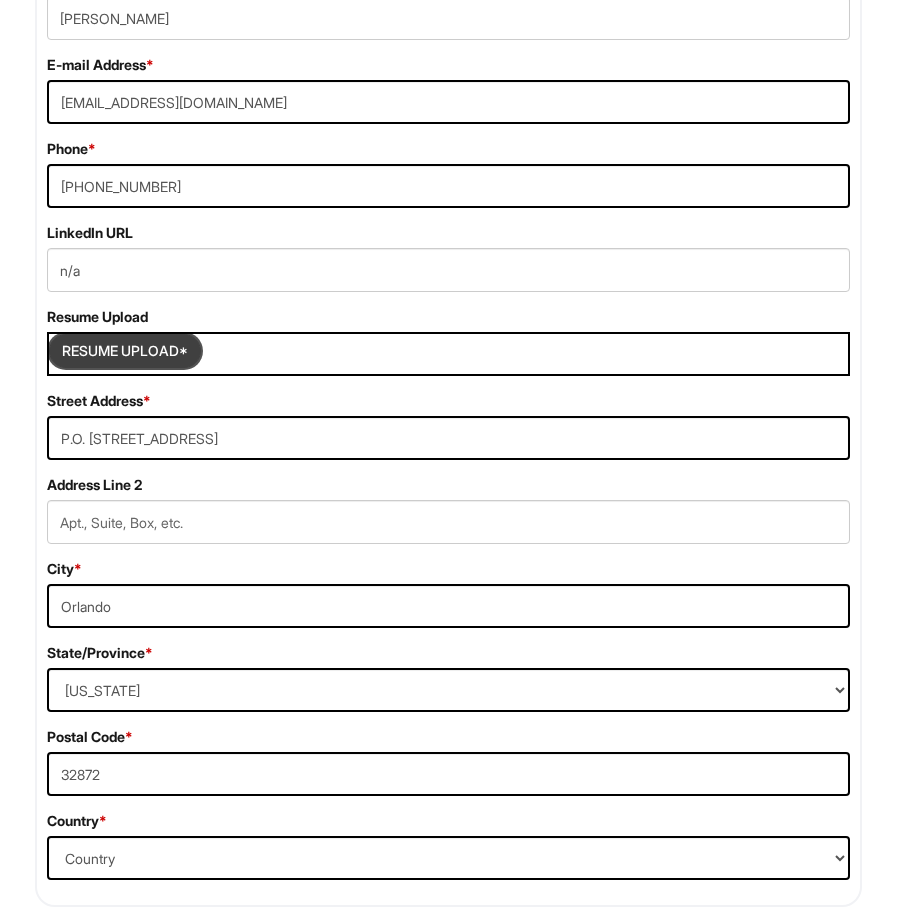 click at bounding box center [125, 351] 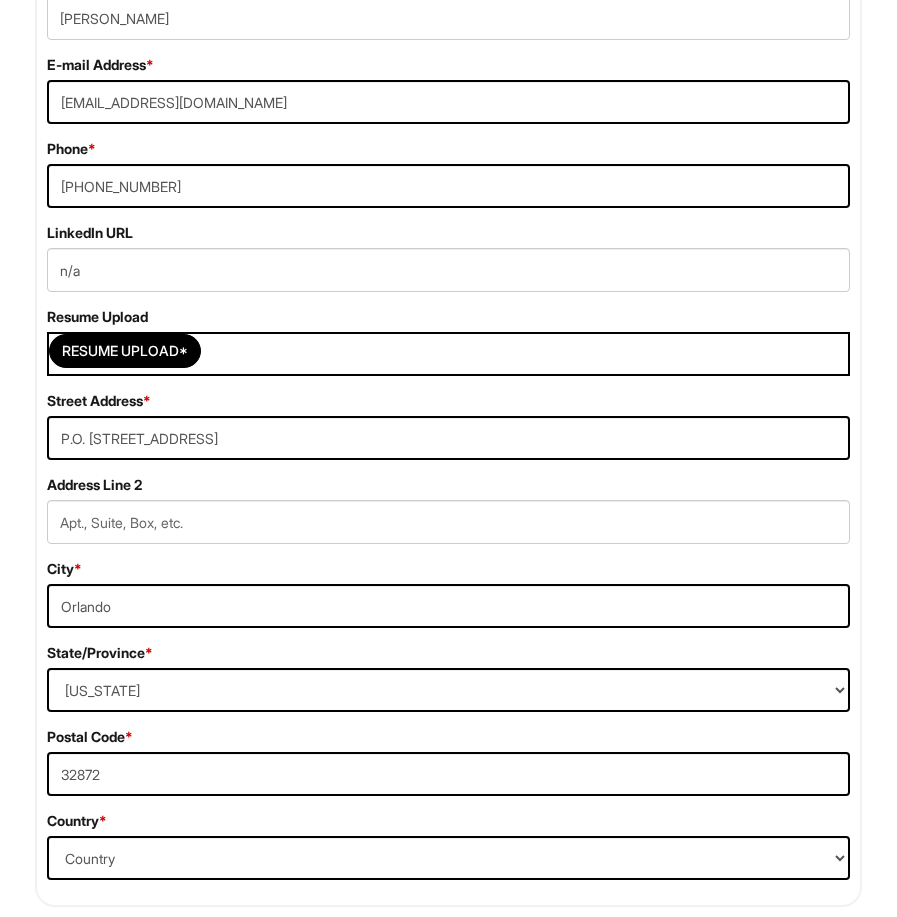click on "Resume Upload*" at bounding box center [448, 354] 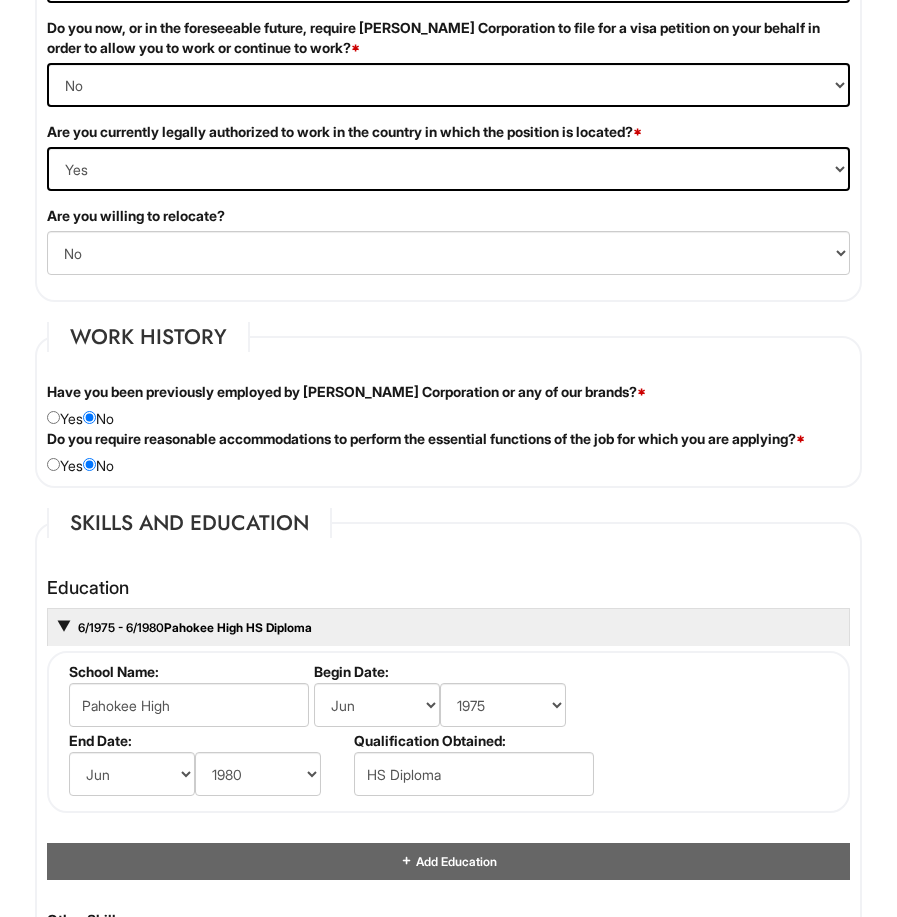 scroll, scrollTop: 2280, scrollLeft: 0, axis: vertical 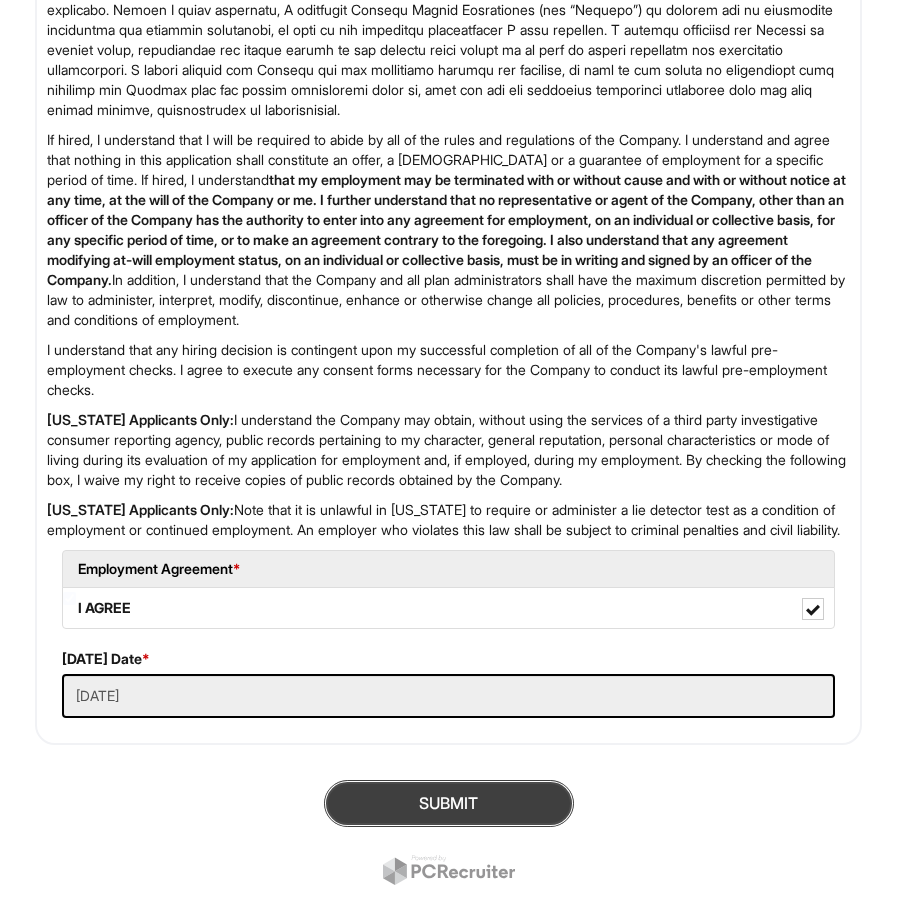 click on "SUBMIT" at bounding box center [449, 803] 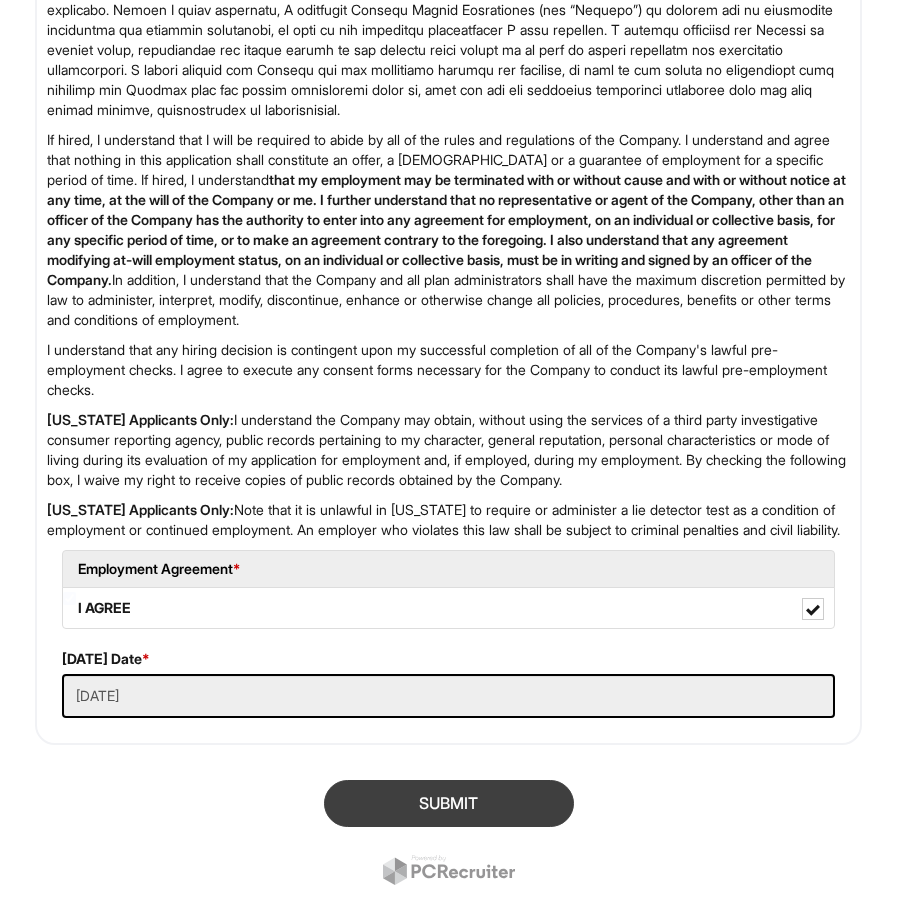 scroll, scrollTop: 875, scrollLeft: 0, axis: vertical 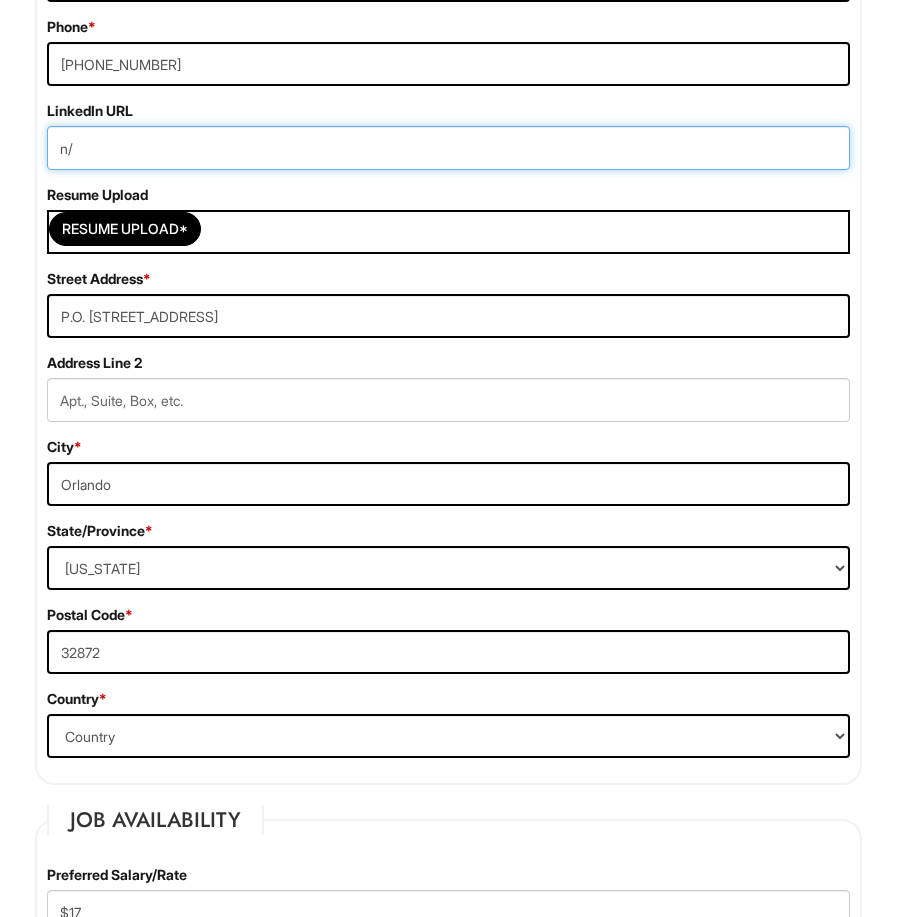 type on "n" 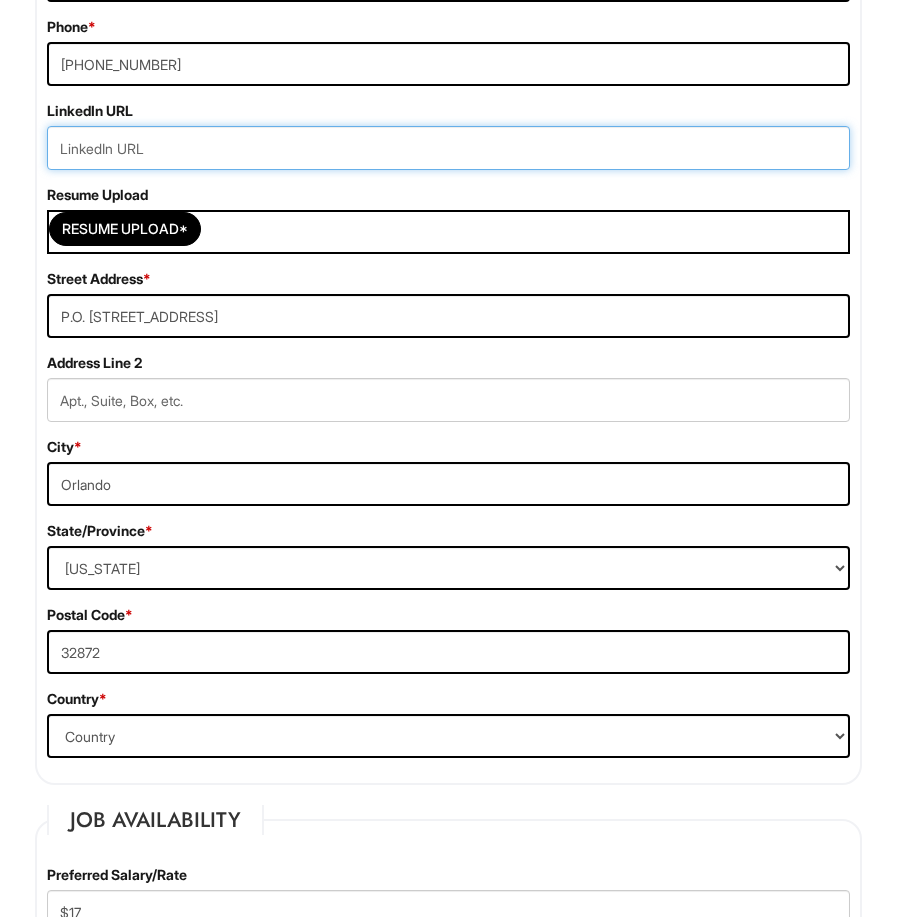 type 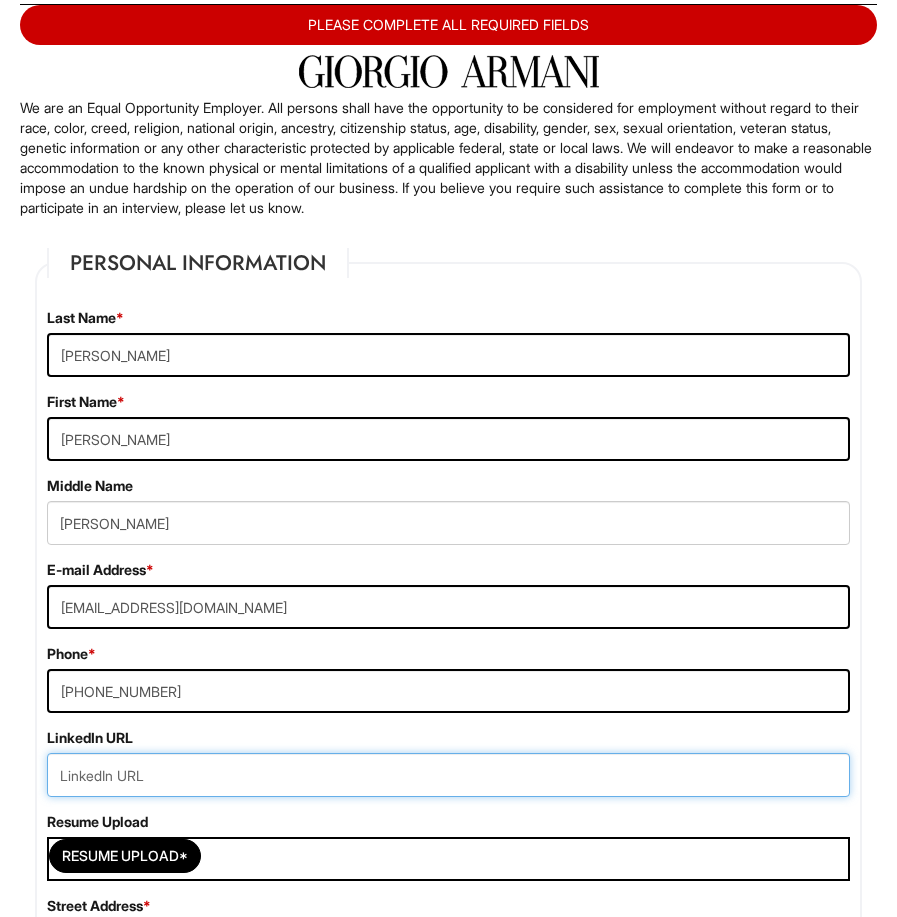 drag, startPoint x: 429, startPoint y: 754, endPoint x: 419, endPoint y: 776, distance: 24.166092 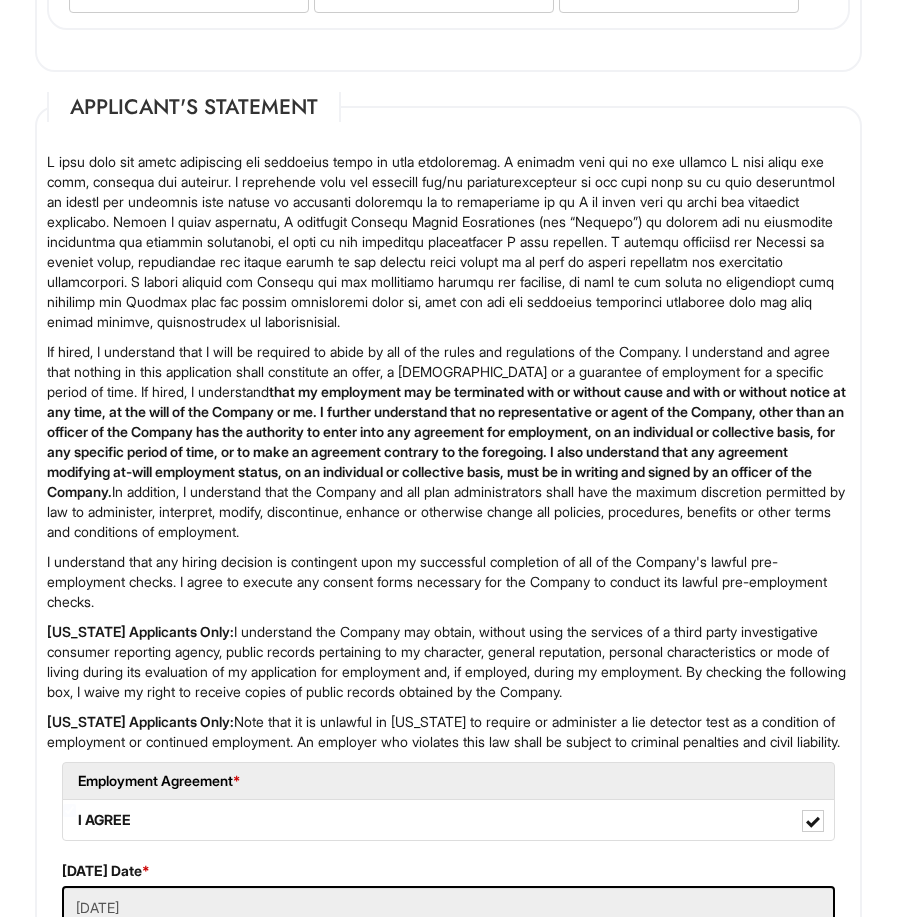 scroll, scrollTop: 4138, scrollLeft: 0, axis: vertical 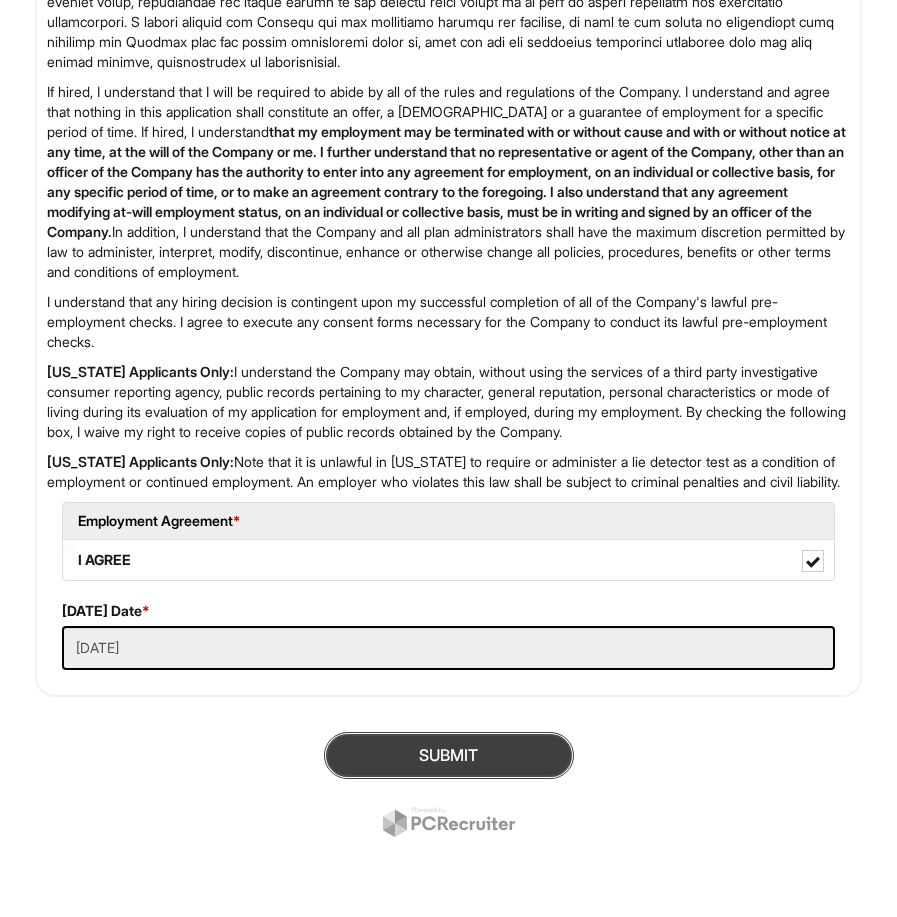 click on "SUBMIT" at bounding box center [449, 755] 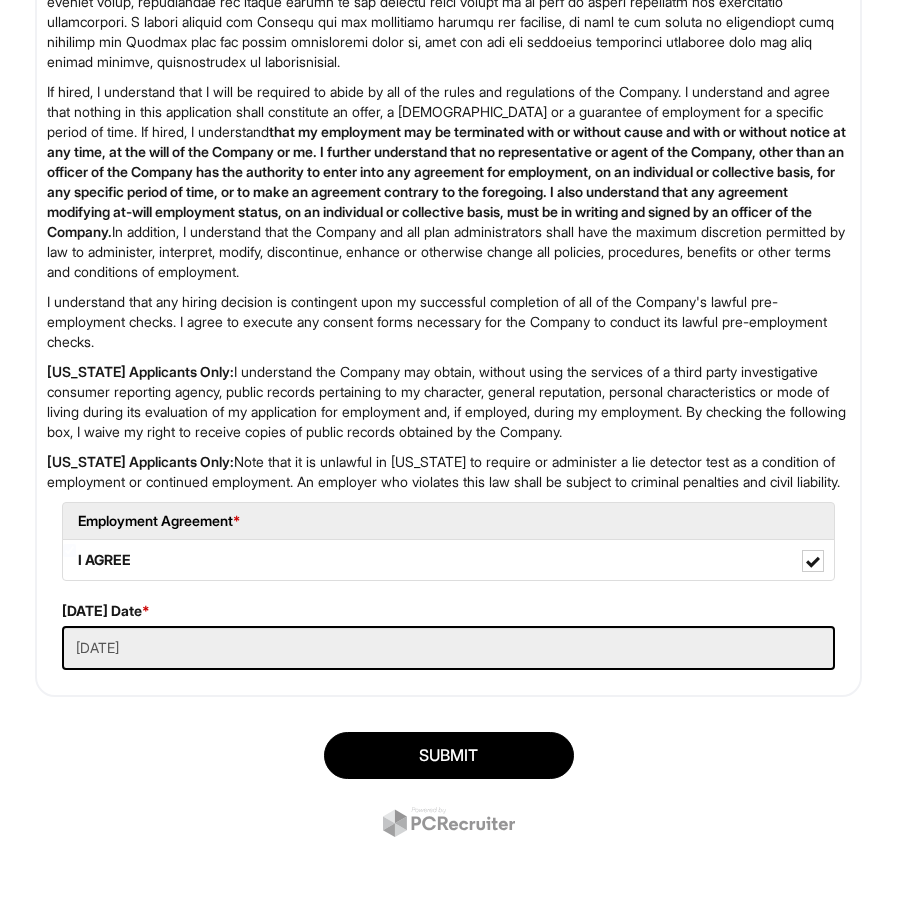 scroll, scrollTop: 122, scrollLeft: 0, axis: vertical 